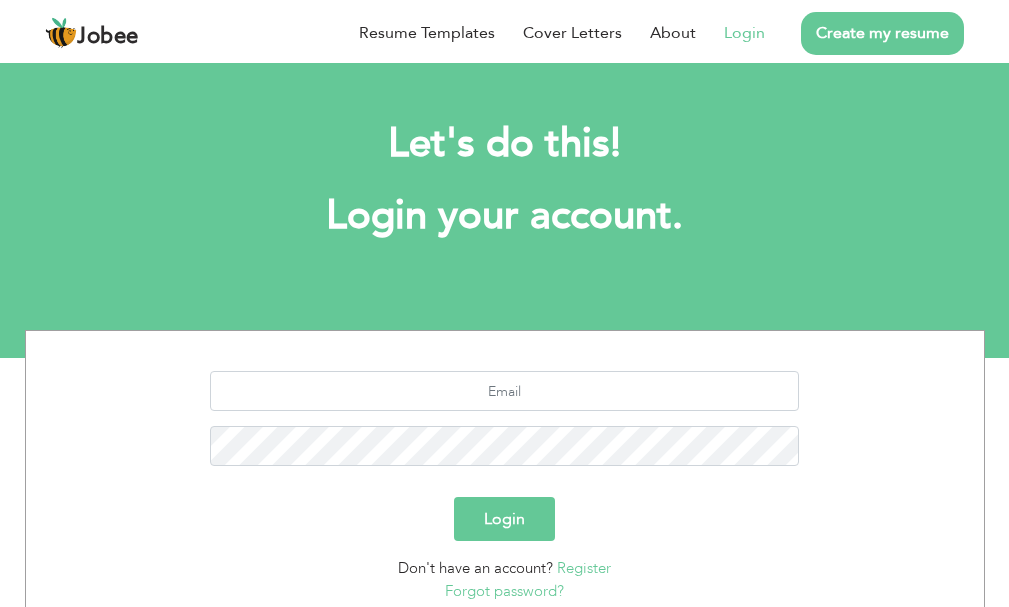 scroll, scrollTop: 0, scrollLeft: 0, axis: both 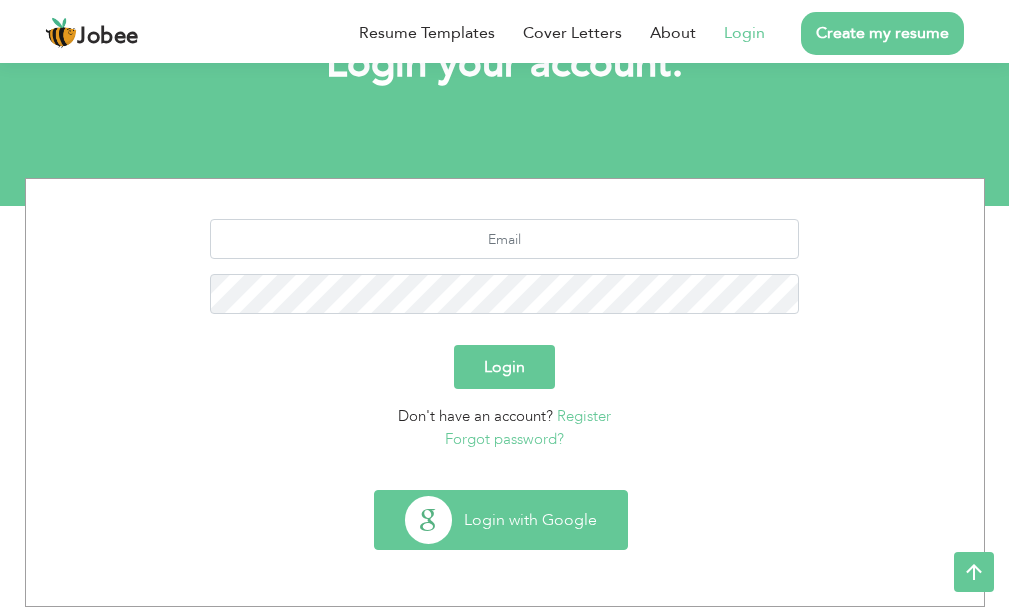 click on "Login with Google" at bounding box center [501, 520] 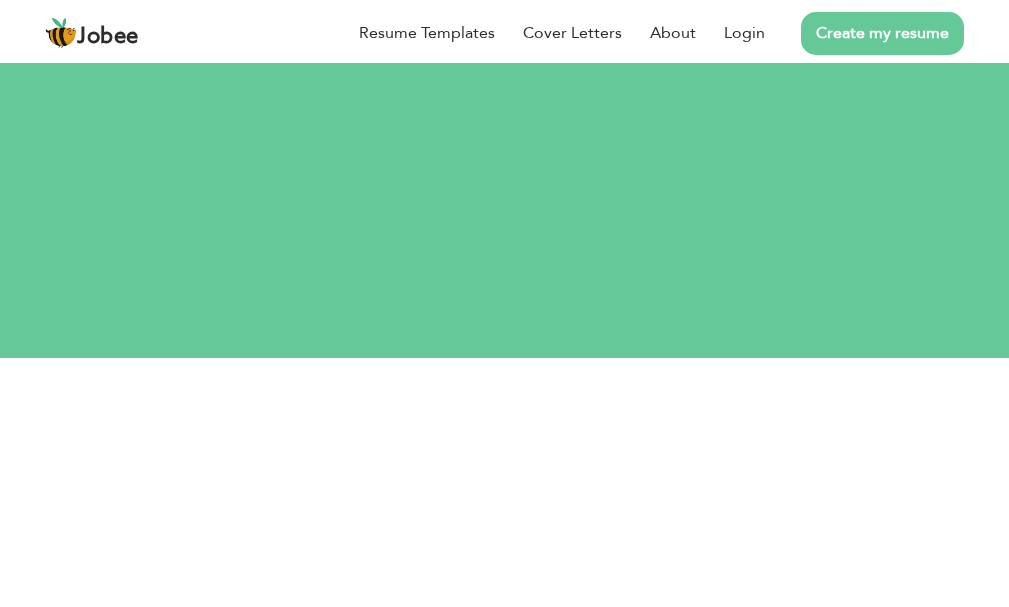 scroll, scrollTop: 0, scrollLeft: 0, axis: both 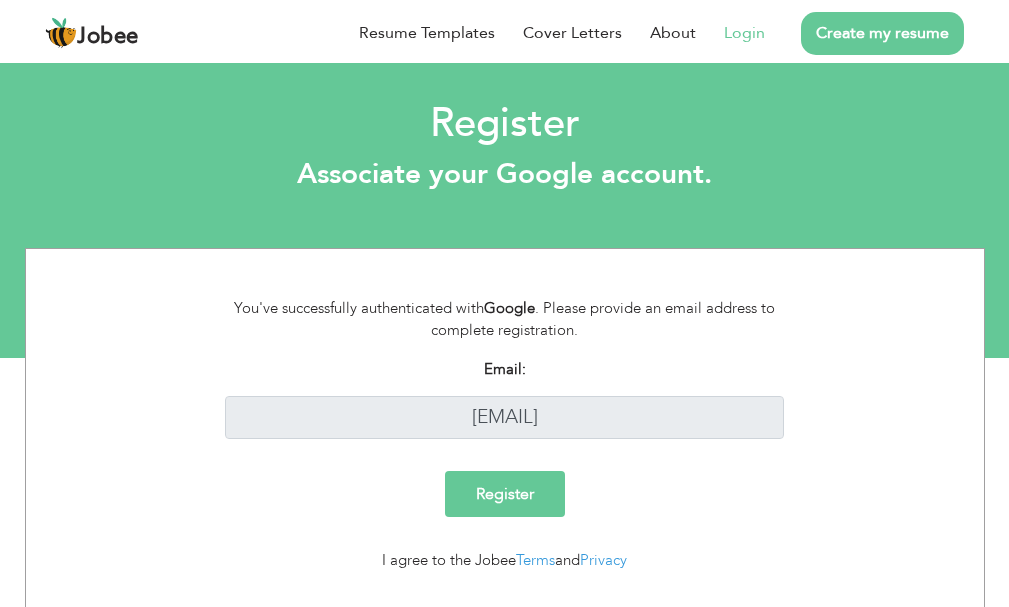 click on "Register" at bounding box center [505, 494] 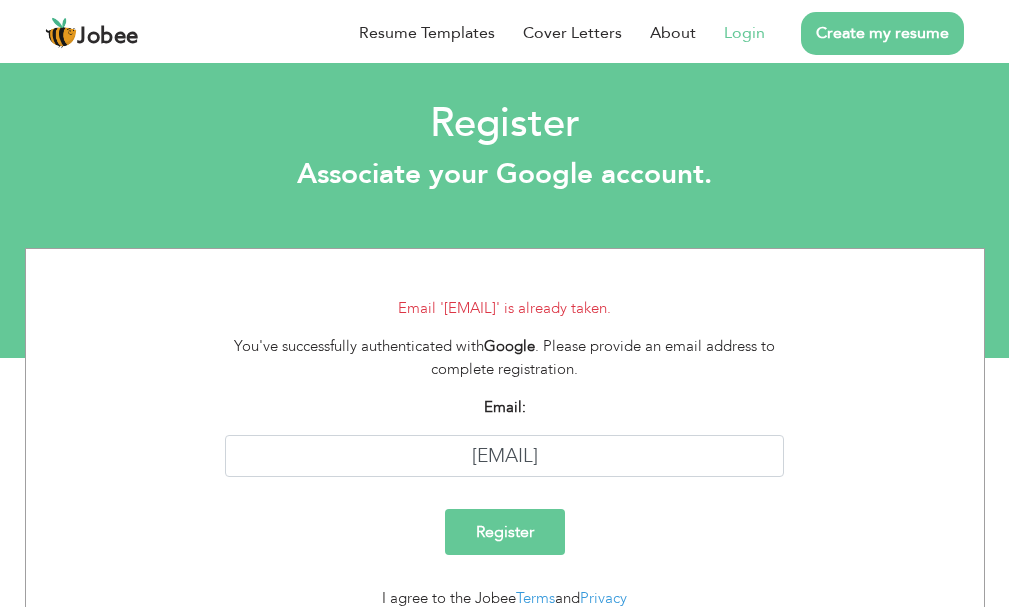 scroll, scrollTop: 0, scrollLeft: 0, axis: both 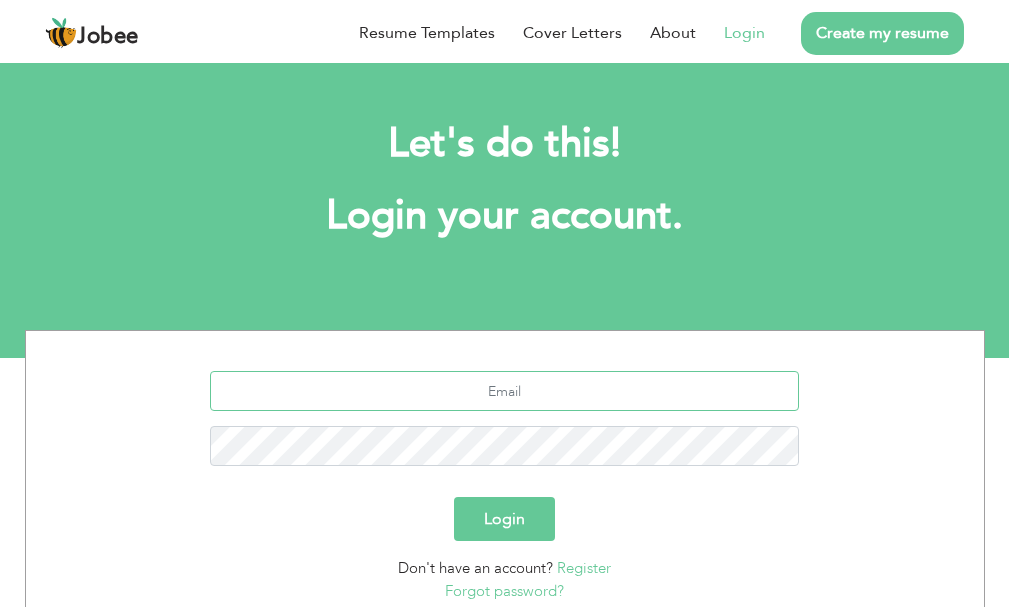click at bounding box center [504, 391] 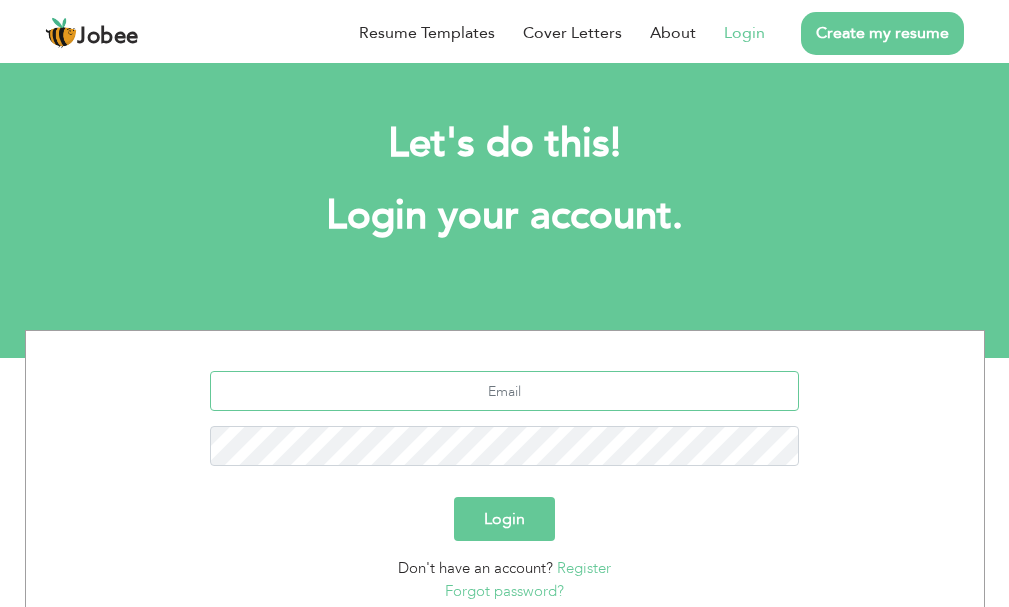 click at bounding box center (504, 391) 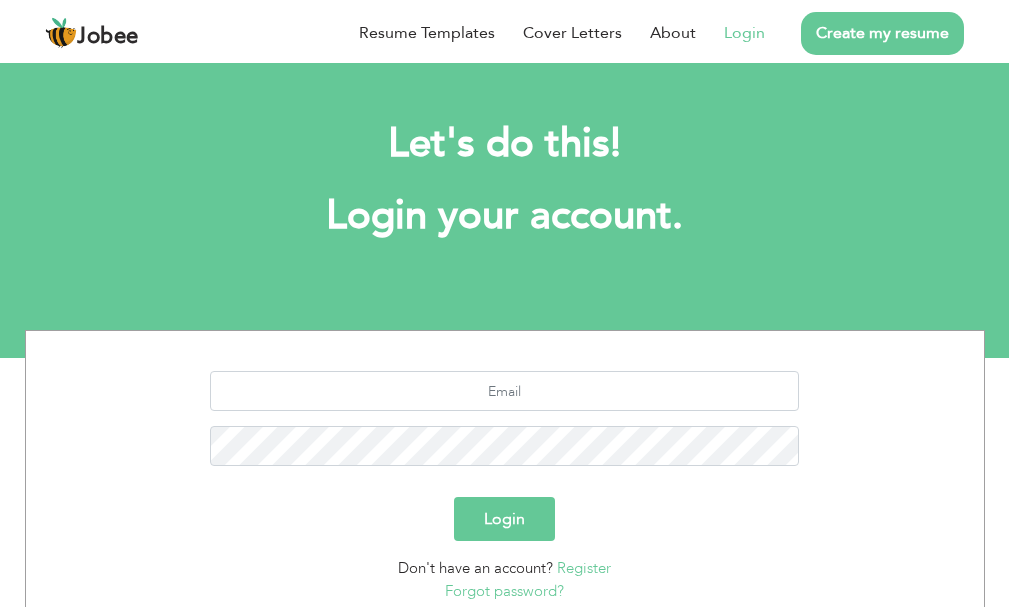 click on "Login" at bounding box center (504, 519) 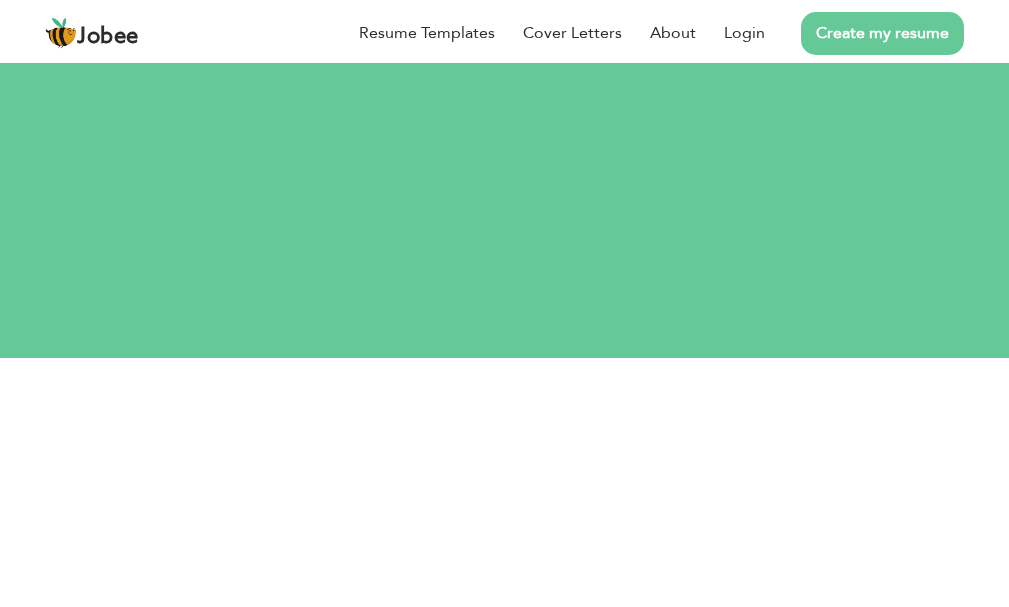 scroll, scrollTop: 0, scrollLeft: 0, axis: both 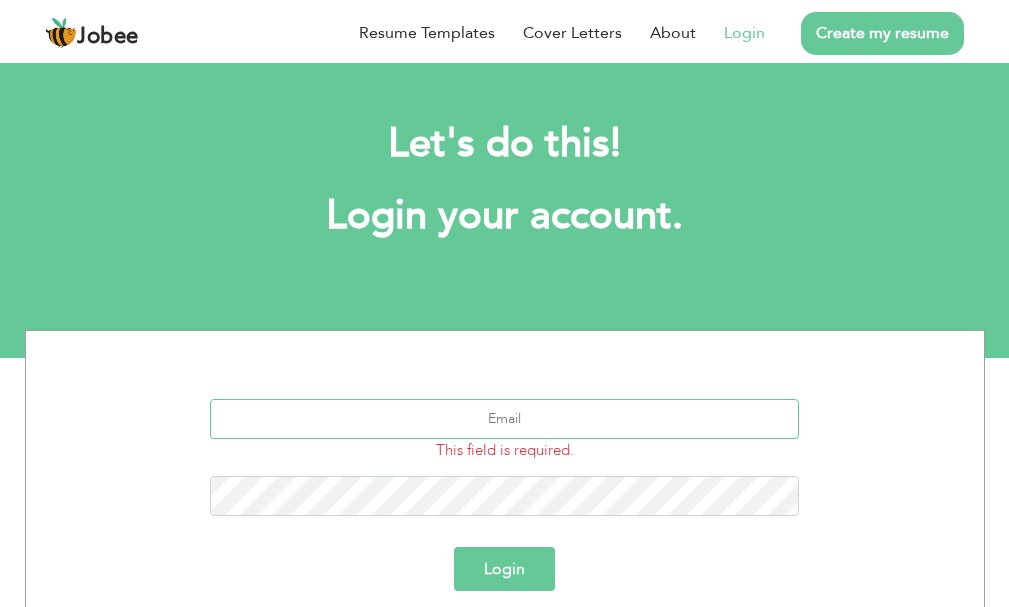 click at bounding box center [504, 419] 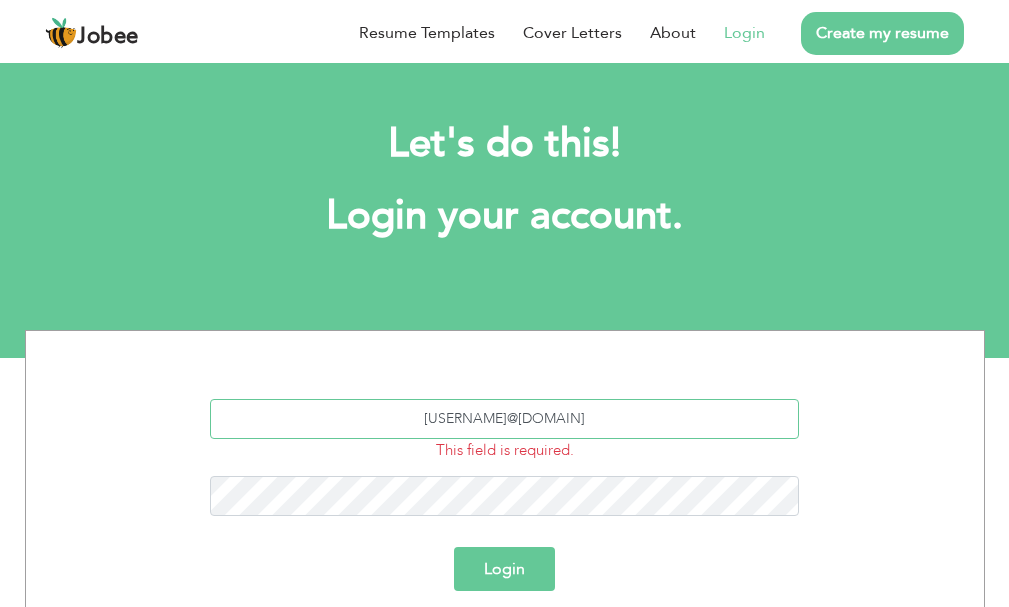 type on "[EMAIL]" 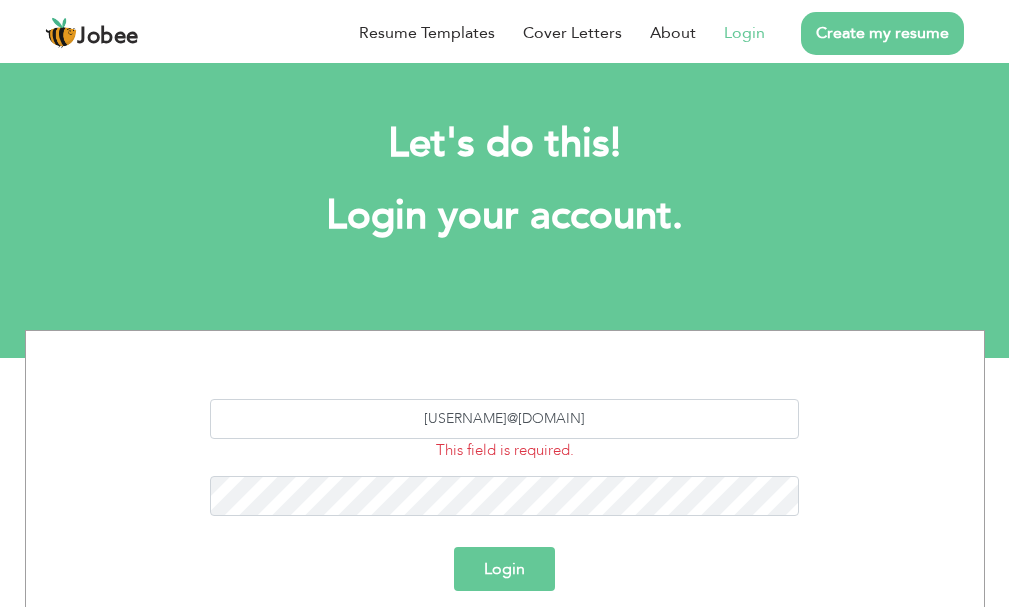 click on "Login" at bounding box center (504, 569) 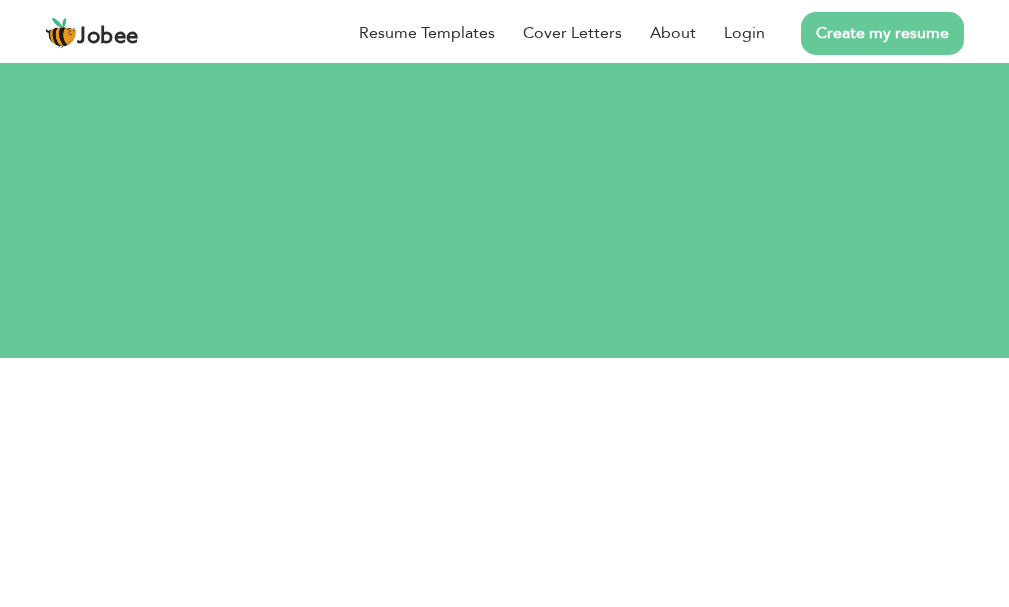 scroll, scrollTop: 0, scrollLeft: 0, axis: both 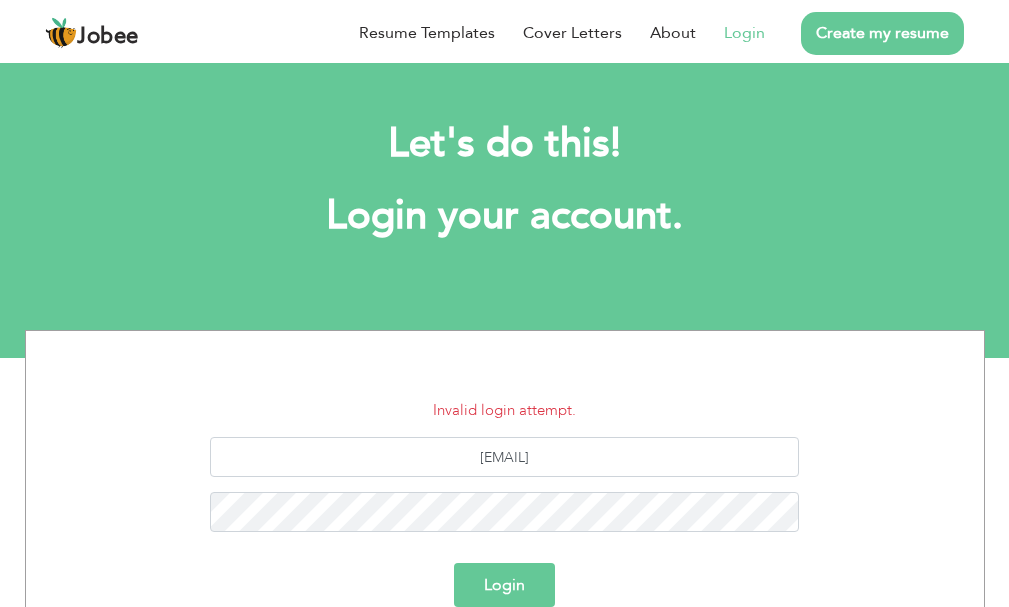 click on "Invalid login attempt." at bounding box center [505, 410] 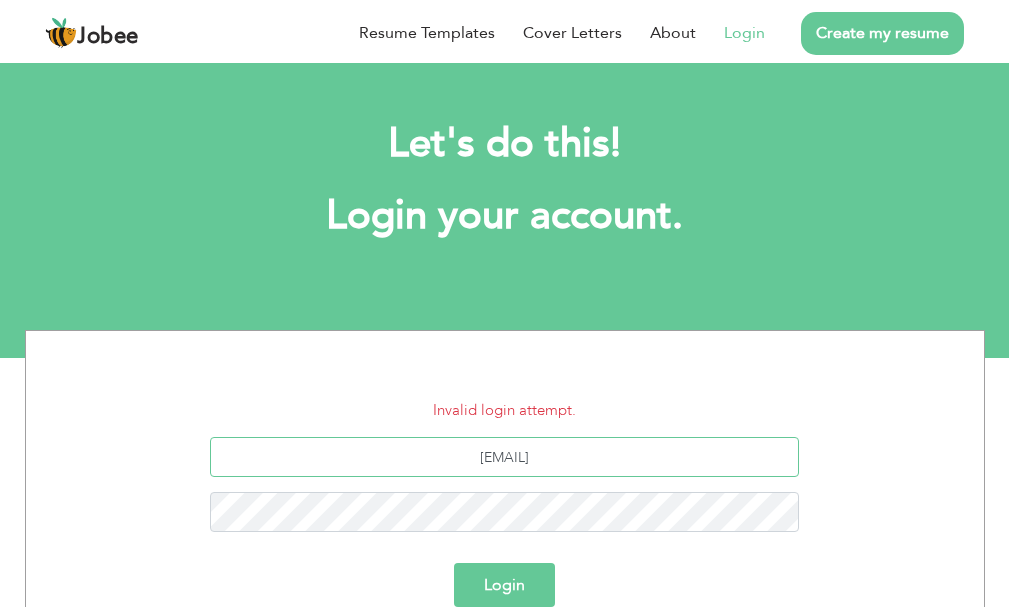 click on "[EMAIL]" at bounding box center [504, 457] 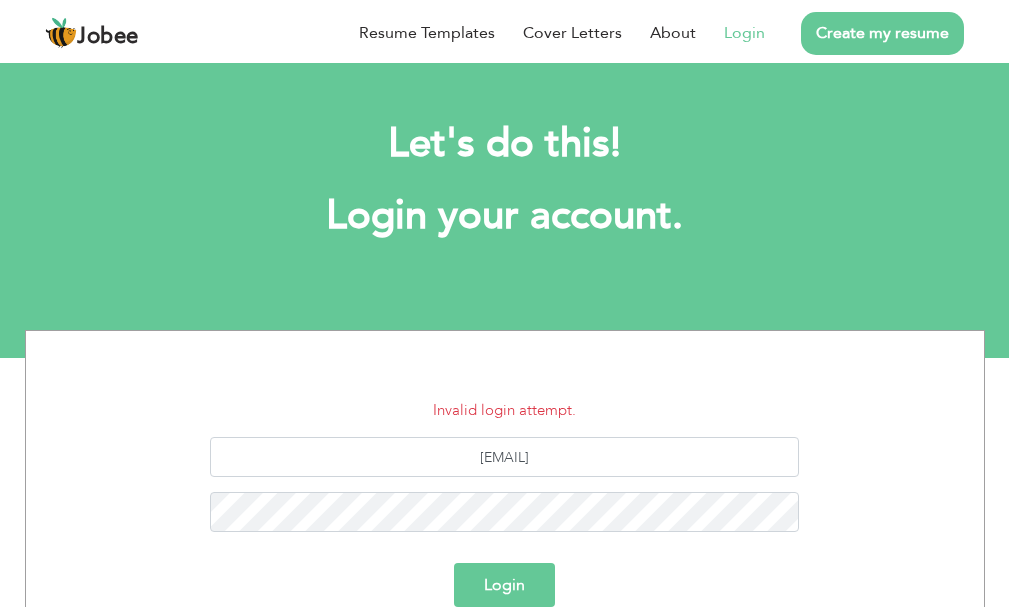 click on "Login" at bounding box center (504, 585) 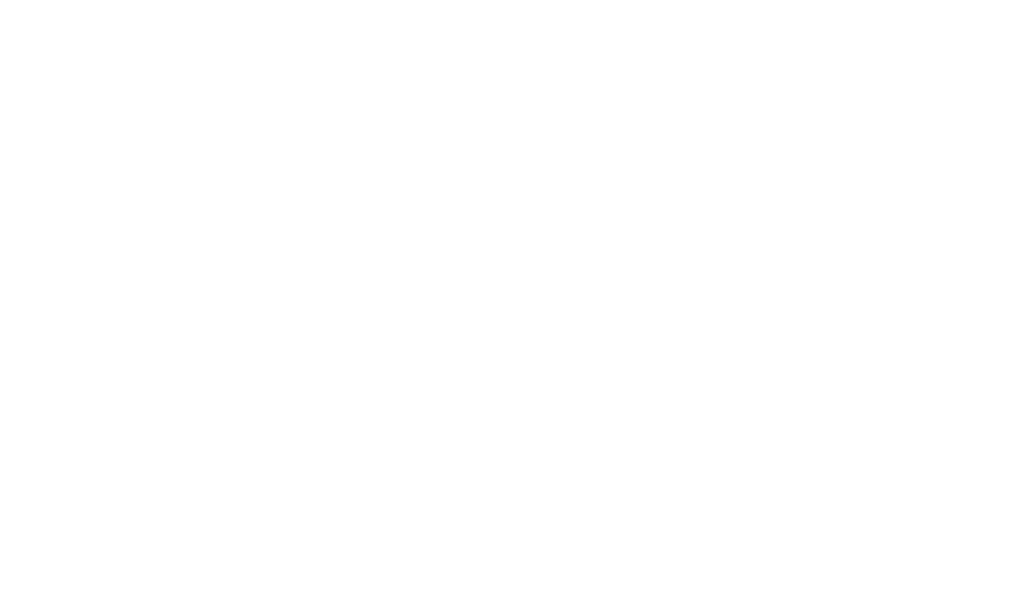 scroll, scrollTop: 0, scrollLeft: 0, axis: both 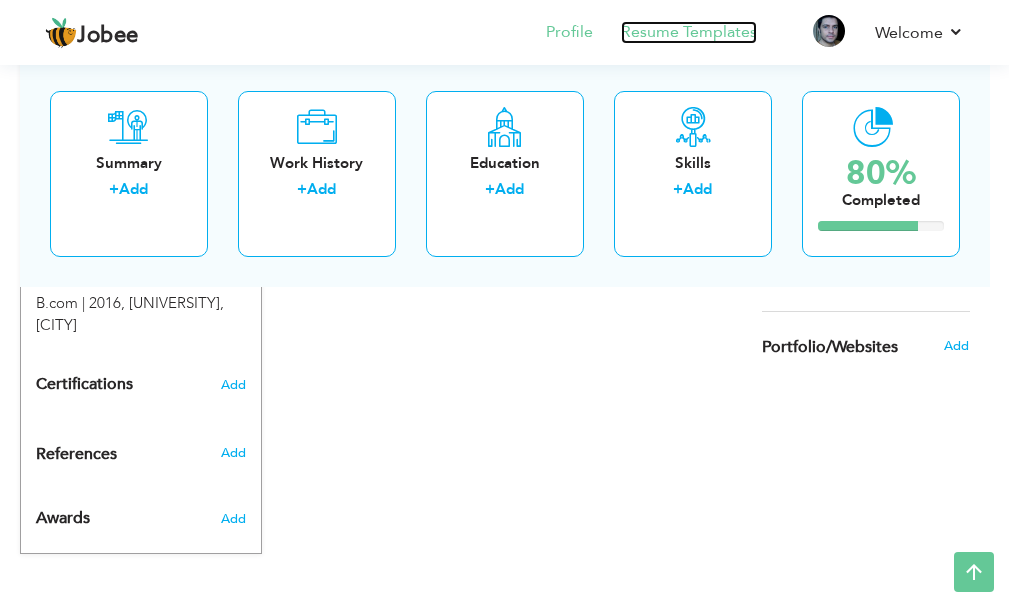 click on "Resume Templates" at bounding box center [689, 32] 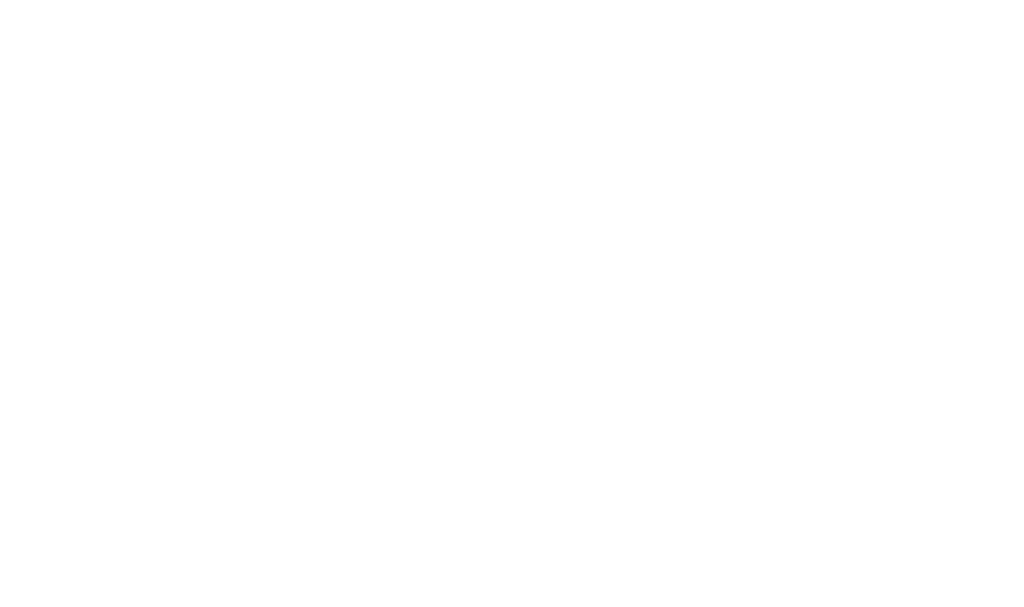 scroll, scrollTop: 0, scrollLeft: 0, axis: both 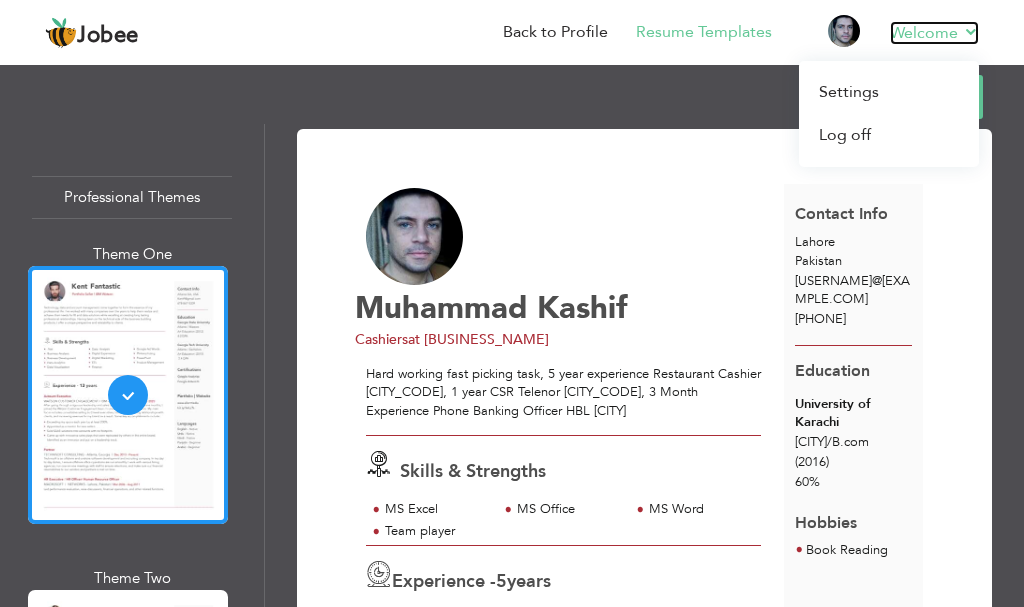 click on "Welcome" at bounding box center [934, 33] 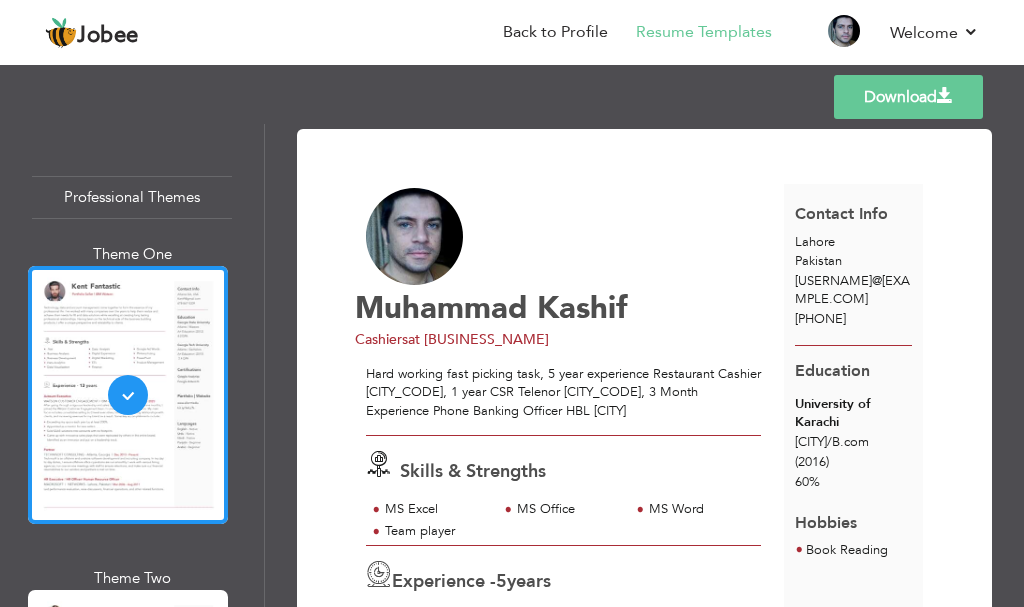 click on "Download
Muhammad   Kashif
Cashiers  at Binoria Restaurant
Hard working fast picking task, 5 year experience Restaurant Cashier KHI, 1 year CSR Telenor KHI, 3 Month Experience Phone Banking Officer HBL Lahore    5 /" at bounding box center (644, 365) 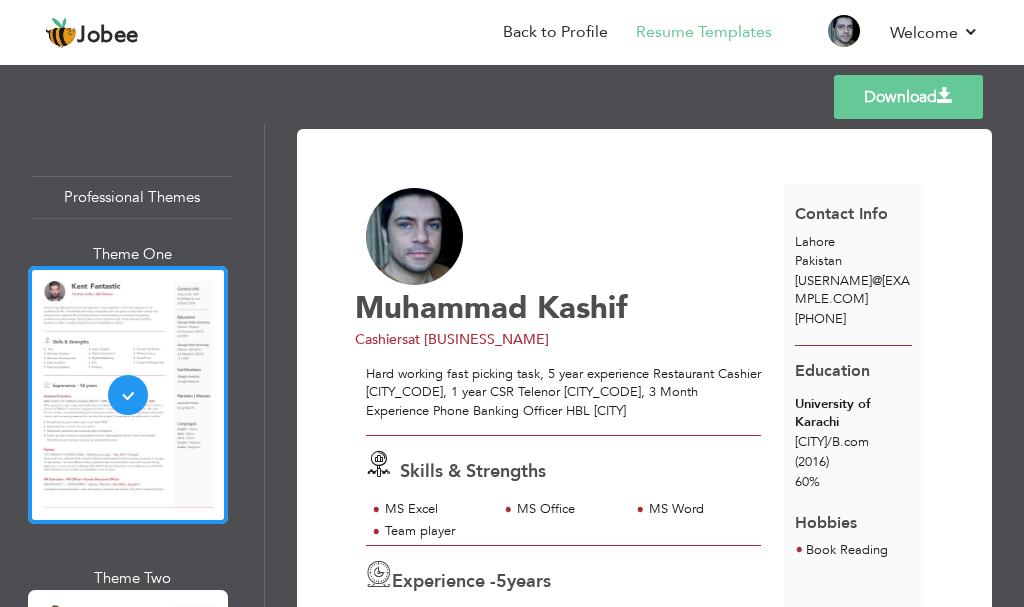 scroll, scrollTop: 142, scrollLeft: 0, axis: vertical 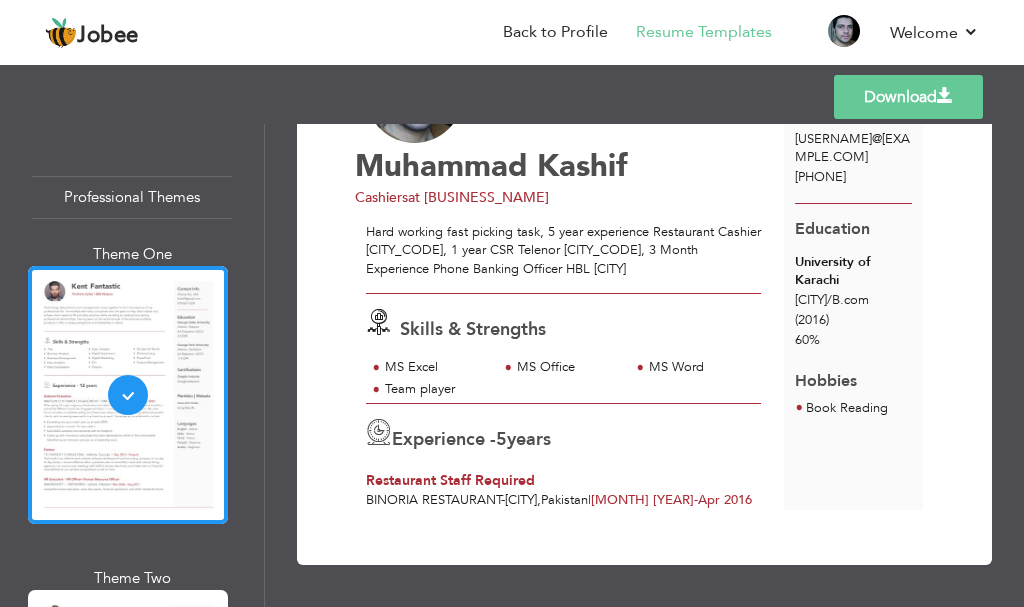 click on "Hard working fast picking task, 5 year experience Restaurant Cashier KHI, 1 year CSR Telenor KHI, 3 Month Experience Phone Banking Officer HBL Lahore" at bounding box center (564, 251) 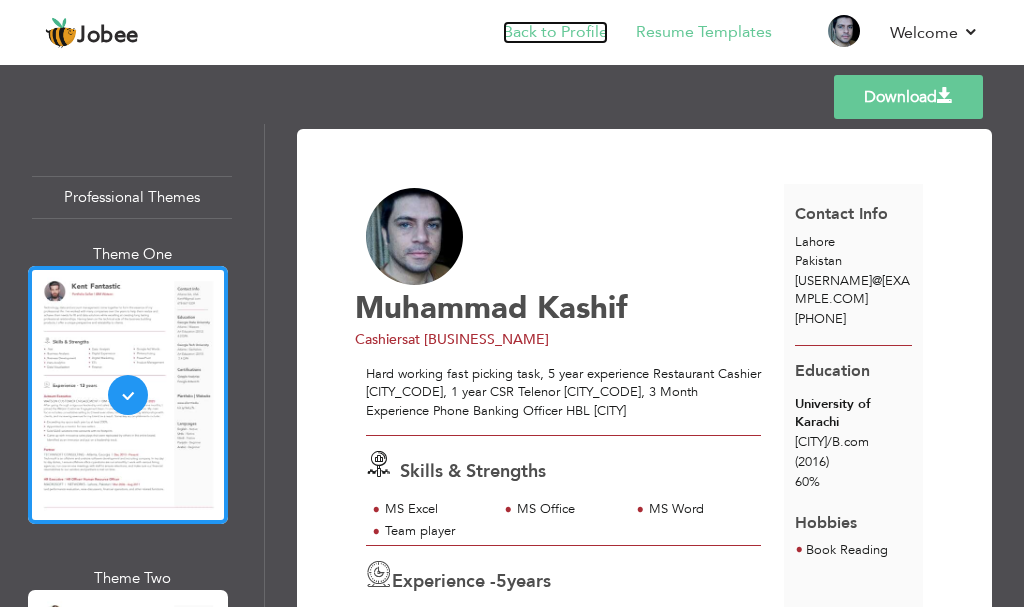 click on "Back to Profile" at bounding box center (555, 32) 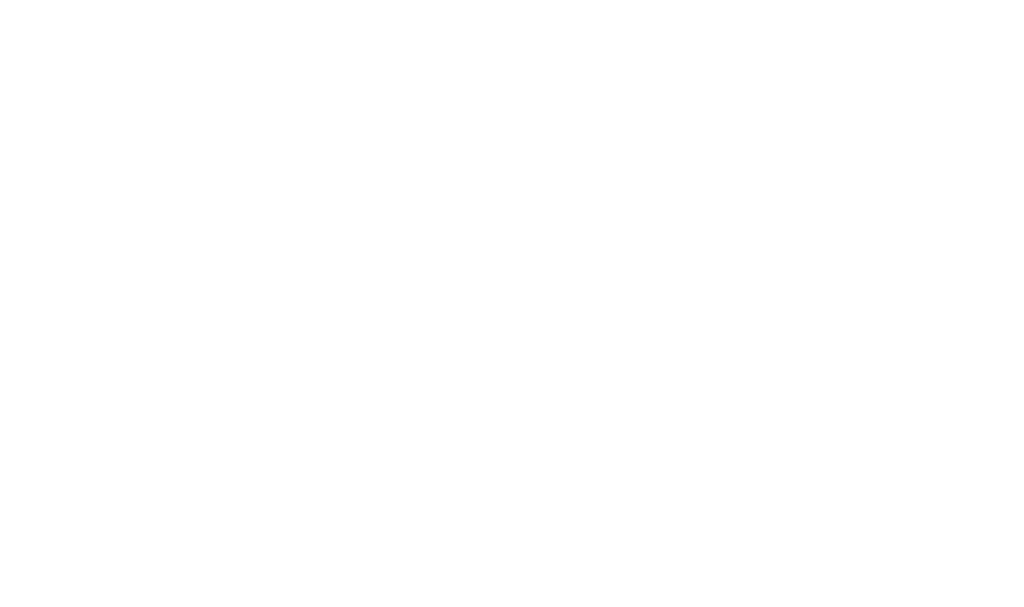 scroll, scrollTop: 0, scrollLeft: 0, axis: both 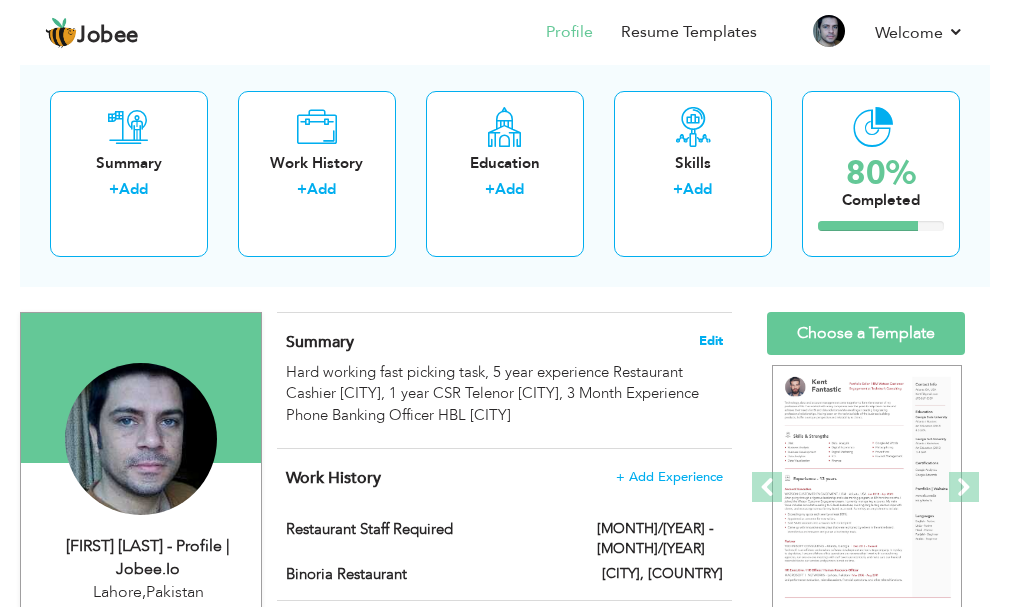 click on "Edit" at bounding box center (711, 341) 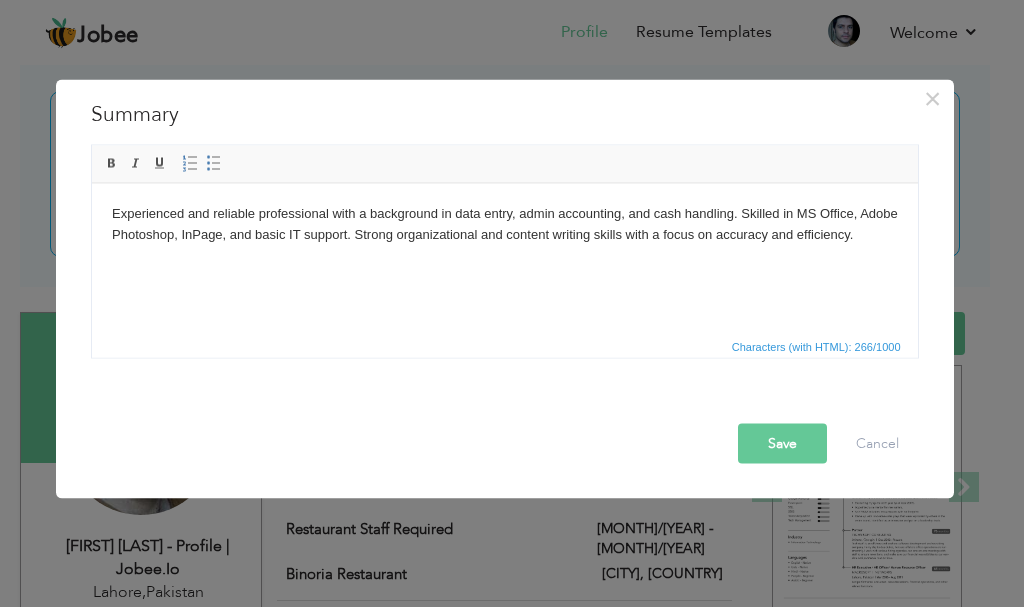 click on "Save" at bounding box center (782, 443) 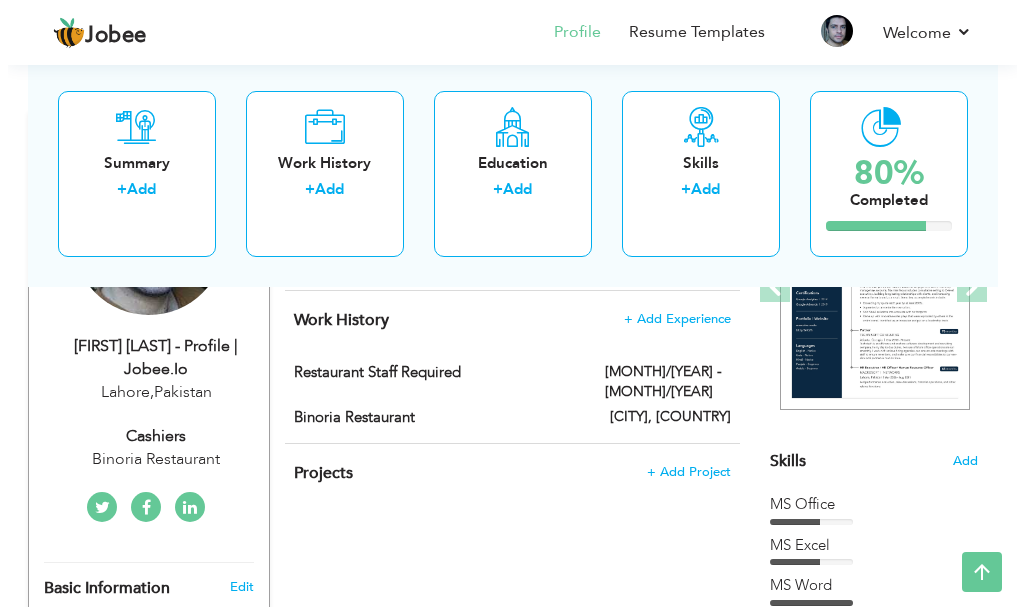 scroll, scrollTop: 200, scrollLeft: 0, axis: vertical 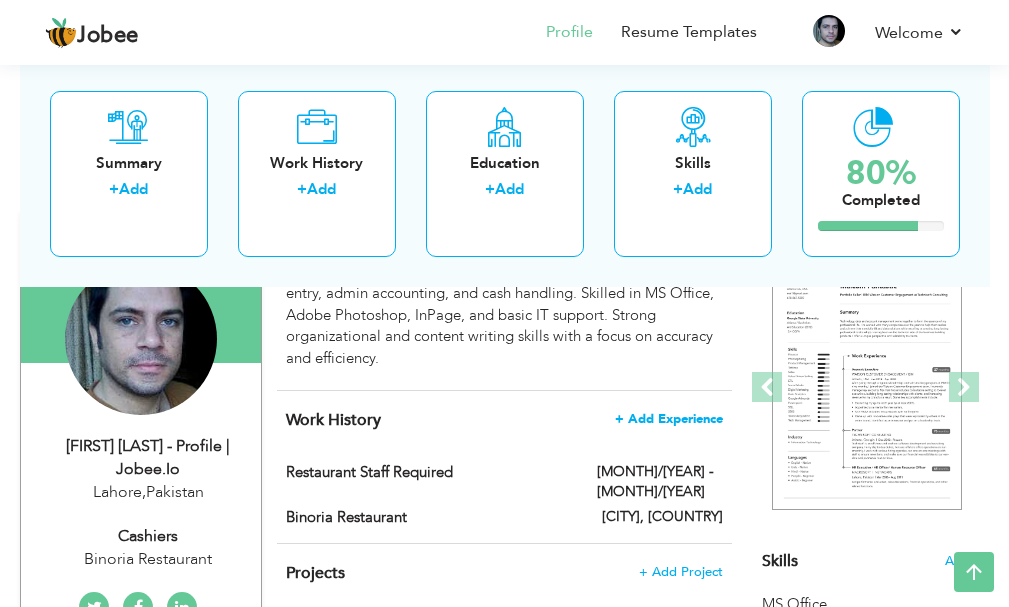 click on "+ Add Experience" at bounding box center (669, 419) 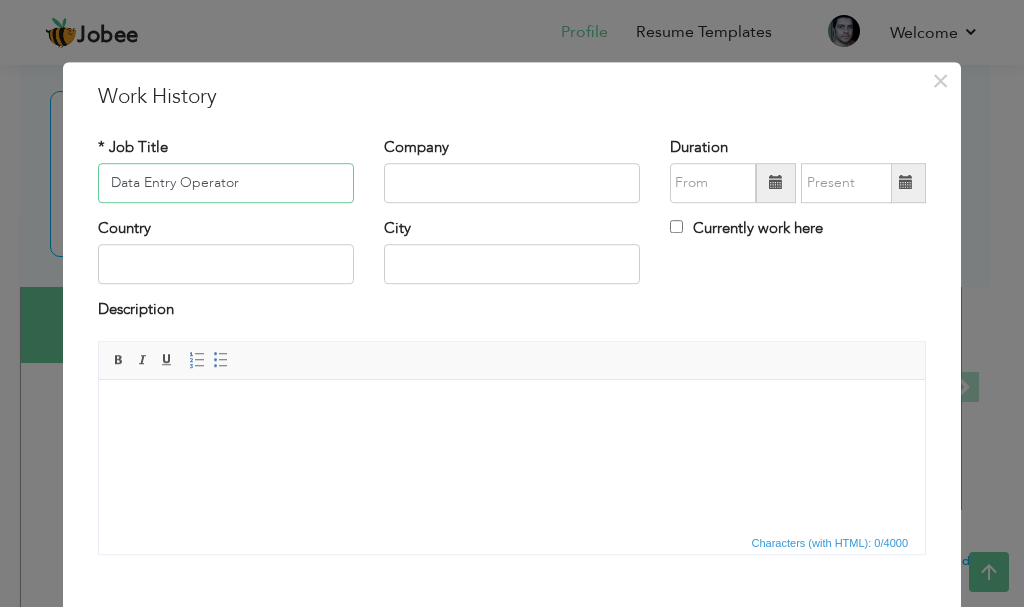 type on "Data Entry Operator" 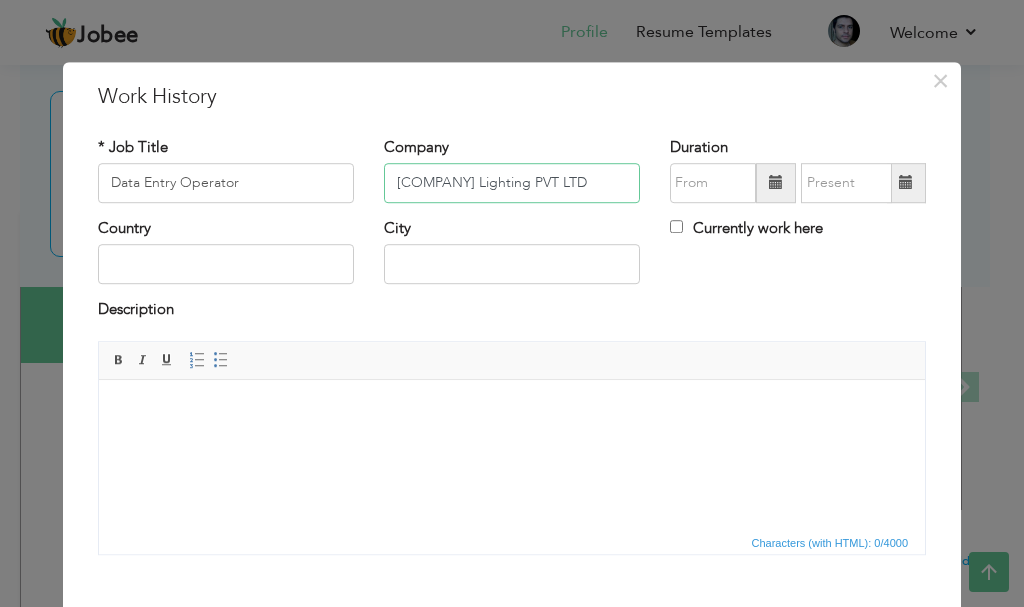 type on "Feroze Lighting PVT LTD" 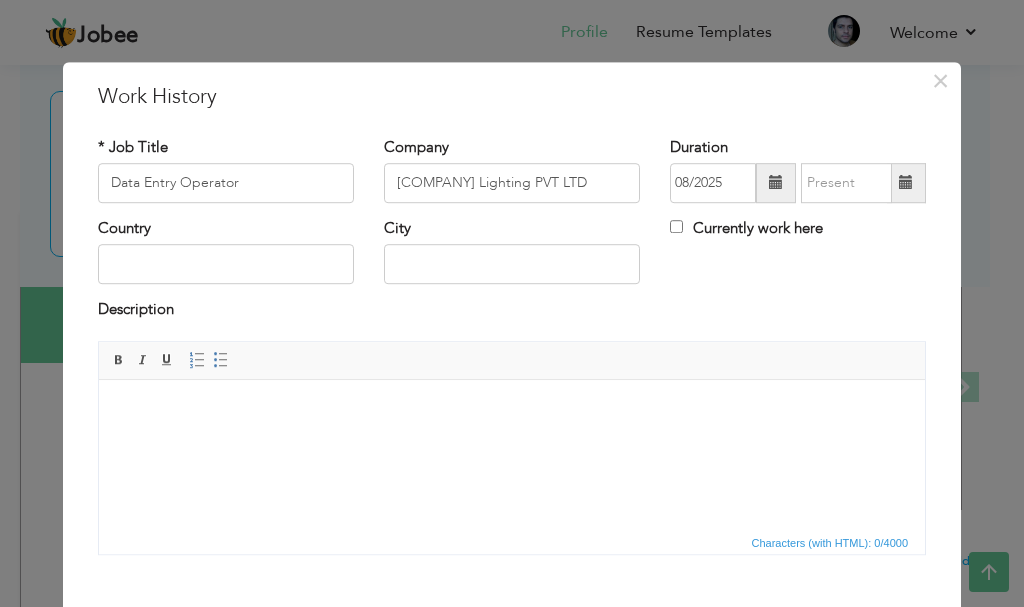 click at bounding box center [512, 409] 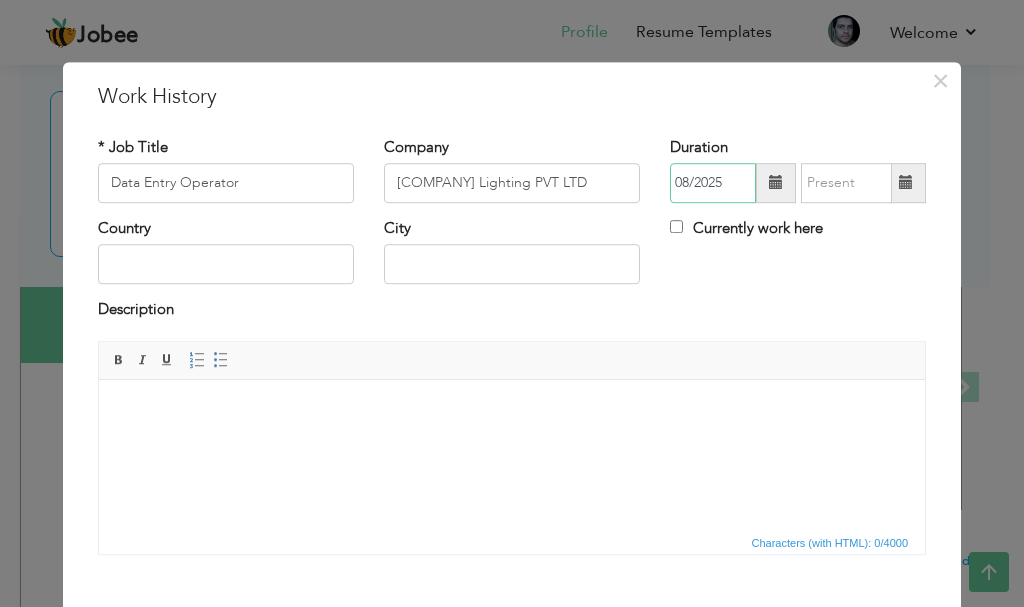 click on "08/2025" at bounding box center [713, 183] 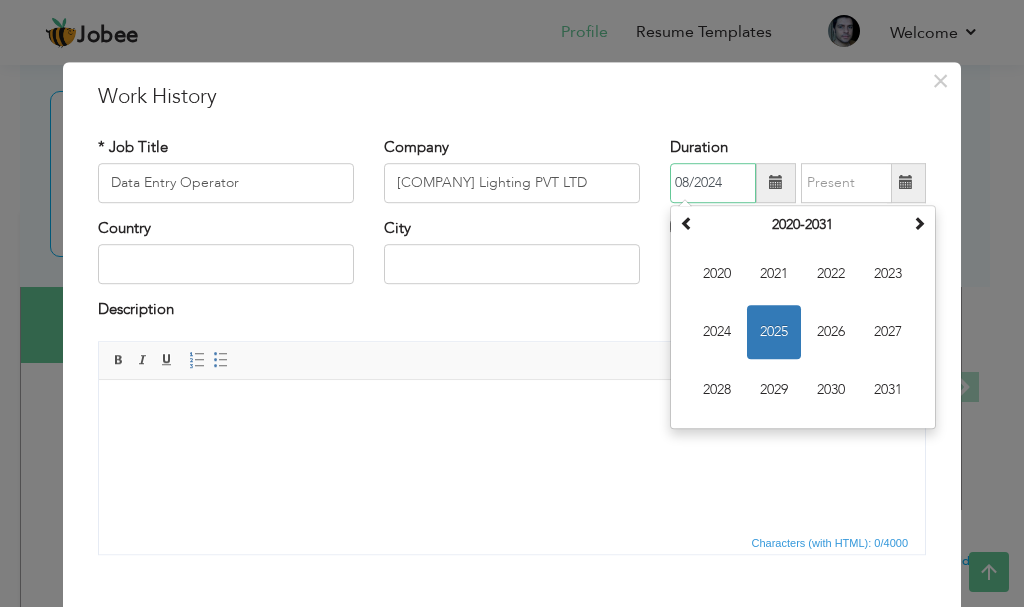 click on "08/2024" at bounding box center [713, 183] 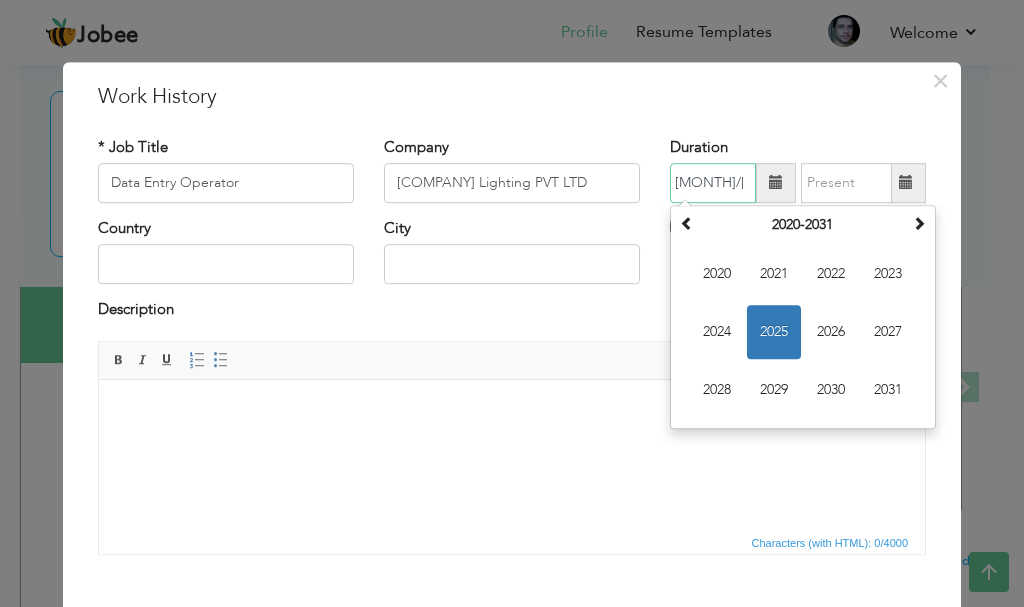click on "01/2024" at bounding box center [713, 183] 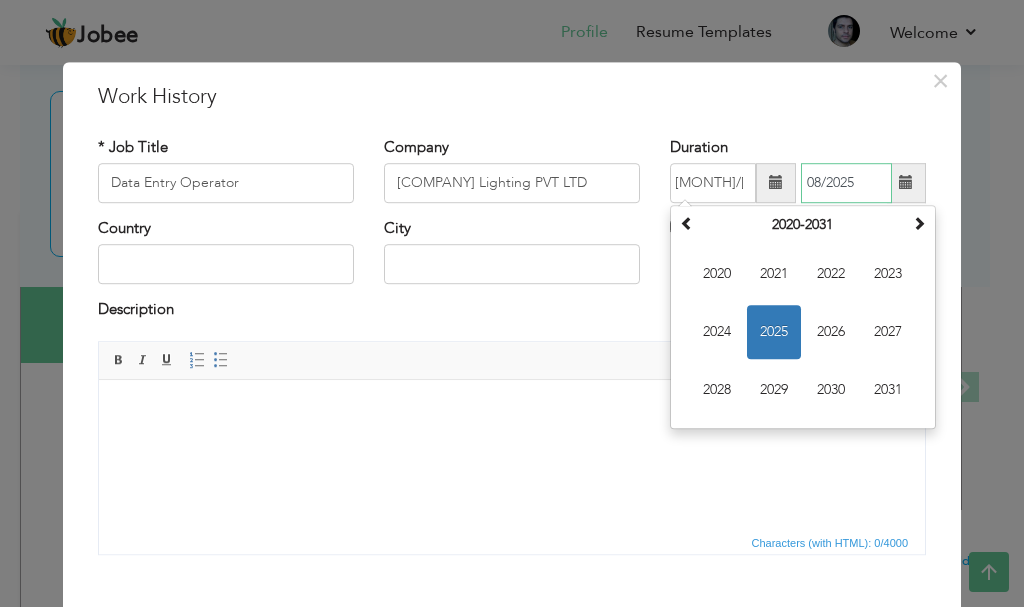 click on "08/2025" at bounding box center (846, 183) 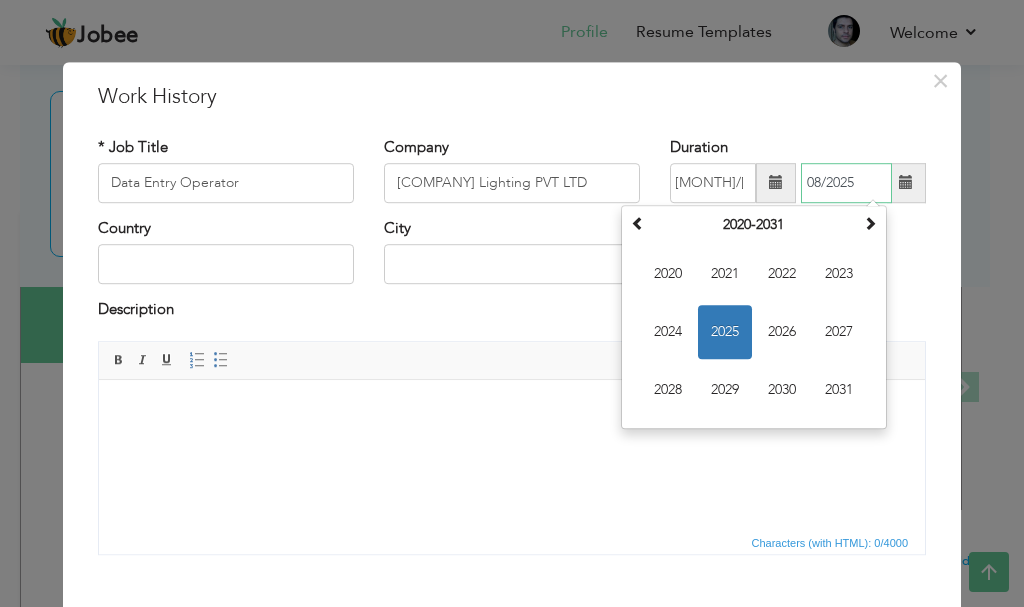 click on "08/2025" at bounding box center [846, 183] 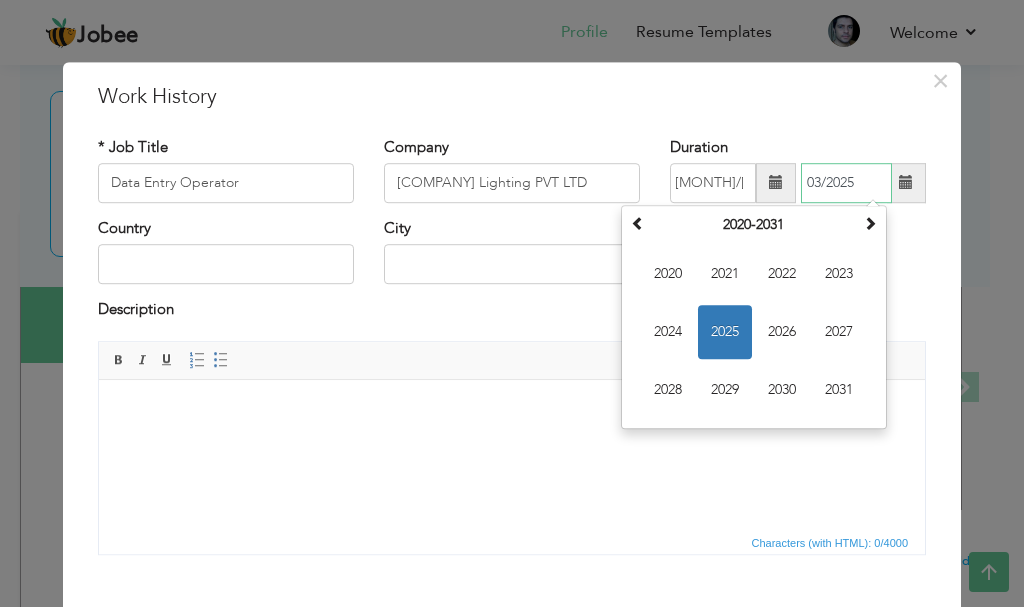 click on "03/2025" at bounding box center [846, 183] 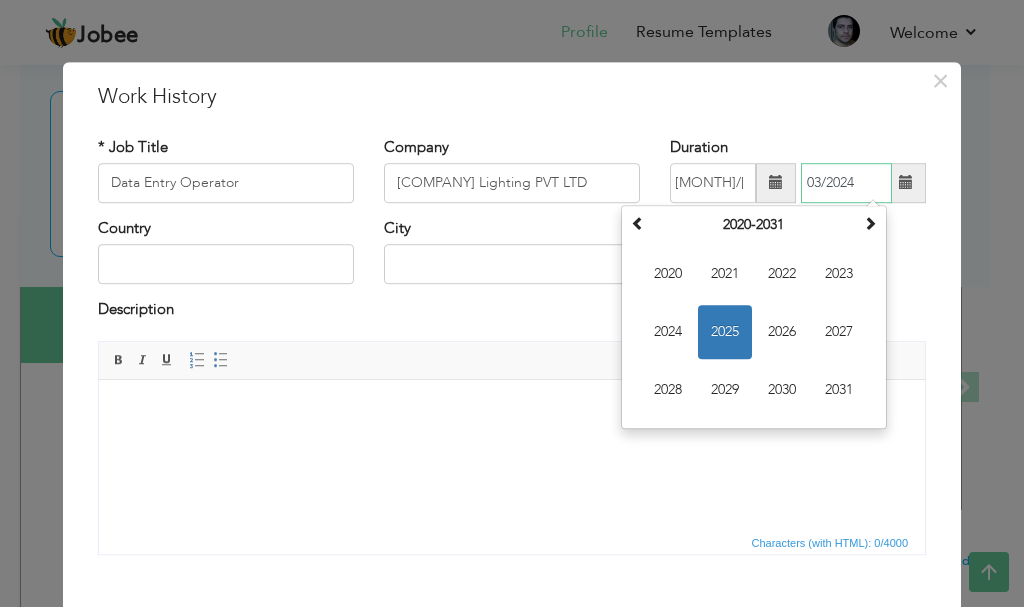 type on "03/2024" 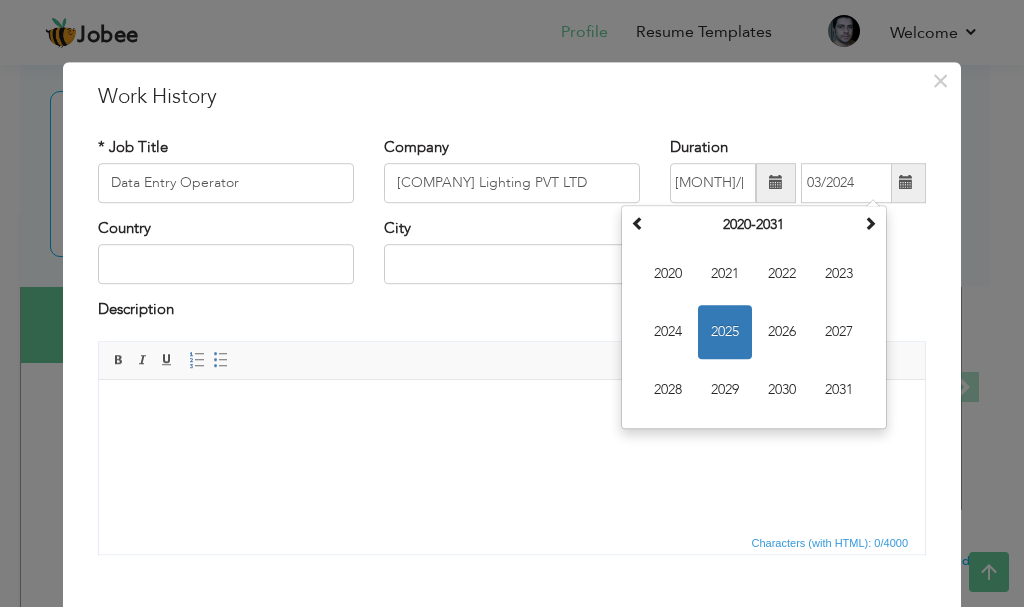 click at bounding box center (512, 409) 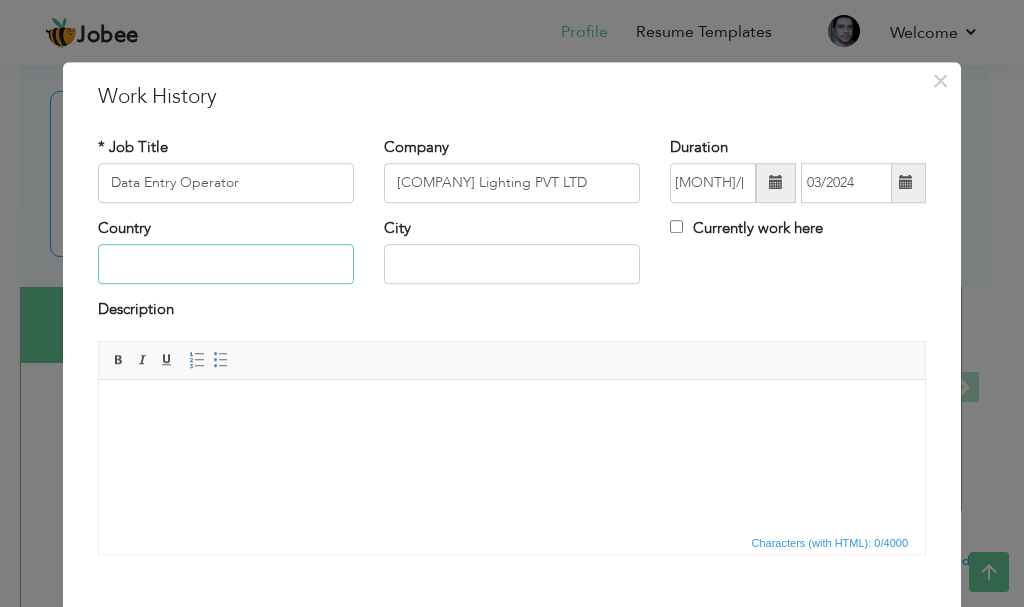 click at bounding box center (226, 265) 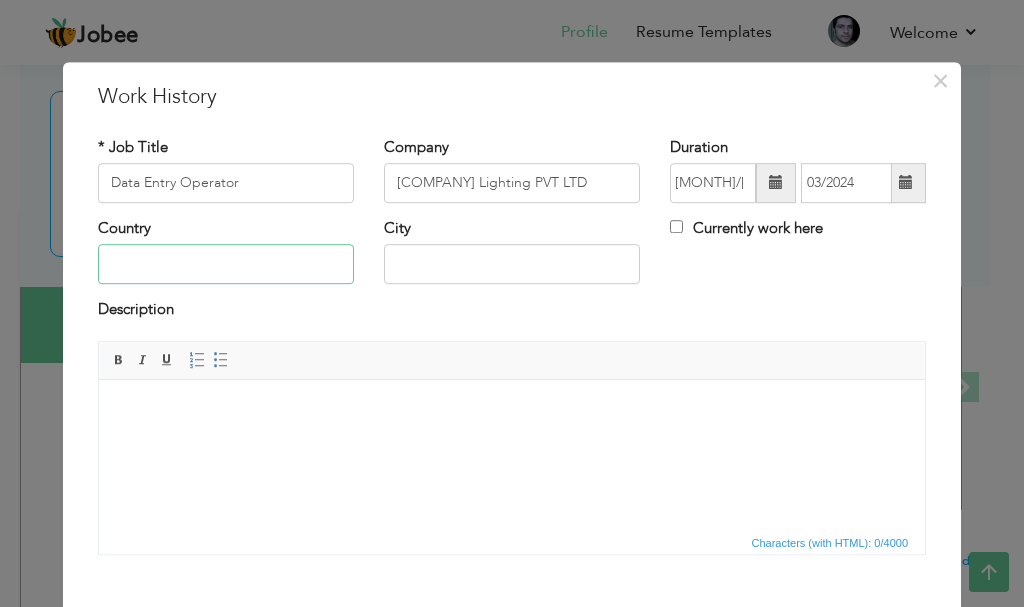 type on "p" 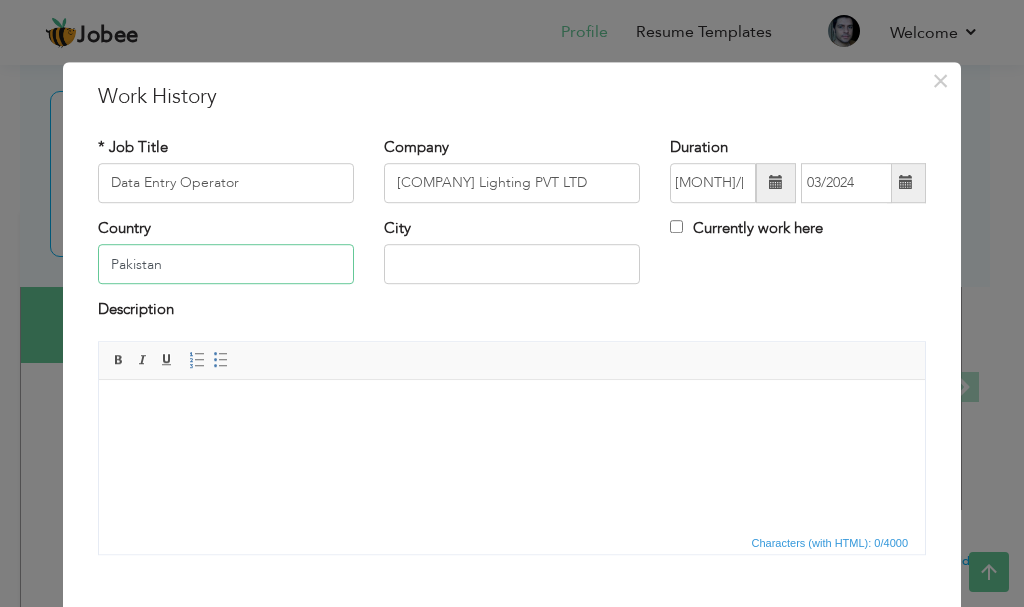 type on "Pakistan" 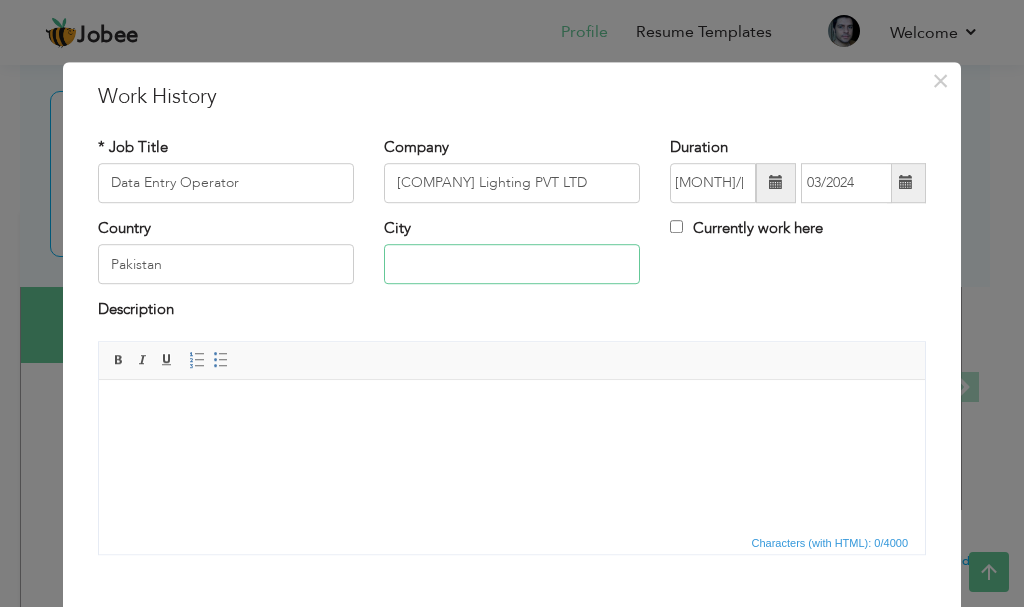 click at bounding box center [512, 265] 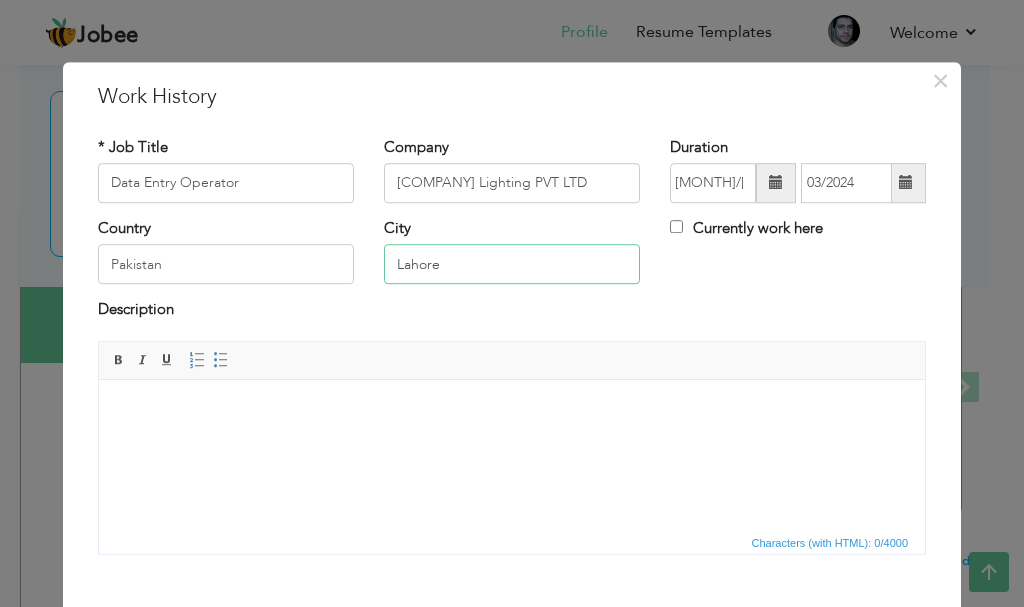 scroll, scrollTop: 110, scrollLeft: 0, axis: vertical 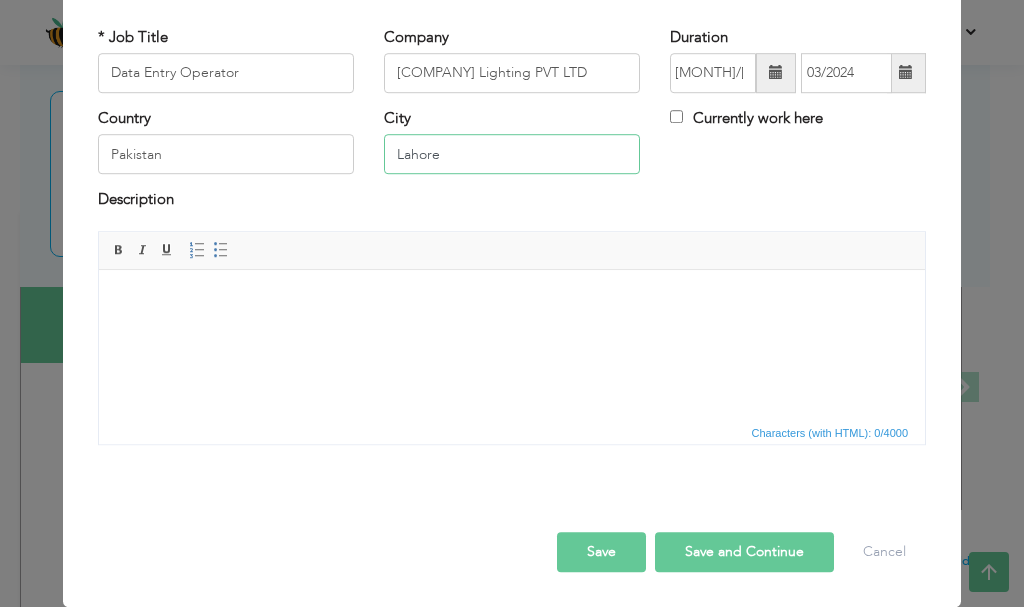 type on "Lahore" 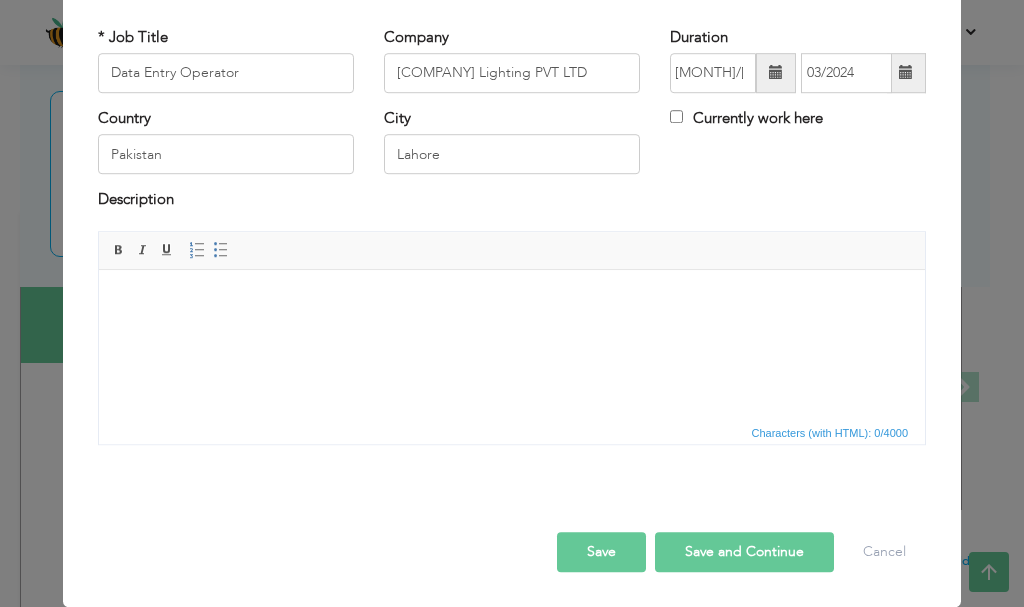 click on "Save and Continue" at bounding box center (744, 552) 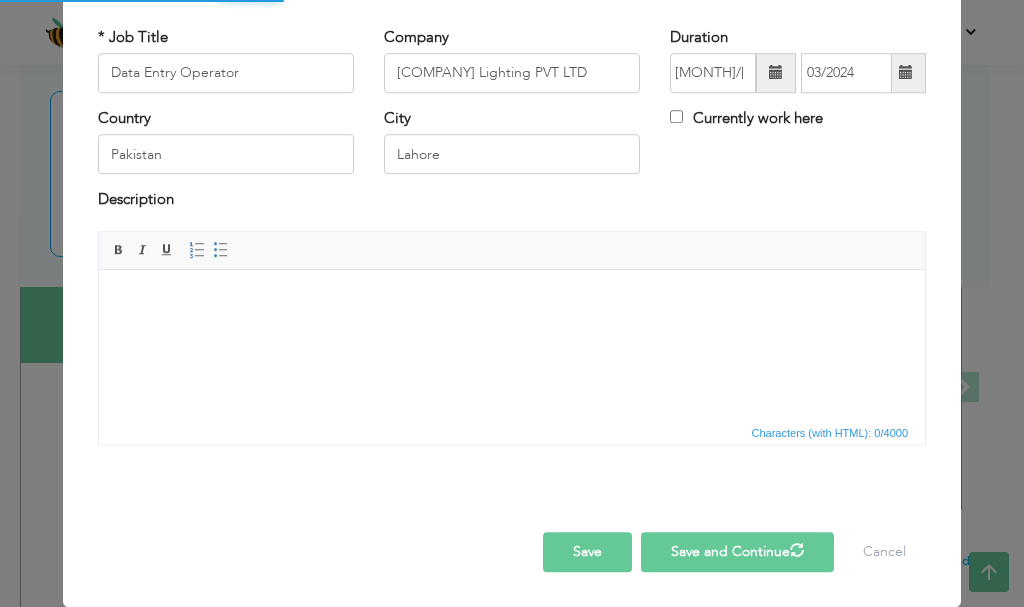 type 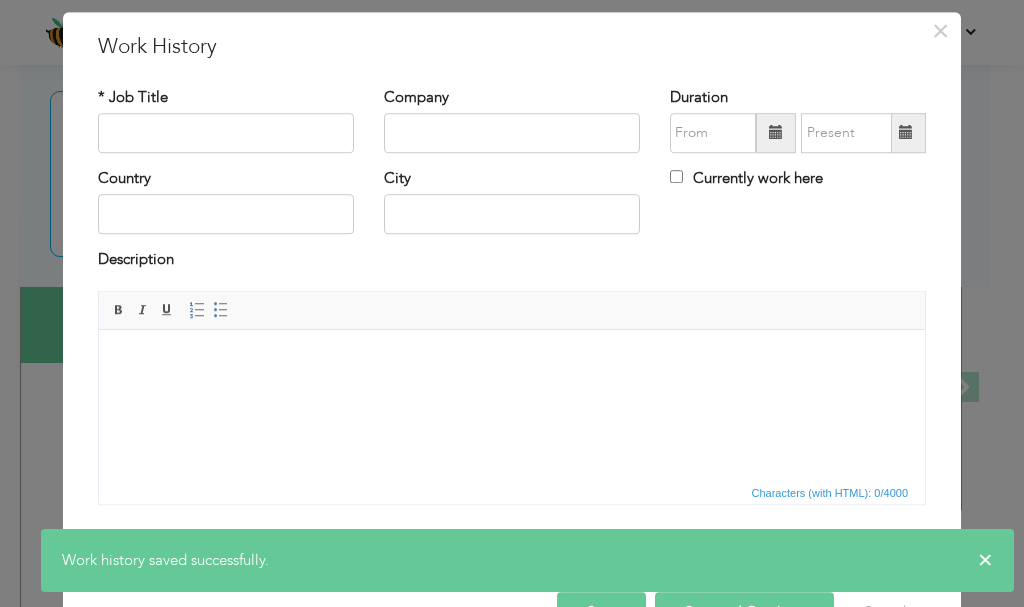 scroll, scrollTop: 0, scrollLeft: 0, axis: both 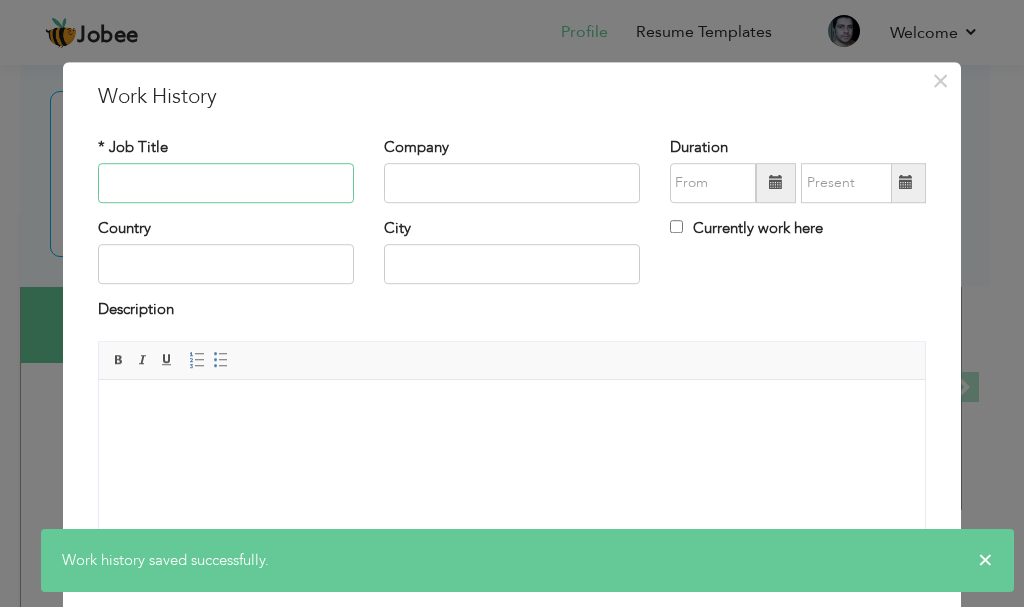 click at bounding box center [226, 183] 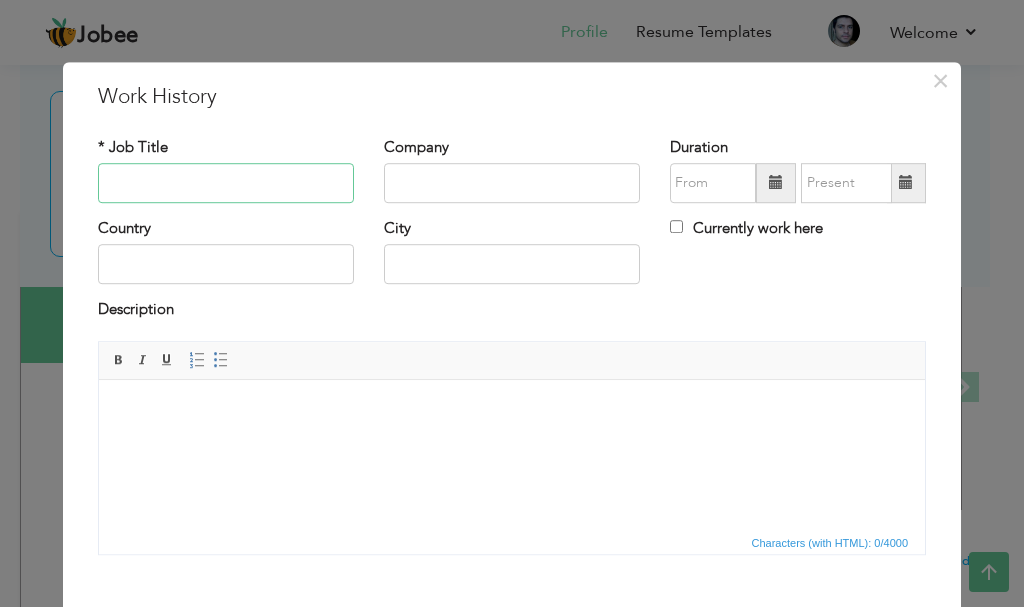 type on "A" 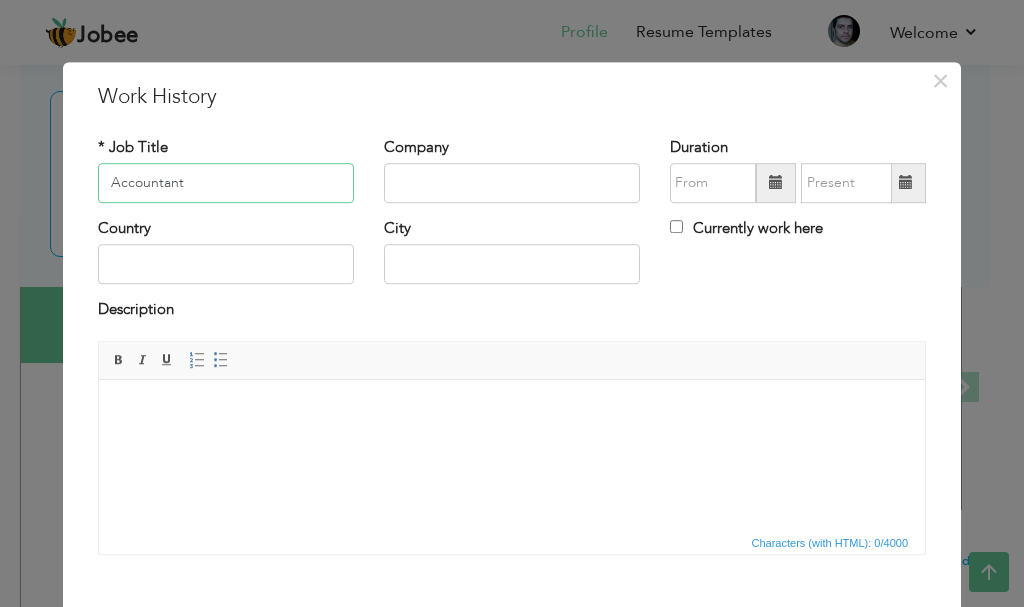 type on "Accountant" 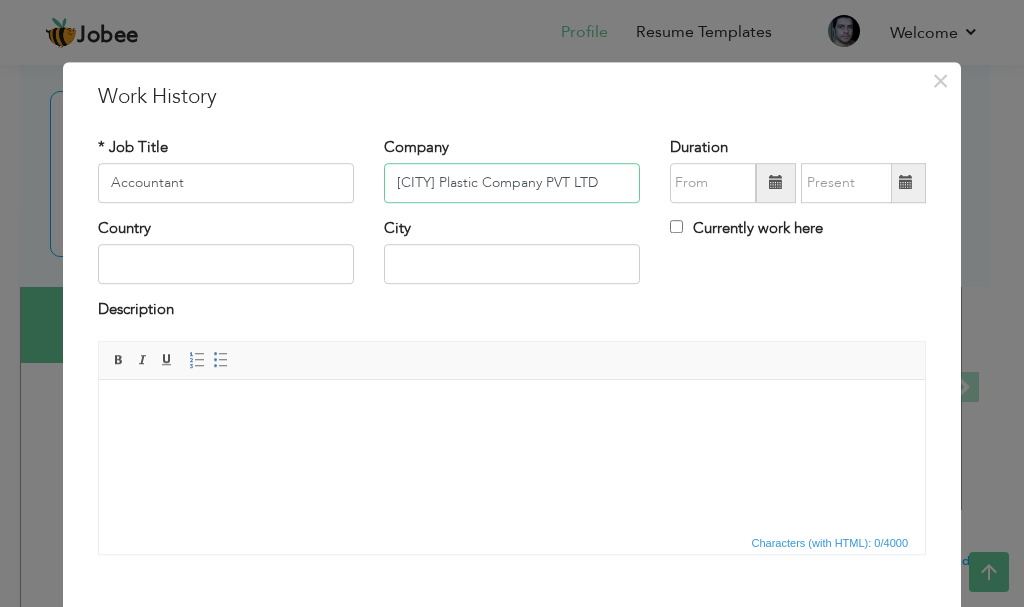 type on "Lahore Plastic Company PVT LTD" 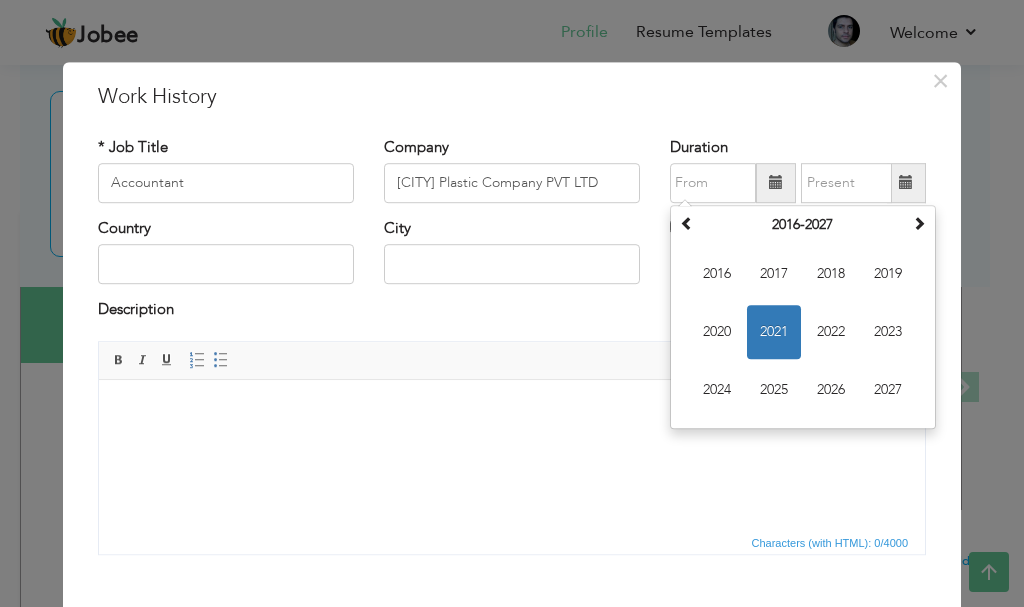 click at bounding box center (512, 409) 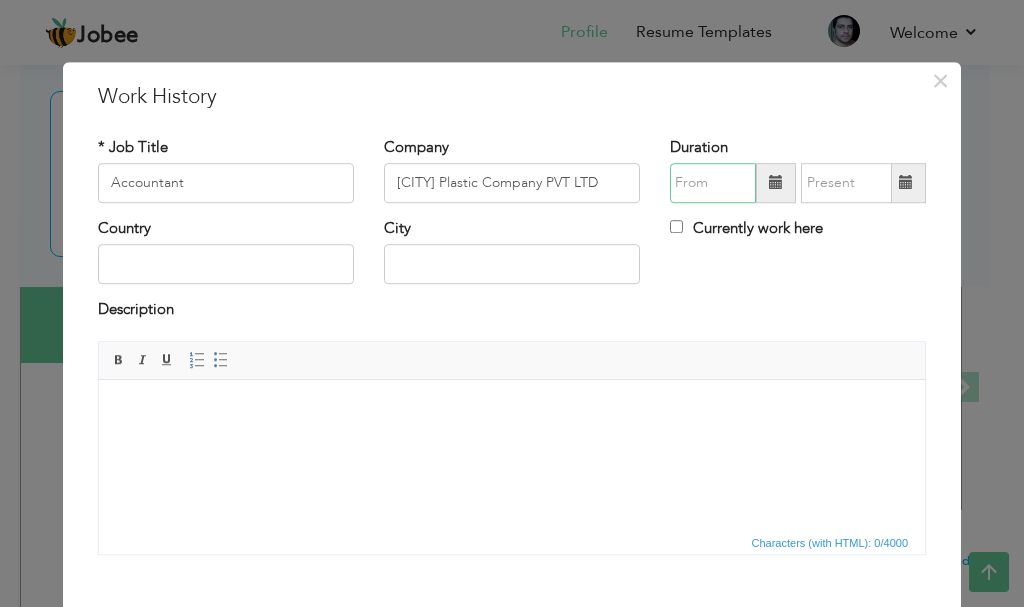click at bounding box center (713, 183) 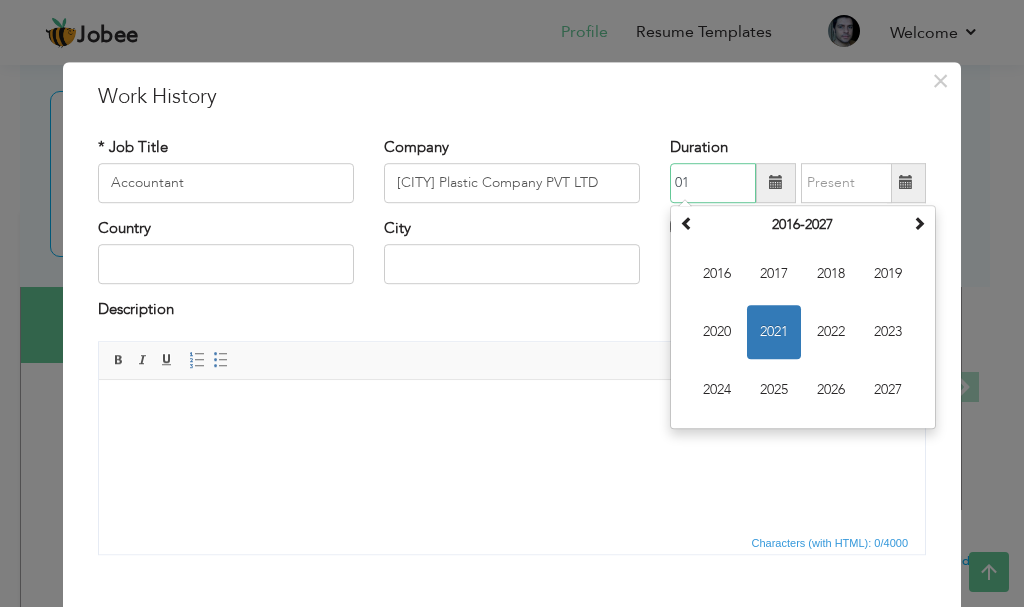 type on "0" 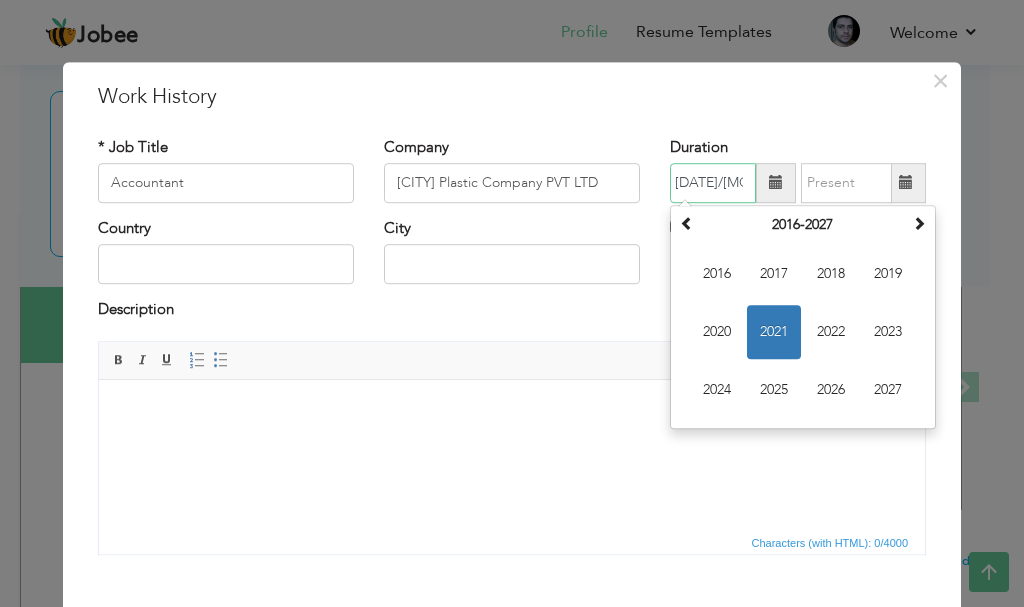 scroll, scrollTop: 0, scrollLeft: 1, axis: horizontal 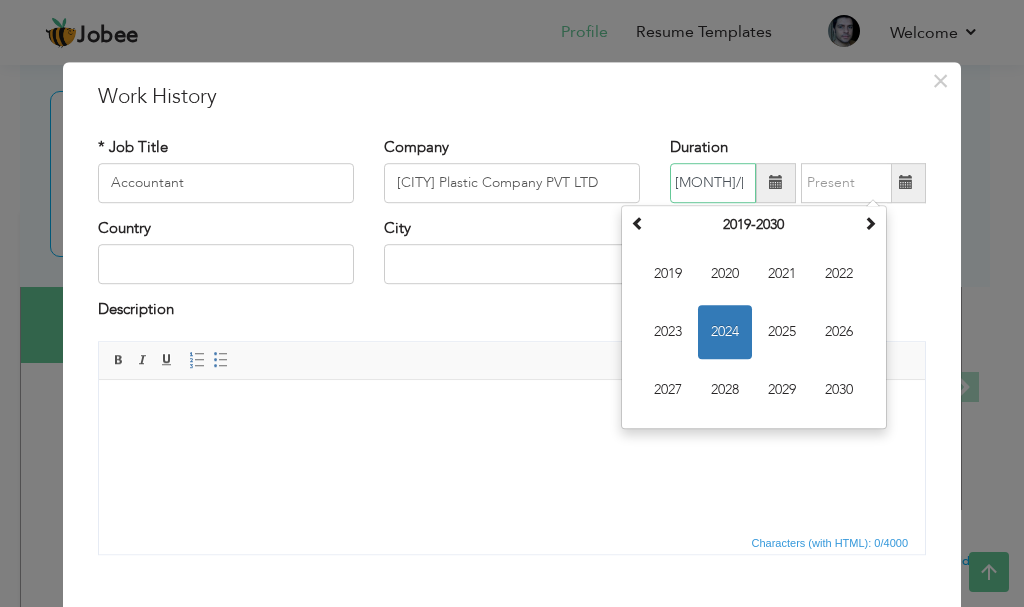 click on "01/2021" at bounding box center [713, 183] 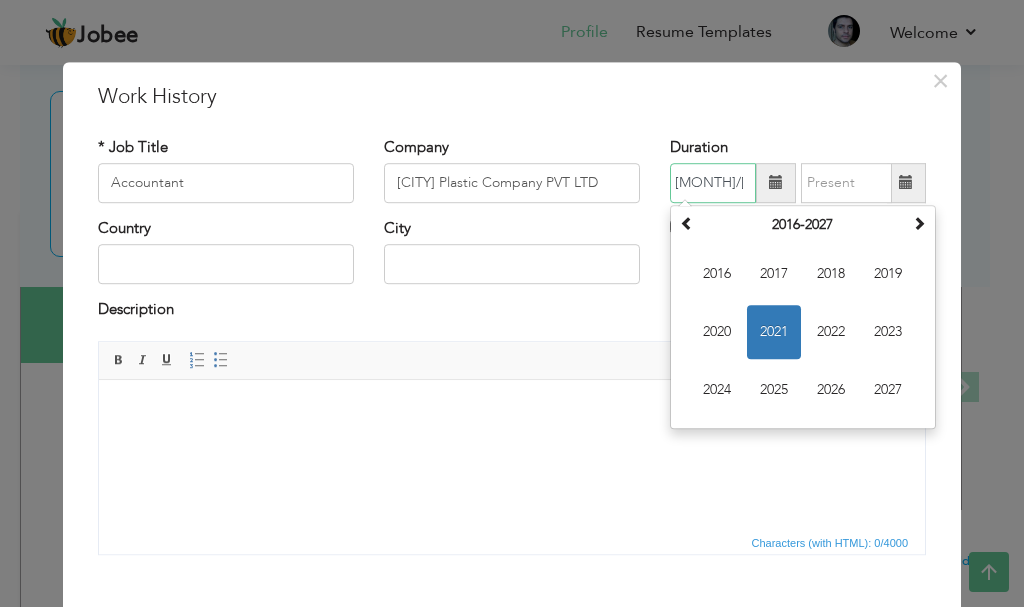 type on "01/2024" 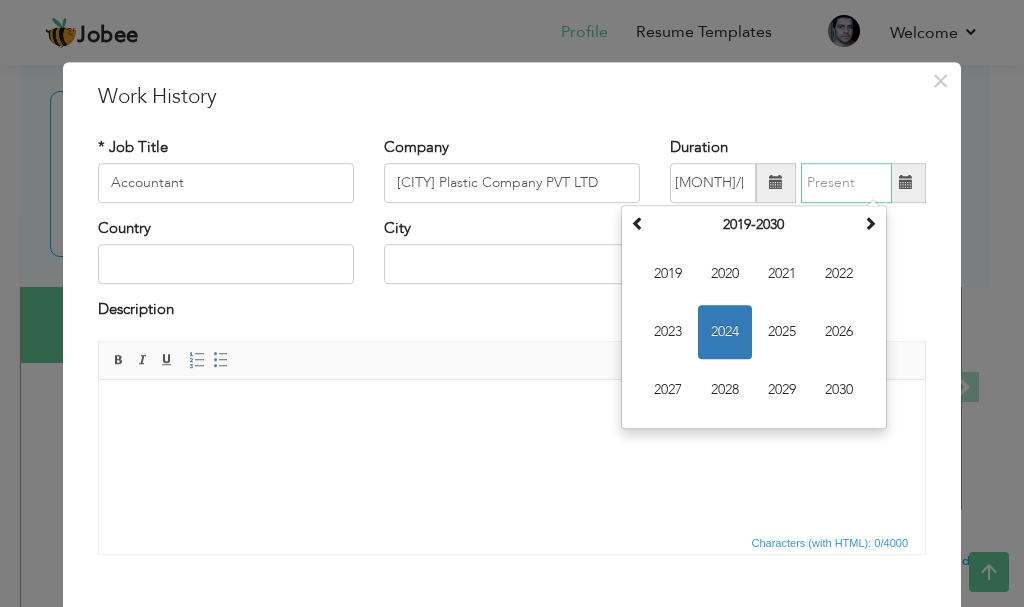 click at bounding box center [846, 183] 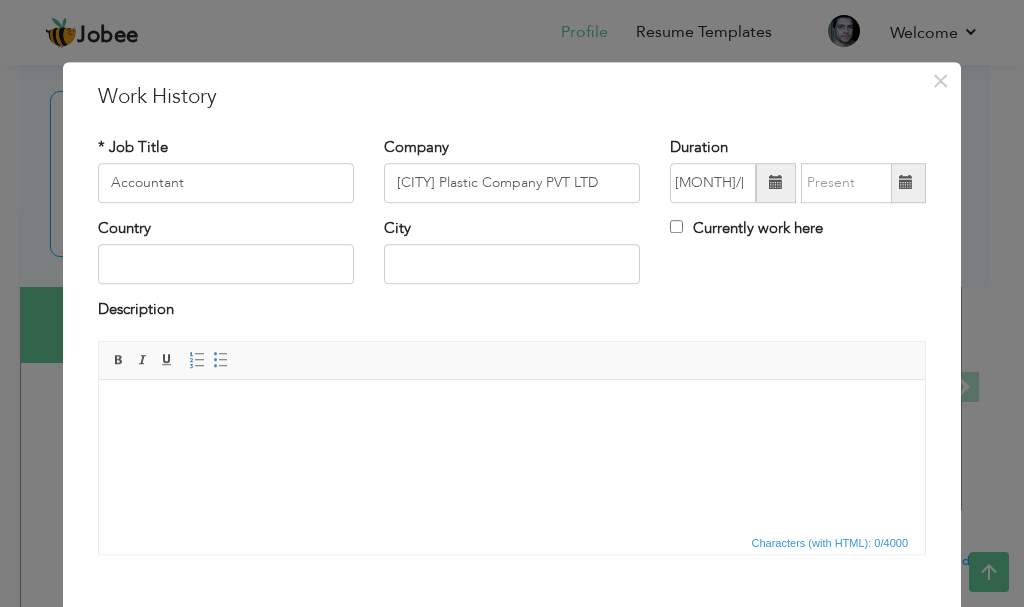 drag, startPoint x: 798, startPoint y: 393, endPoint x: 910, endPoint y: 671, distance: 299.7132 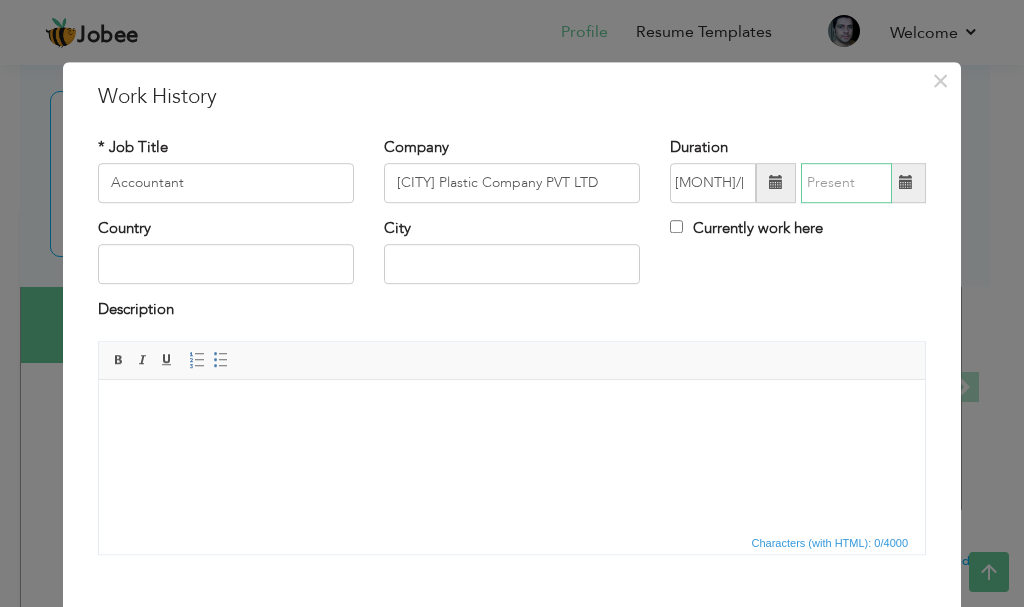 click at bounding box center (846, 183) 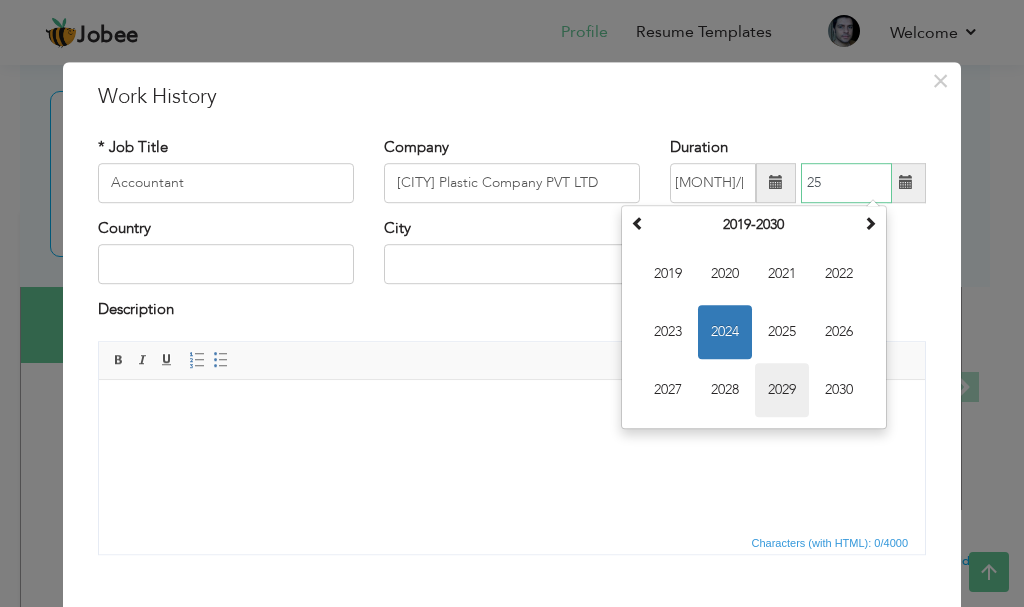 type on "2" 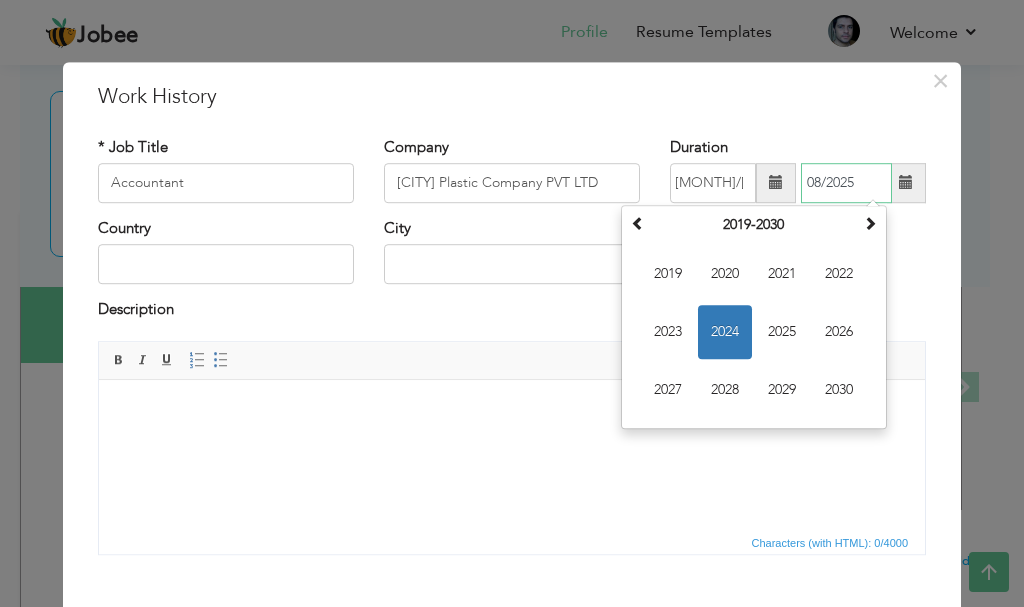 type on "08/2025" 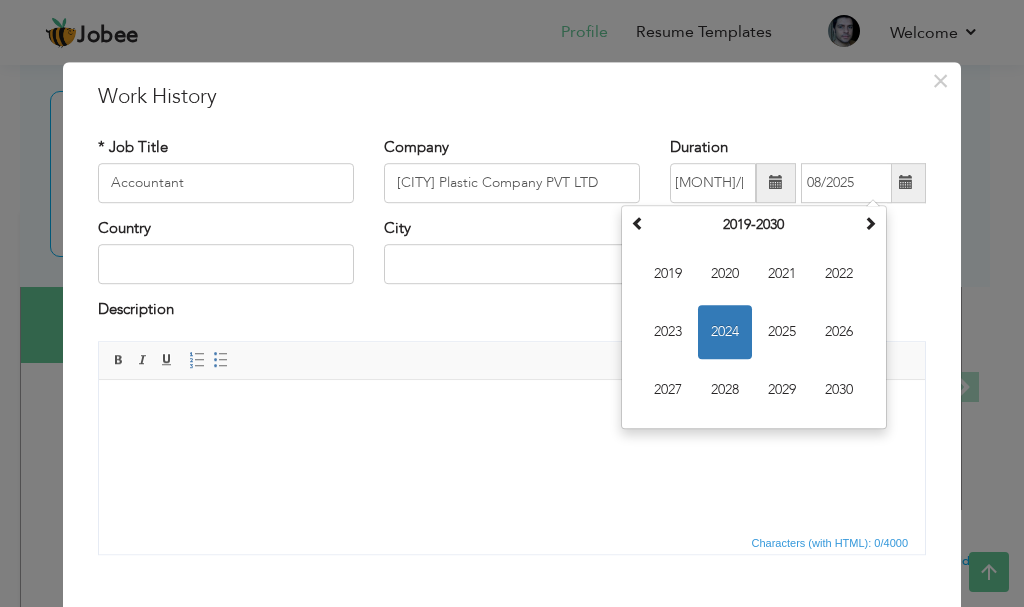 click at bounding box center [512, 409] 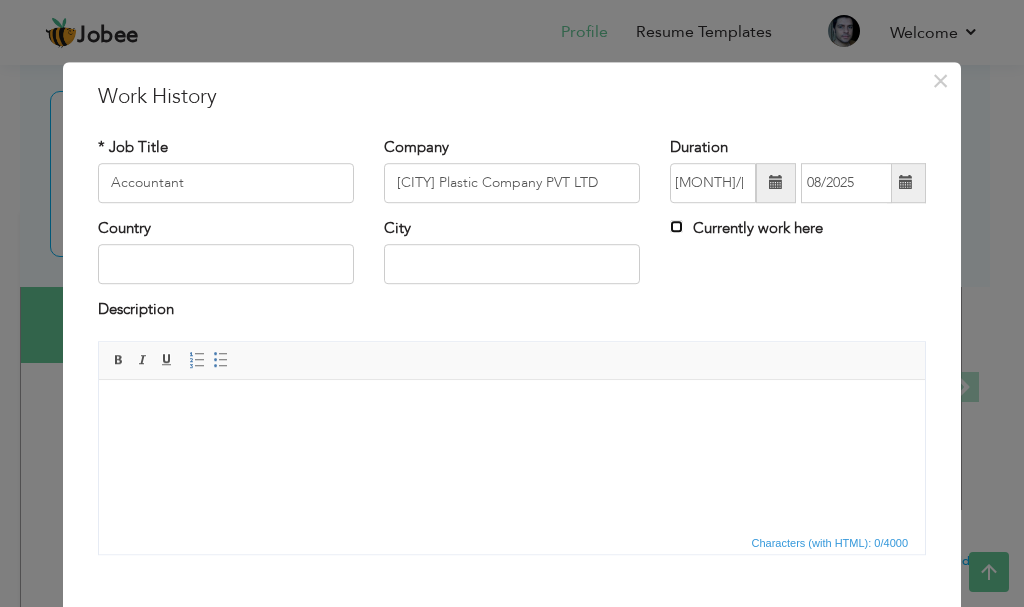 click on "Currently work here" at bounding box center (676, 226) 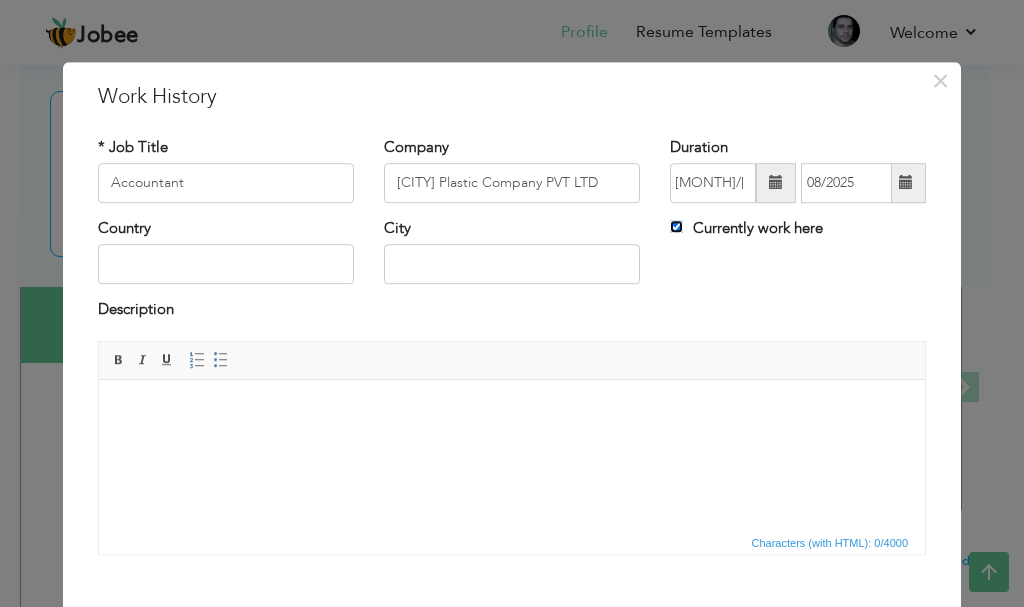 type 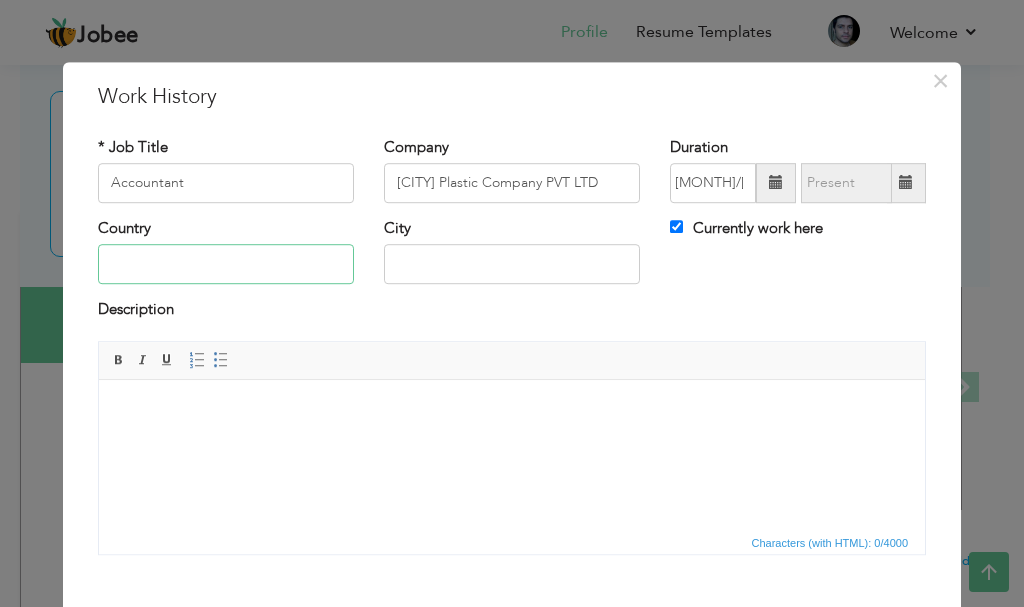 click at bounding box center (226, 265) 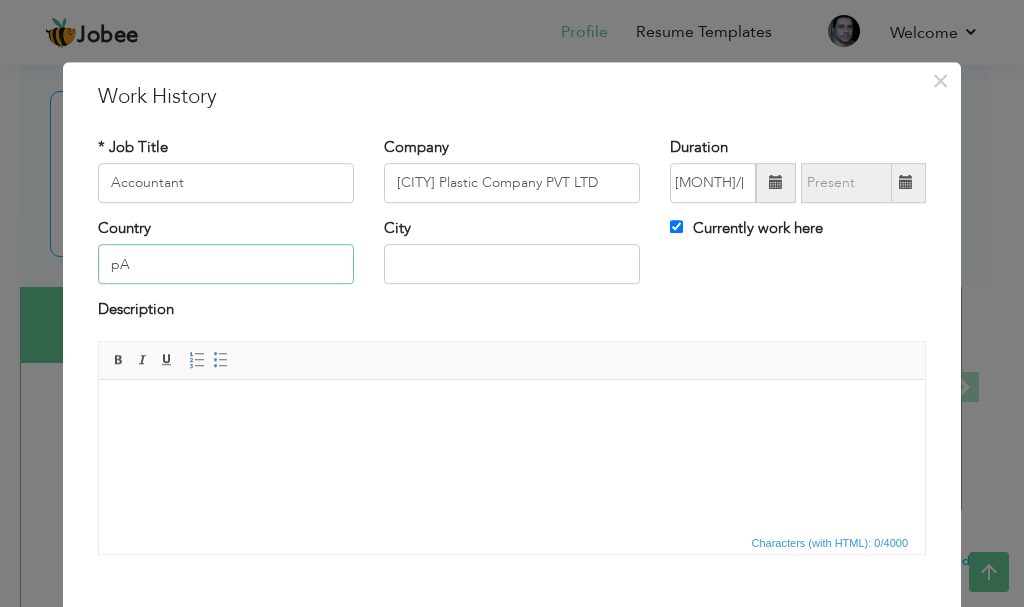 type on "p" 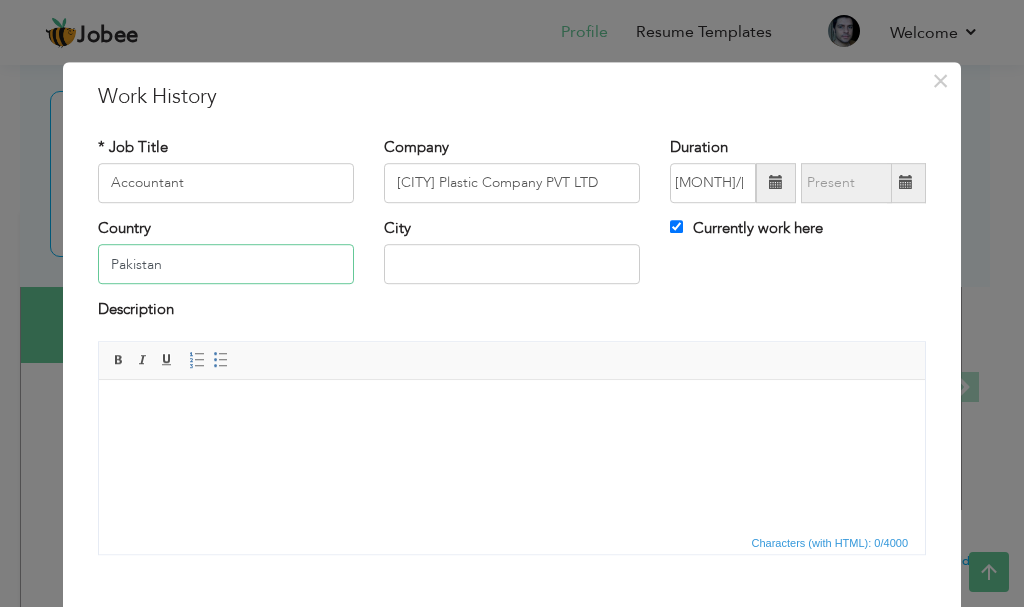 type on "Pakistan" 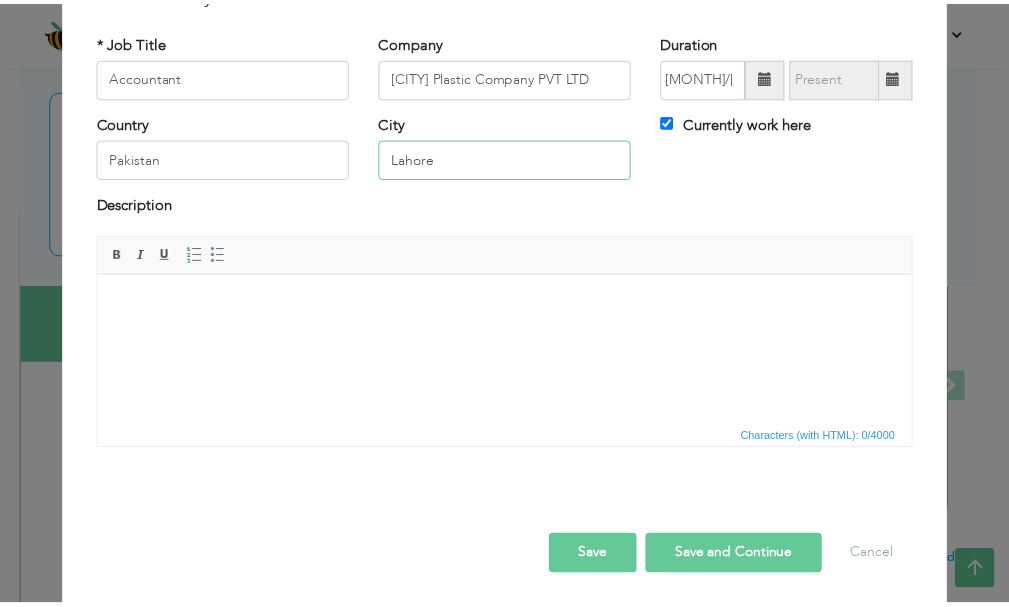 scroll, scrollTop: 110, scrollLeft: 0, axis: vertical 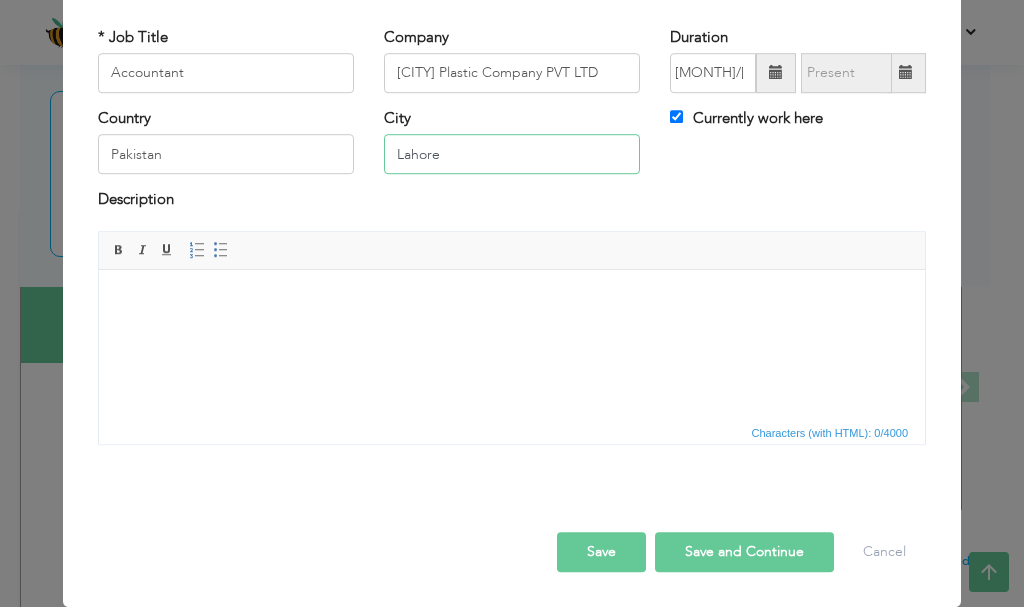 type on "Lahore" 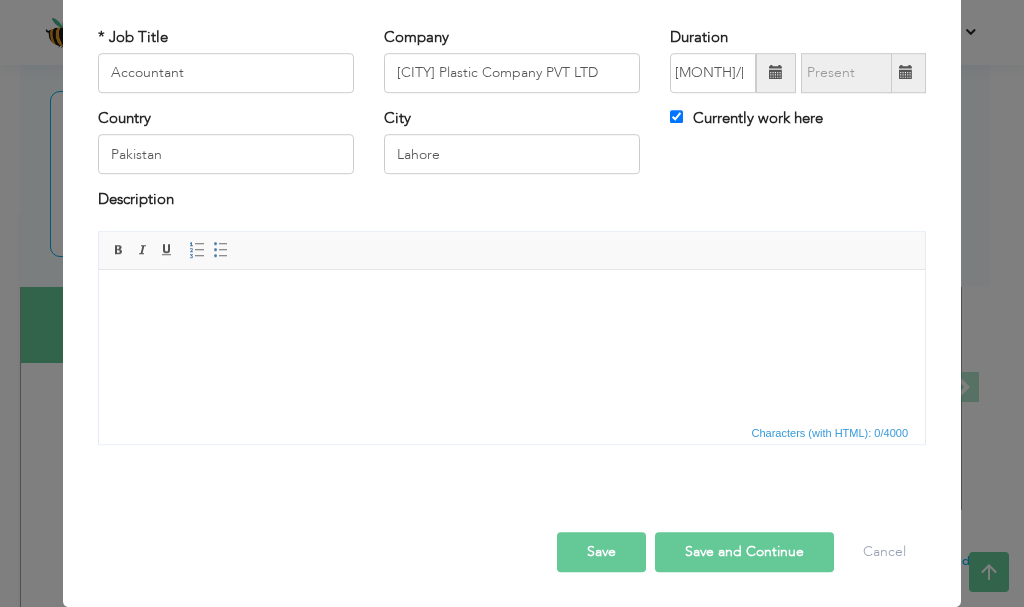 click on "Save" at bounding box center (601, 552) 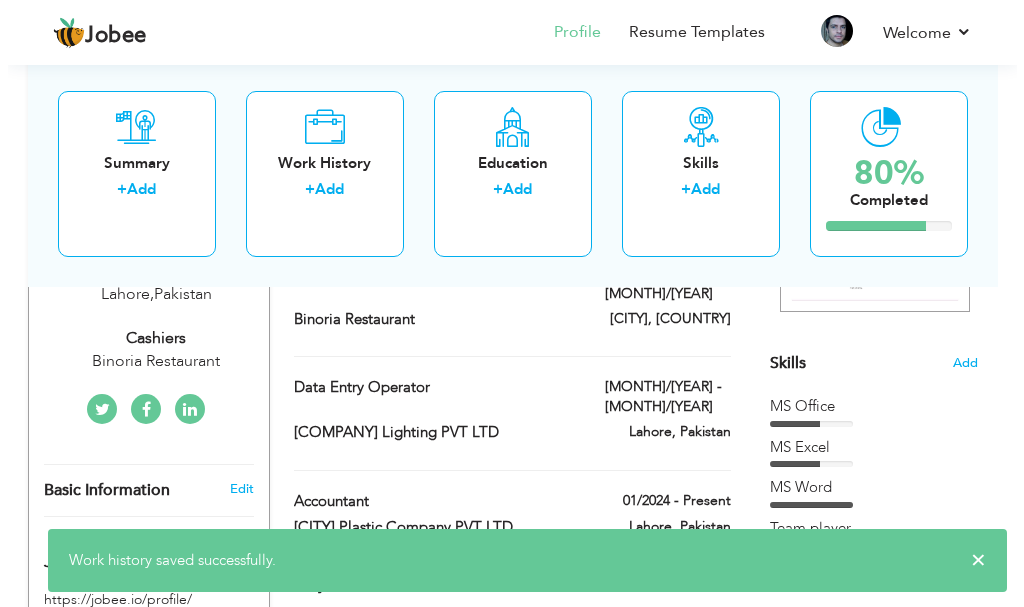 scroll, scrollTop: 400, scrollLeft: 0, axis: vertical 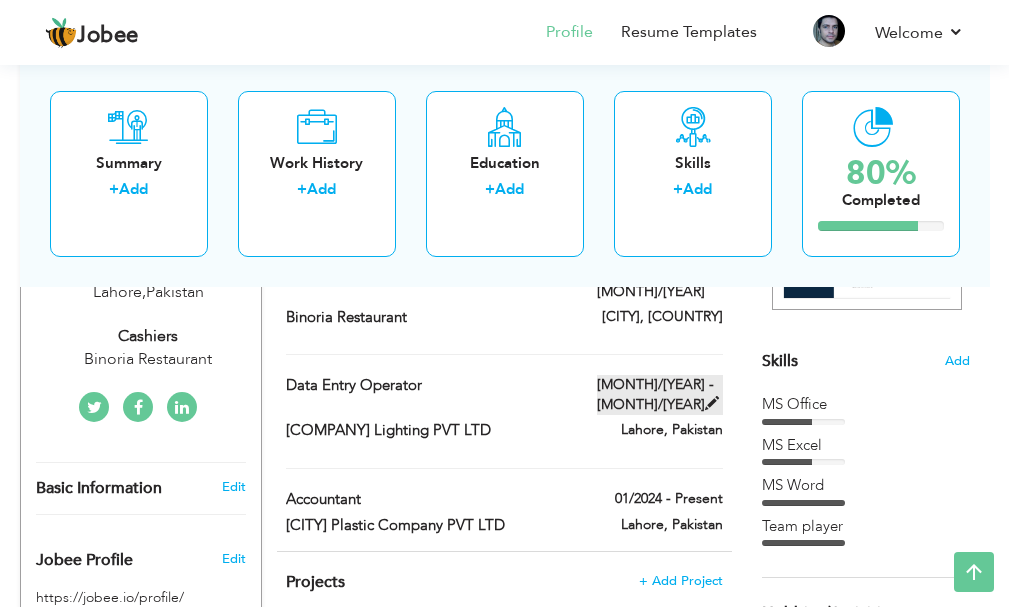 click at bounding box center (712, 403) 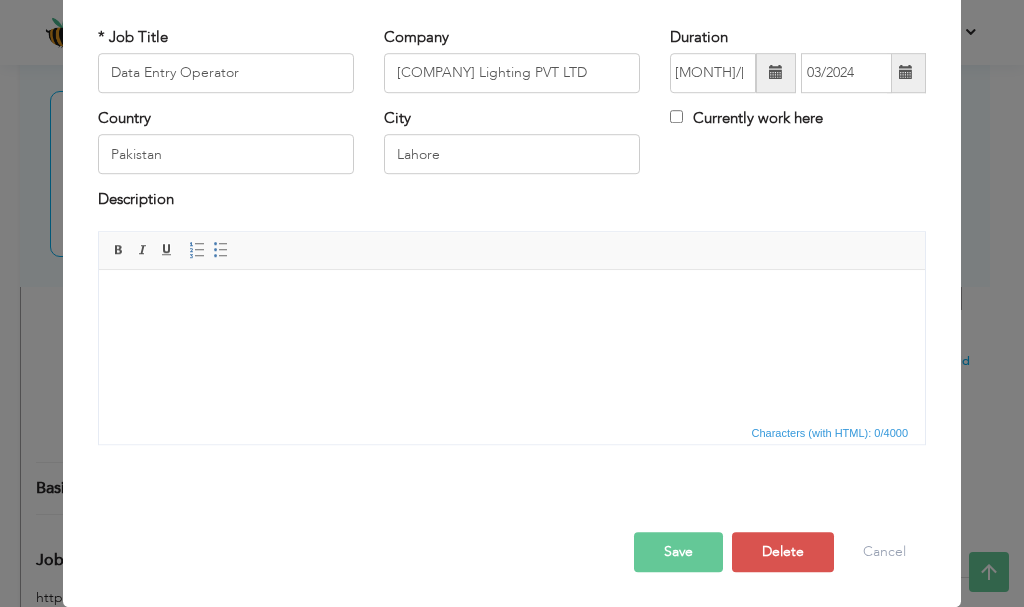 scroll, scrollTop: 0, scrollLeft: 0, axis: both 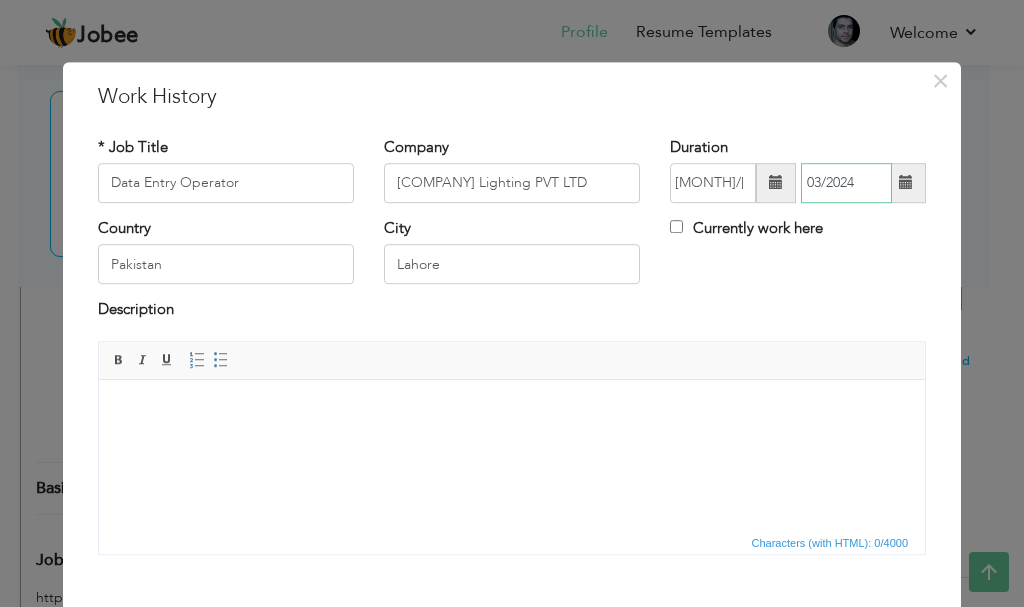 click on "03/2024" at bounding box center (846, 183) 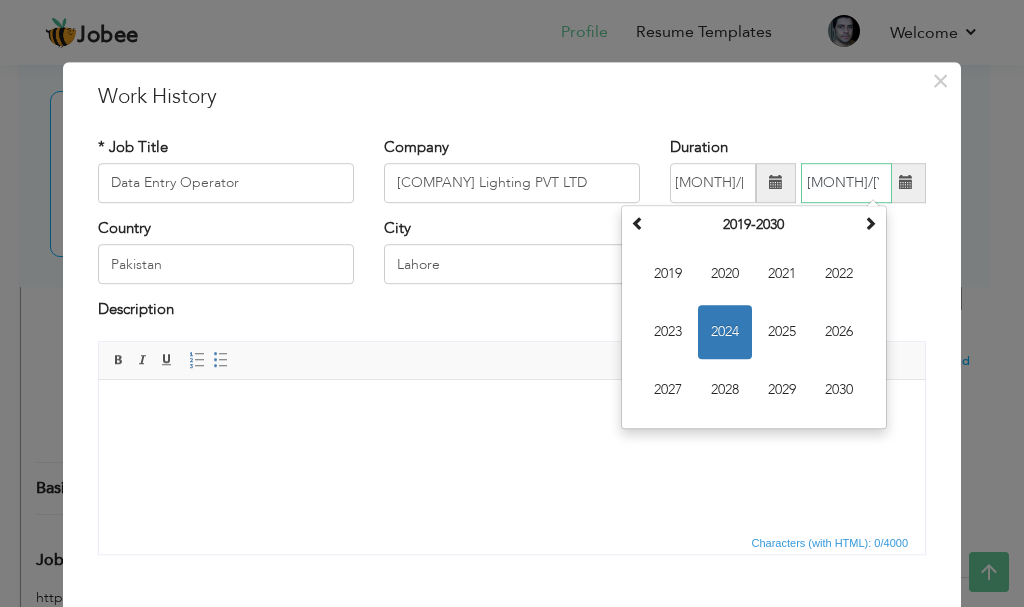 type on "12/2024" 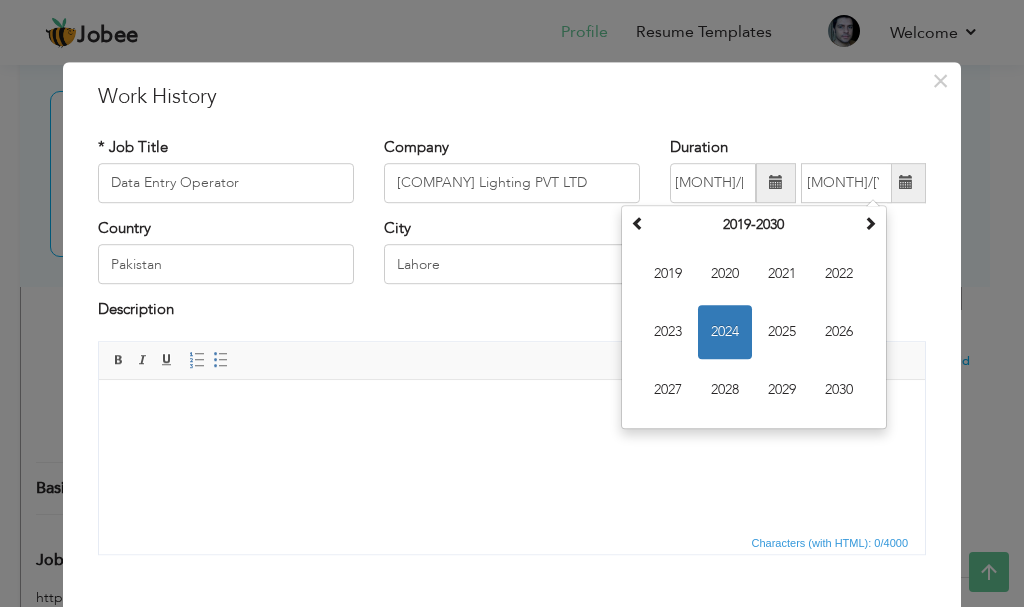 click at bounding box center (512, 409) 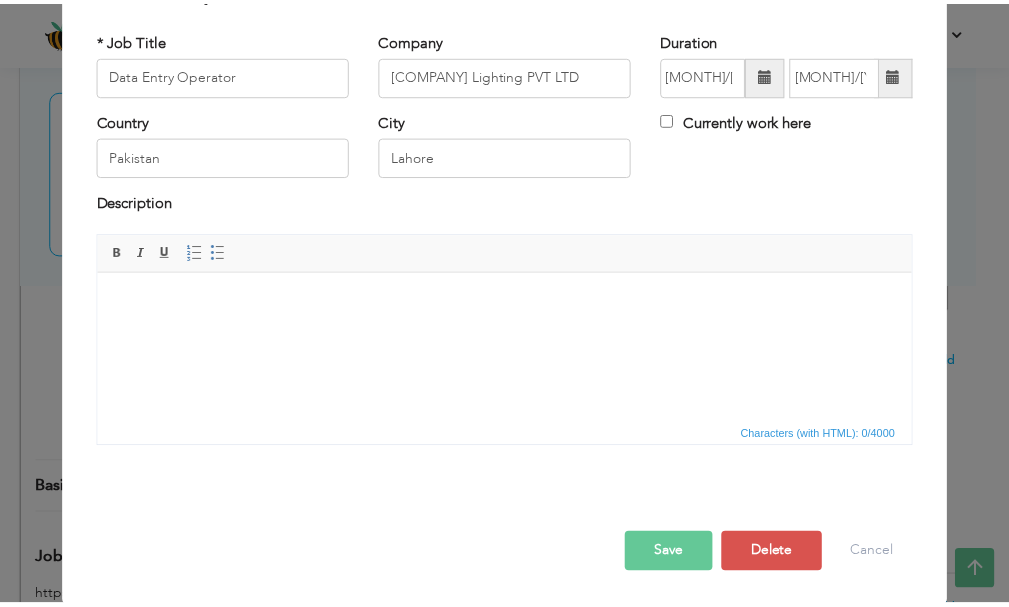 scroll, scrollTop: 110, scrollLeft: 0, axis: vertical 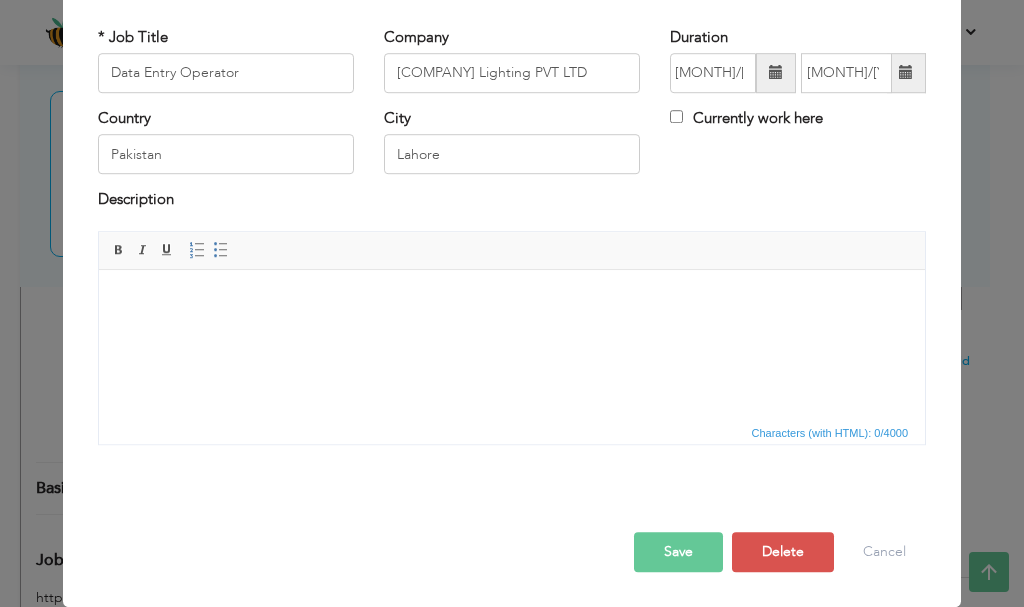 click on "Save" at bounding box center [678, 552] 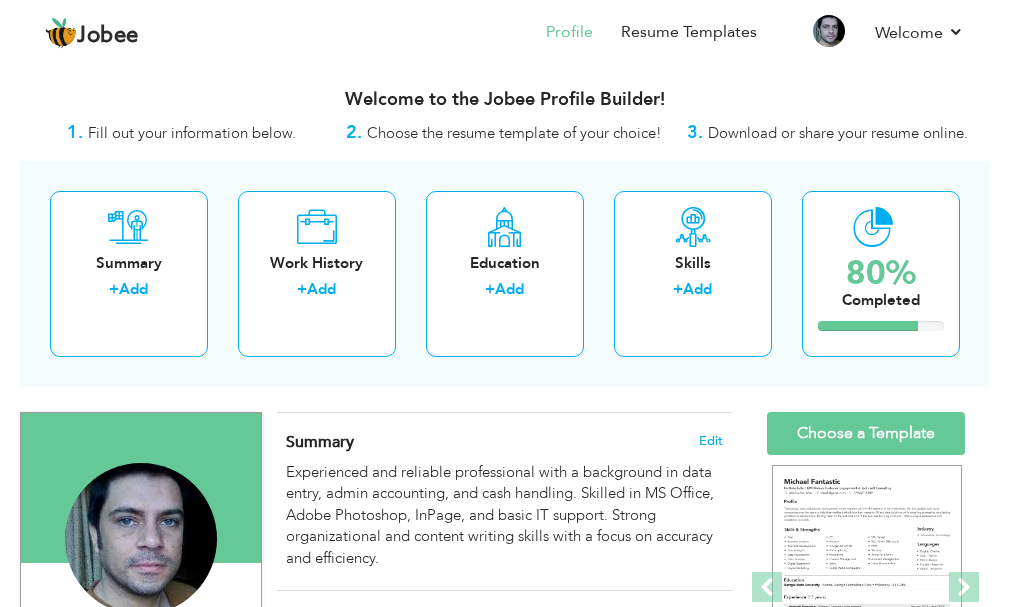scroll, scrollTop: 100, scrollLeft: 0, axis: vertical 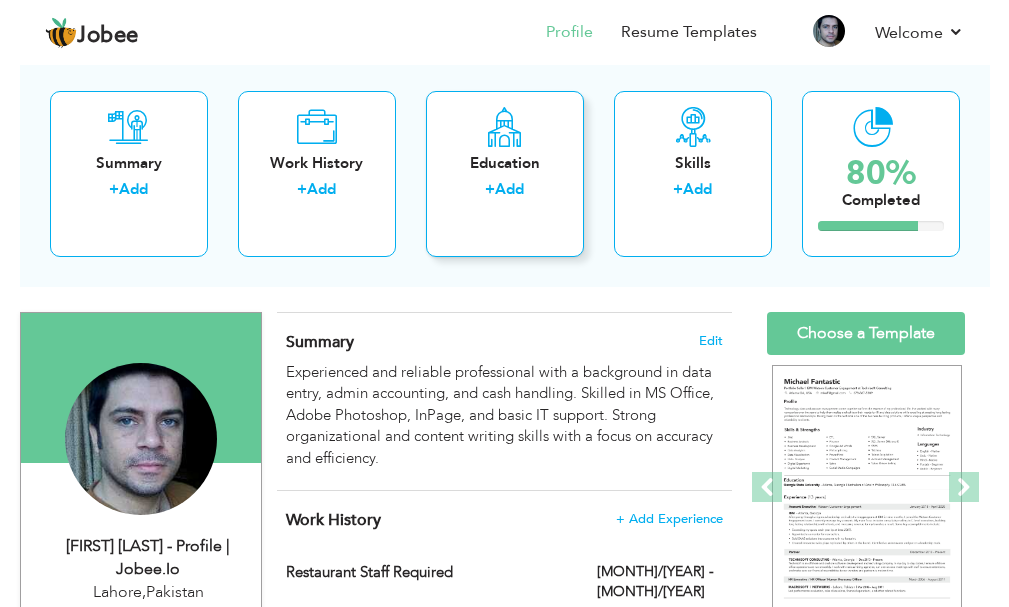 click on "Education
+  Add" at bounding box center [505, 174] 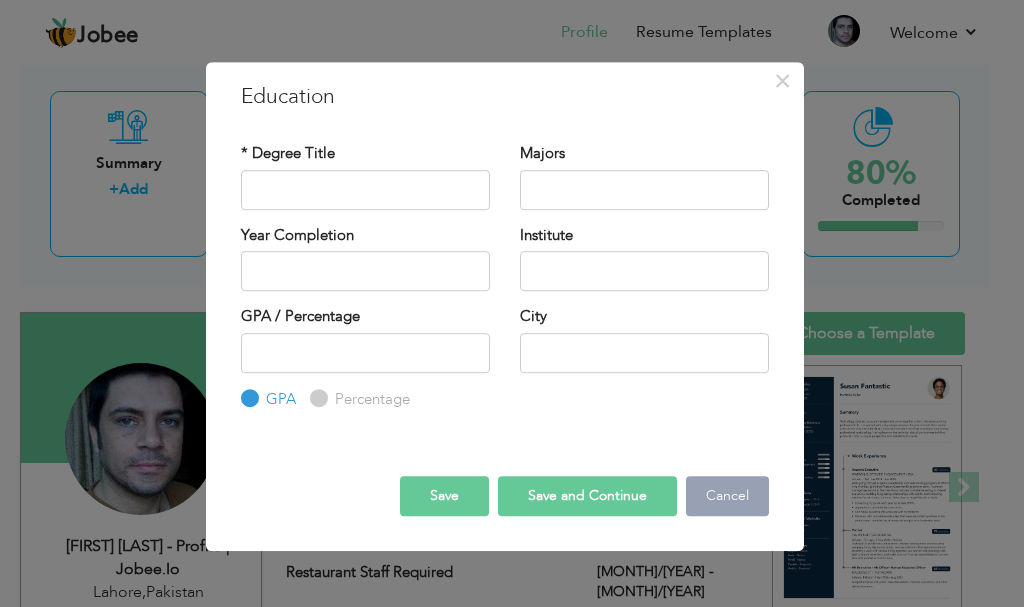 click on "Cancel" at bounding box center (727, 496) 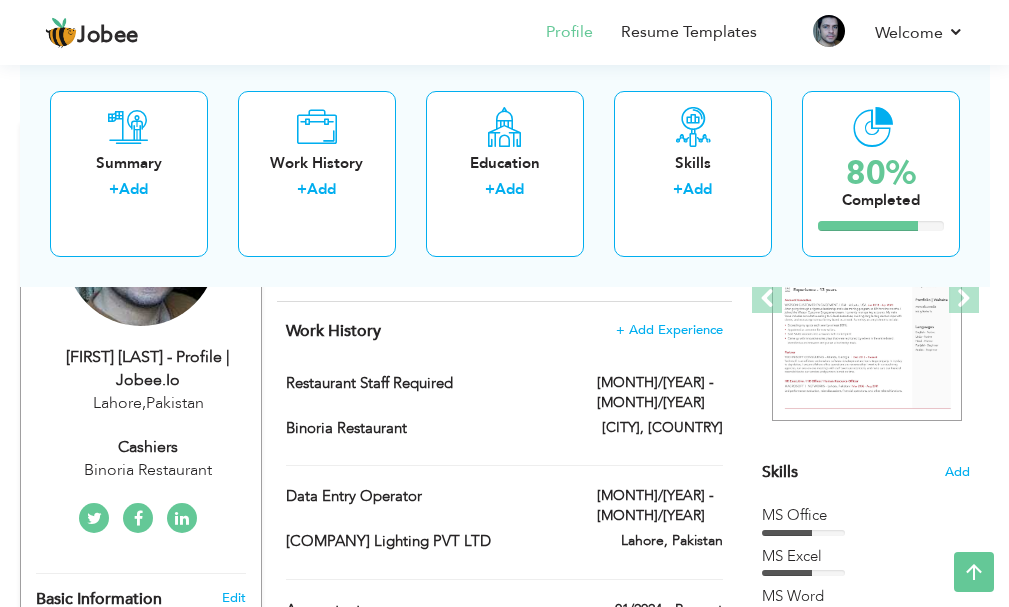 scroll, scrollTop: 0, scrollLeft: 0, axis: both 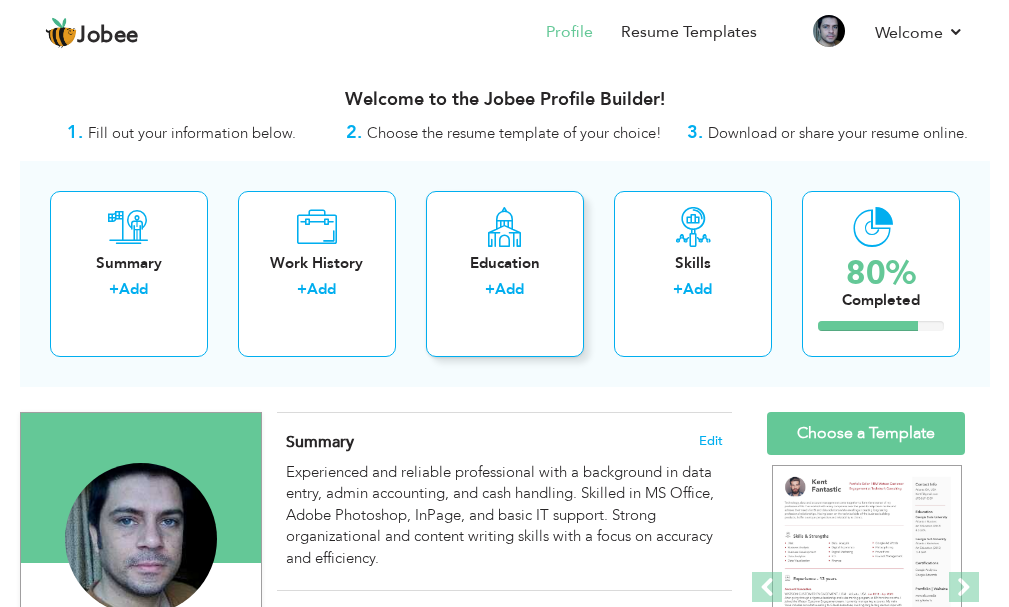 click on "Education
+  Add" at bounding box center [505, 274] 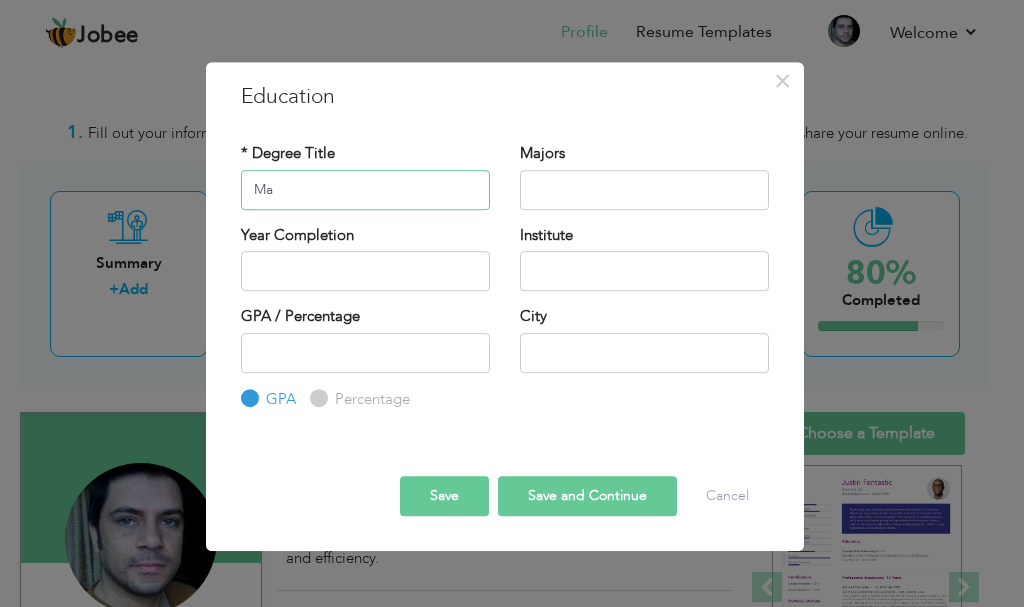 type on "M" 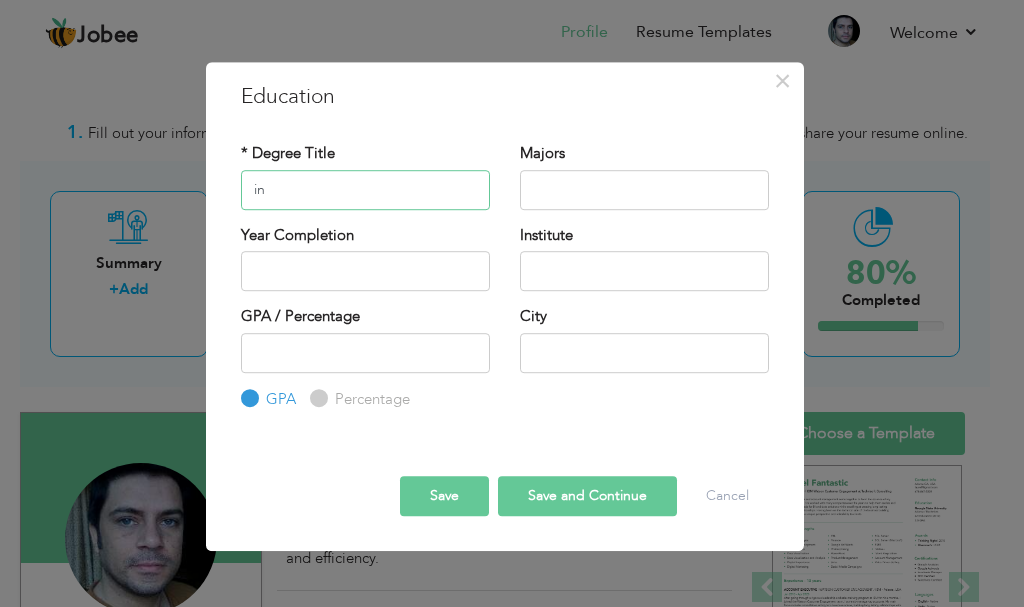 type on "i" 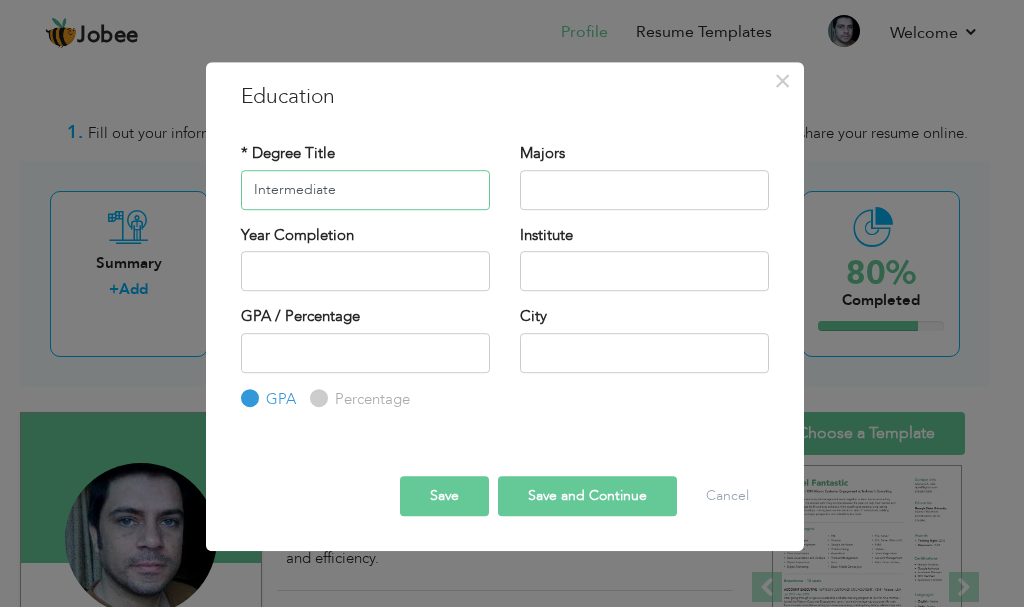 type on "Intermediate" 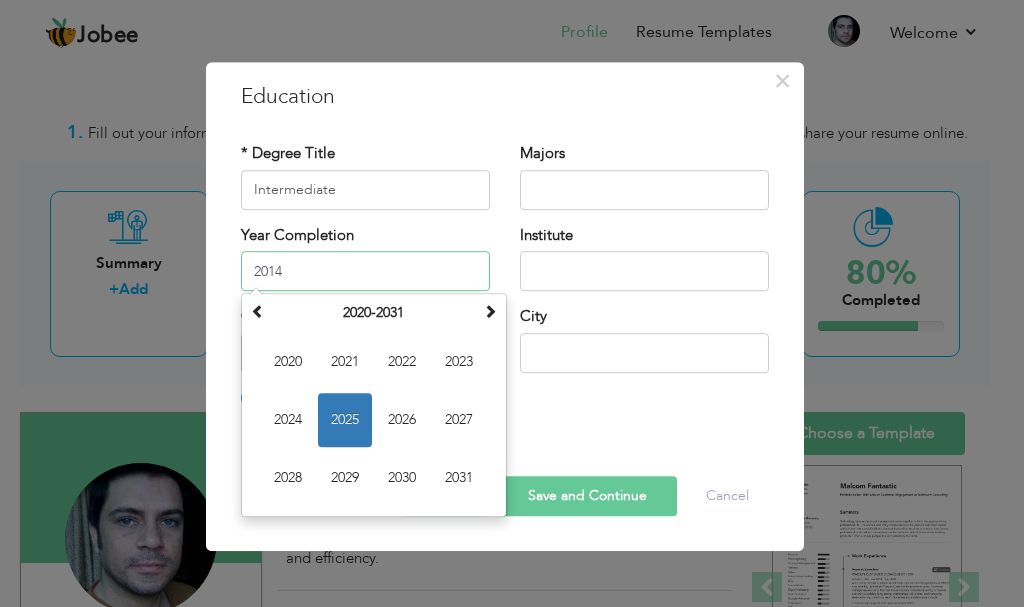 type on "2014" 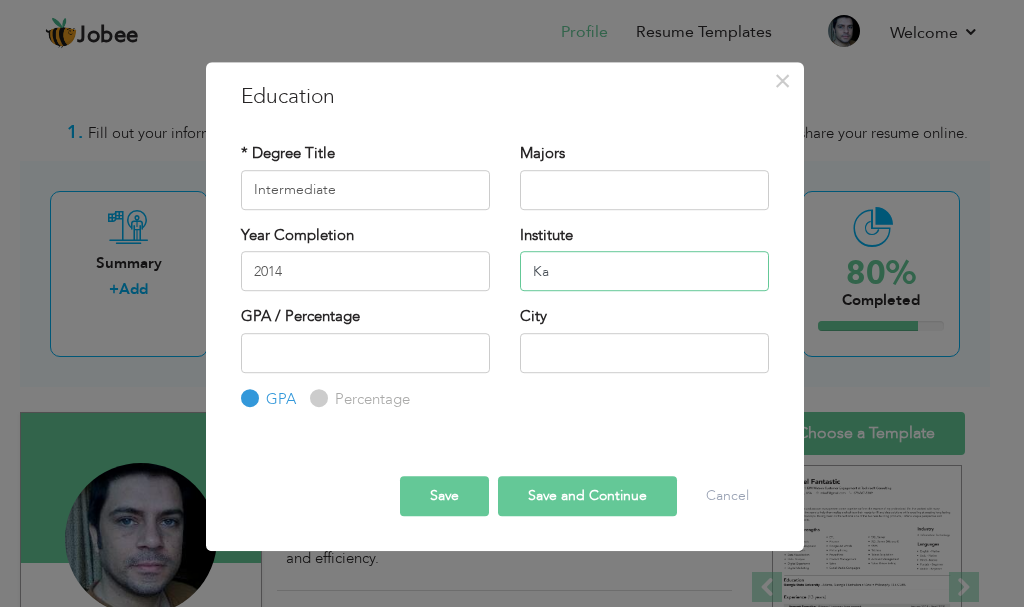 type on "K" 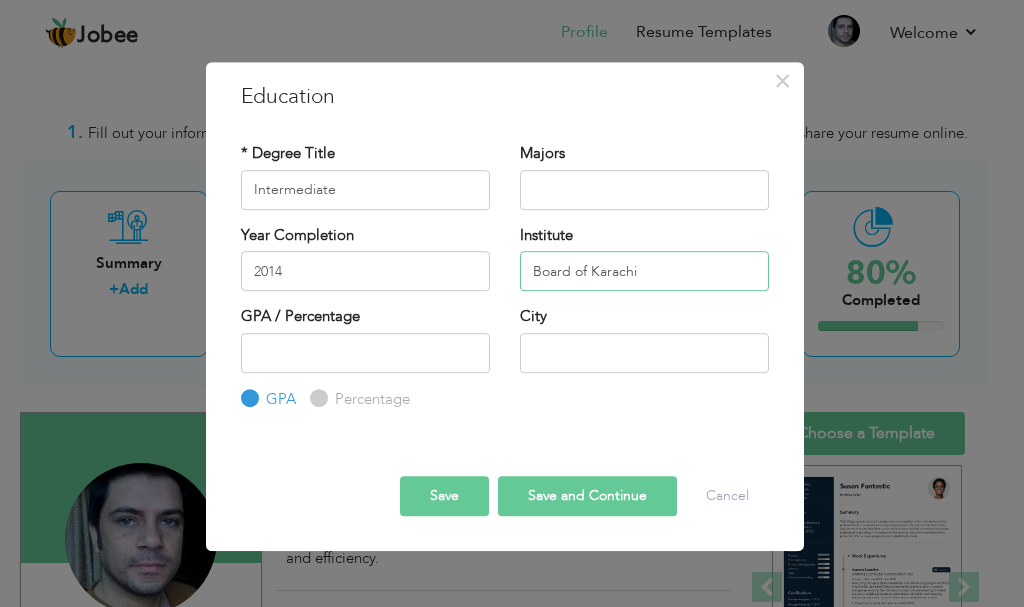 type on "Board of Karachi" 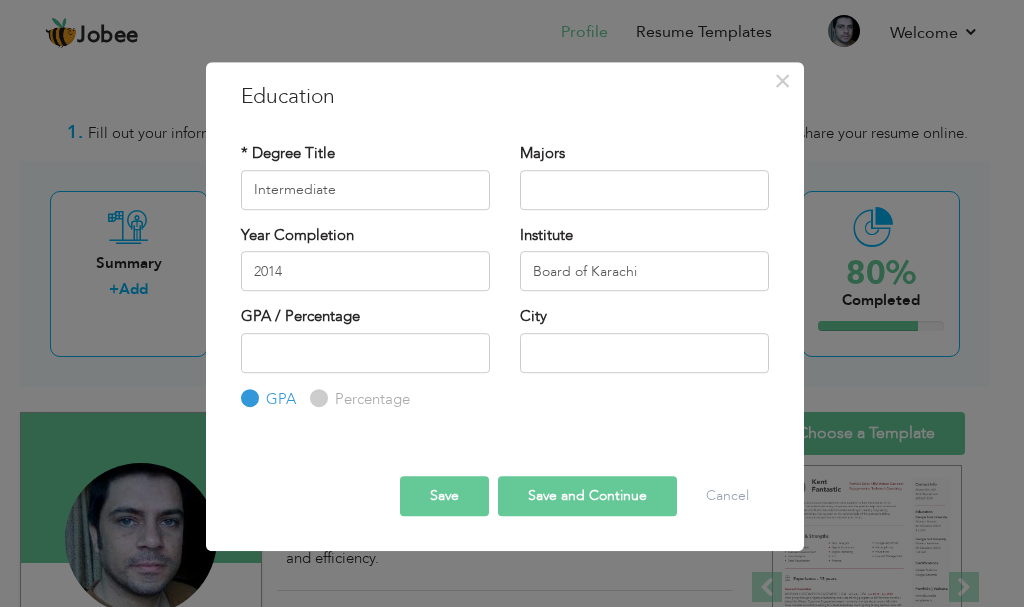 click on "Percentage" at bounding box center [370, 399] 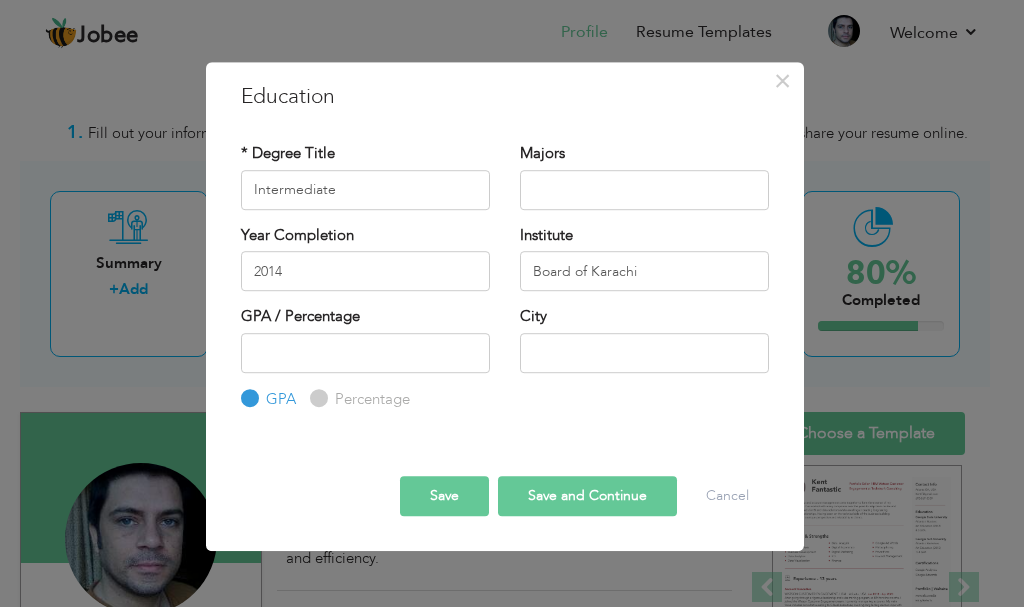 click on "Percentage" at bounding box center [316, 398] 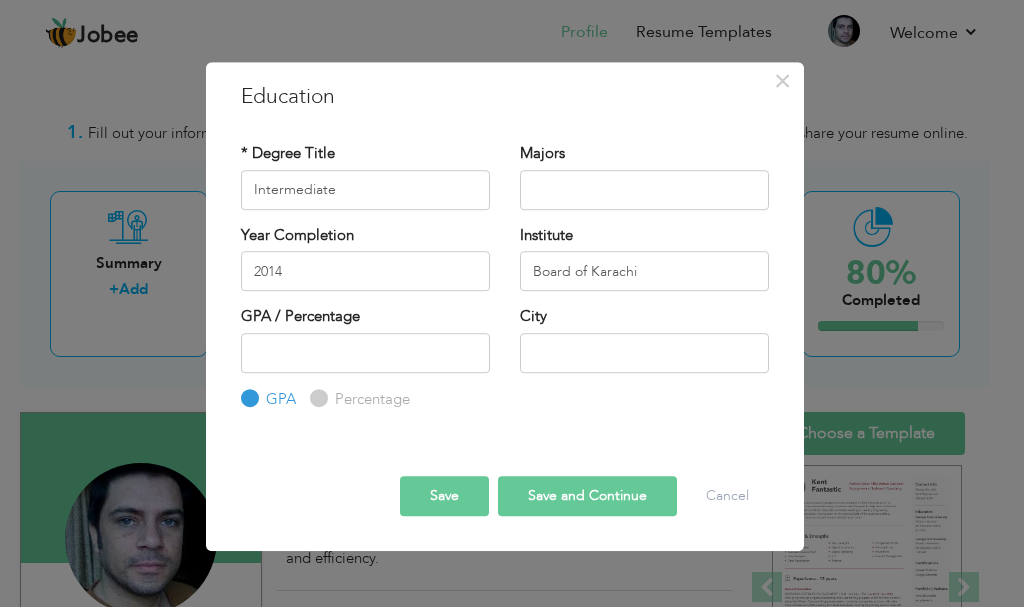 radio on "true" 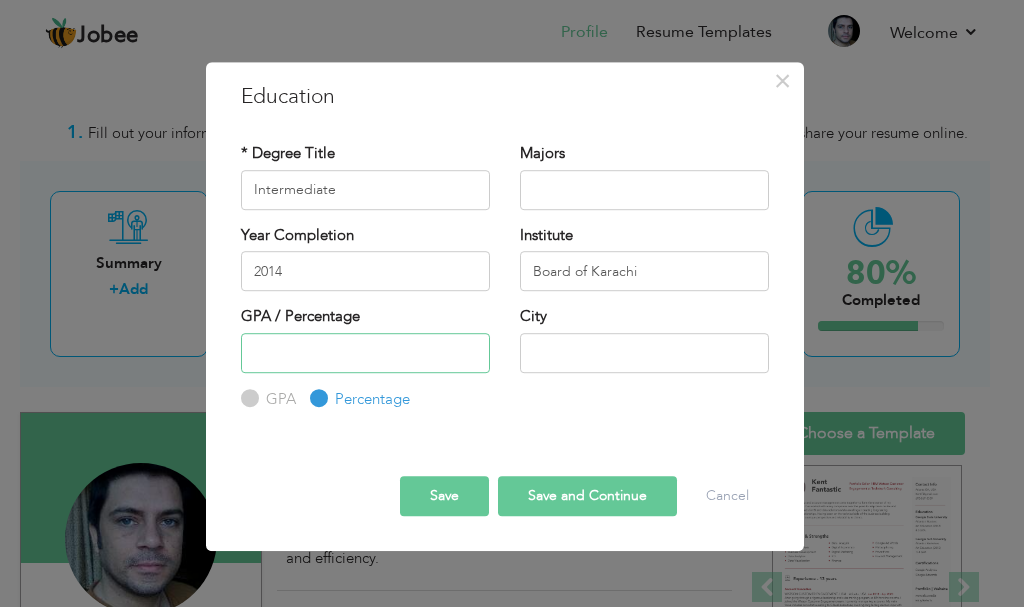 click at bounding box center [365, 353] 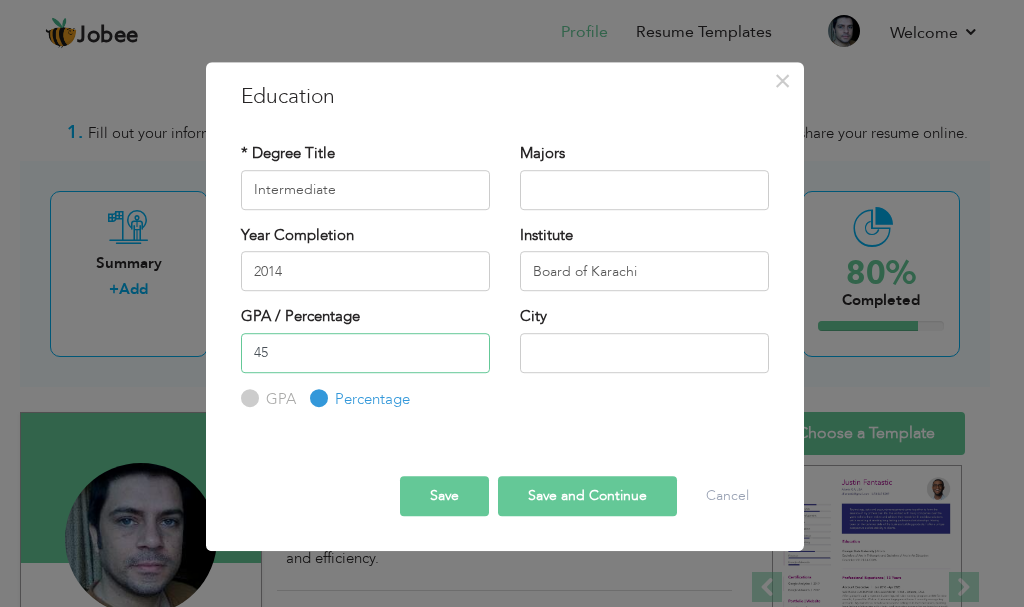 type on "45" 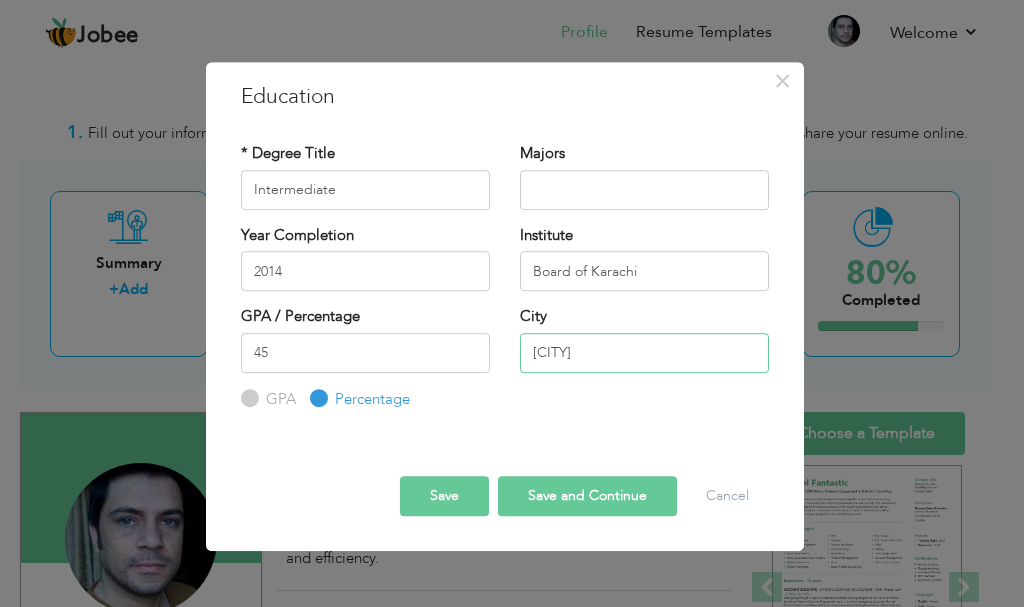 type on "Karachi" 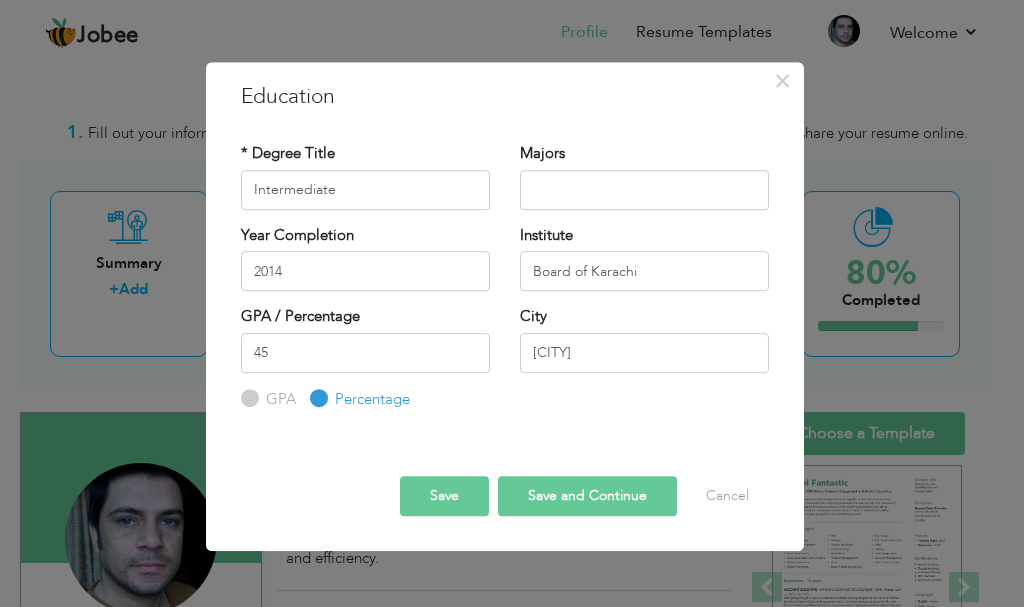 click on "Save and Continue" at bounding box center (587, 496) 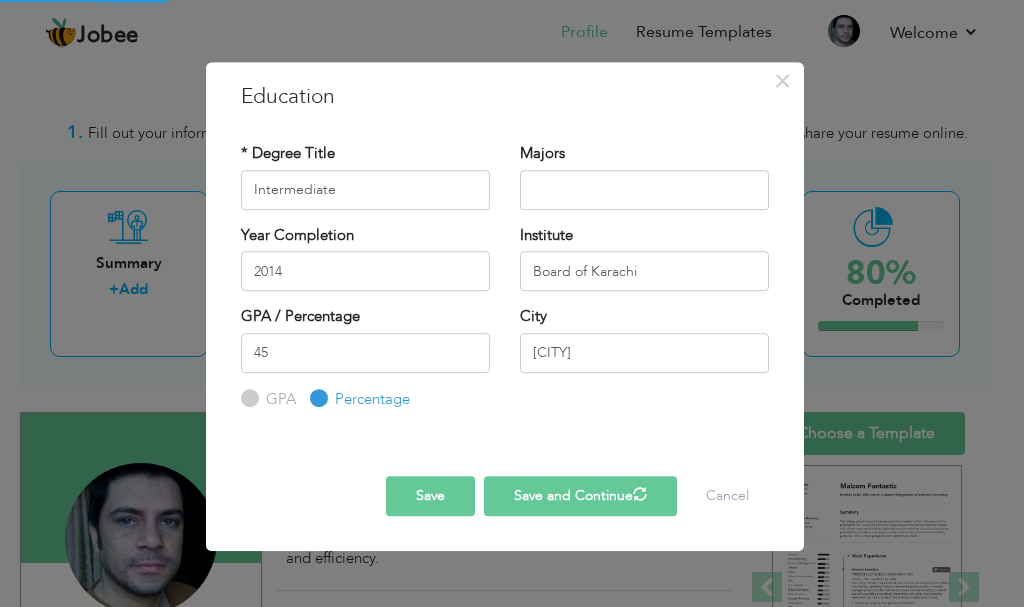 type 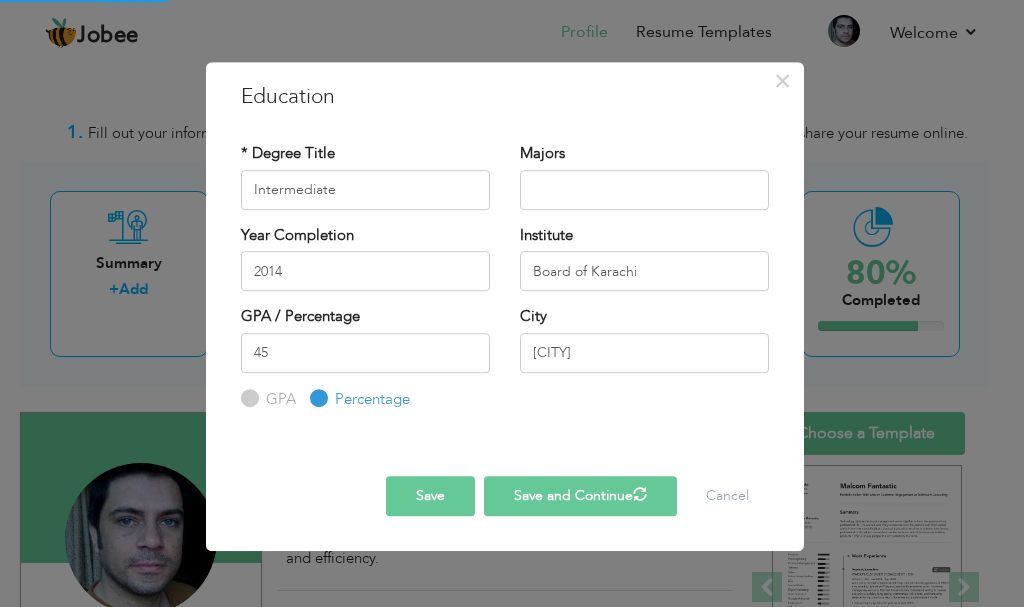 type 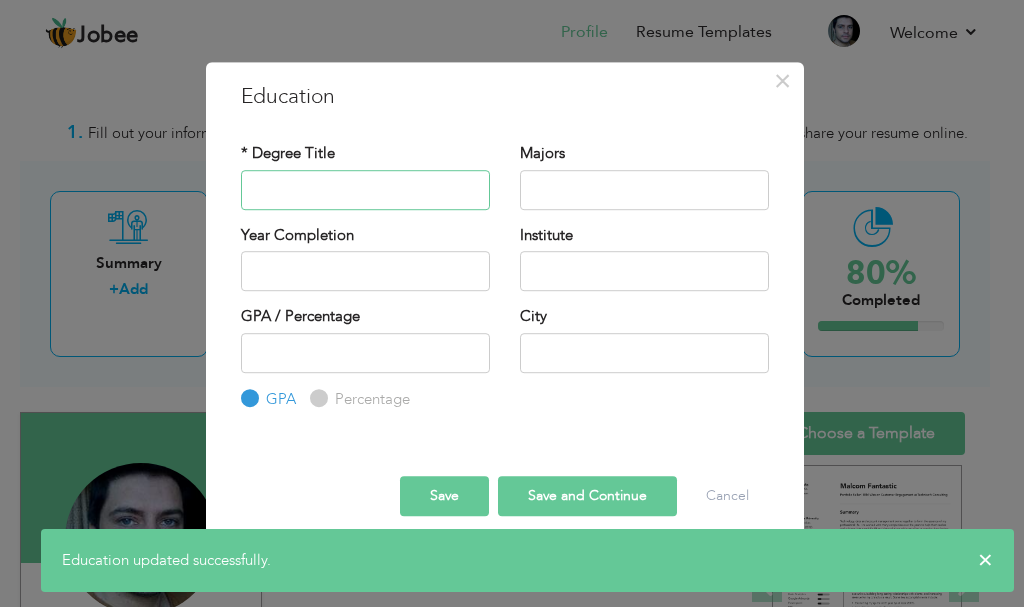 click at bounding box center [365, 190] 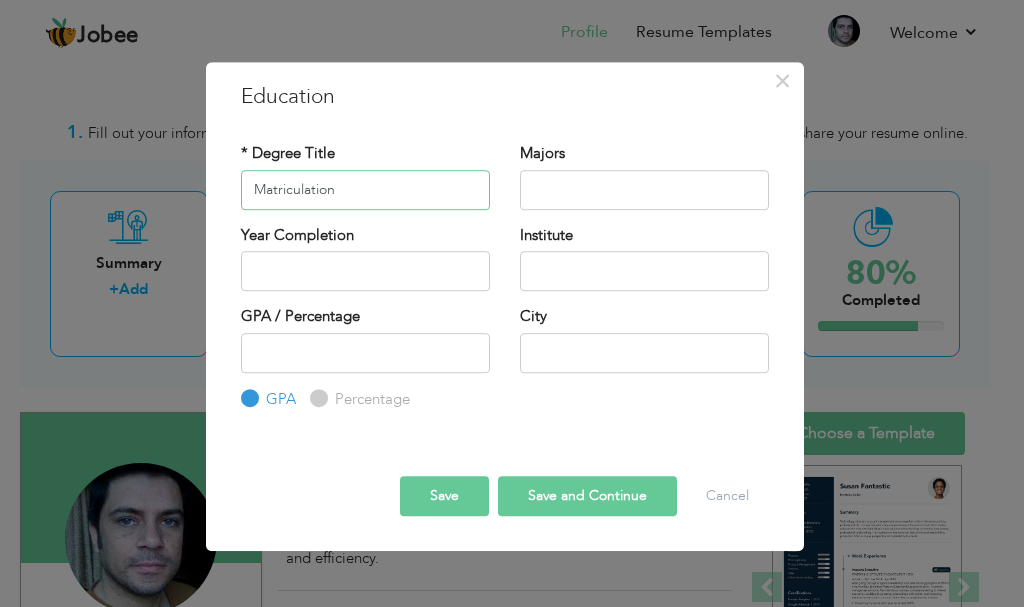 type on "Matriculation" 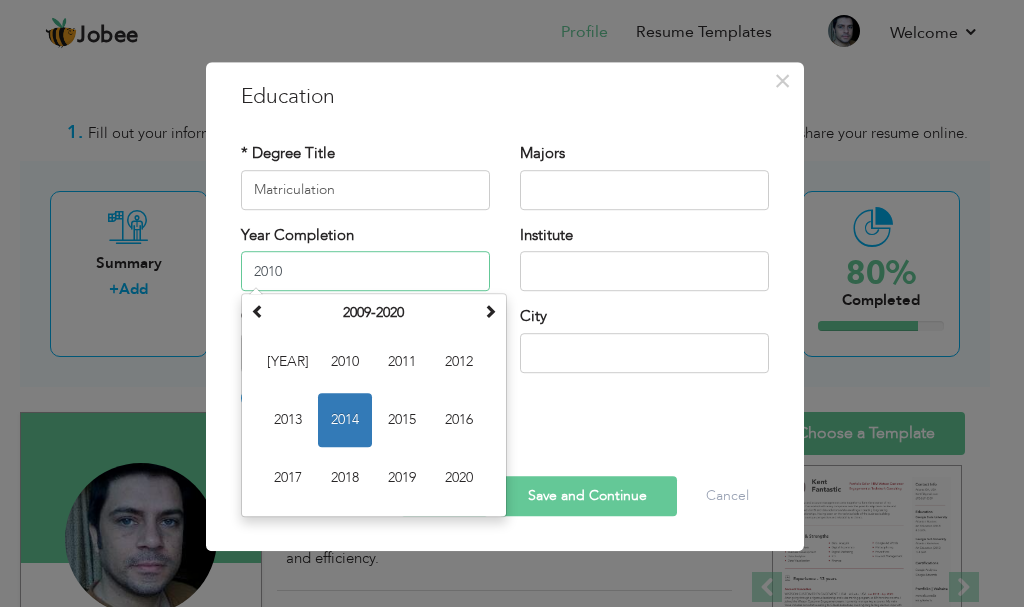 type on "2010" 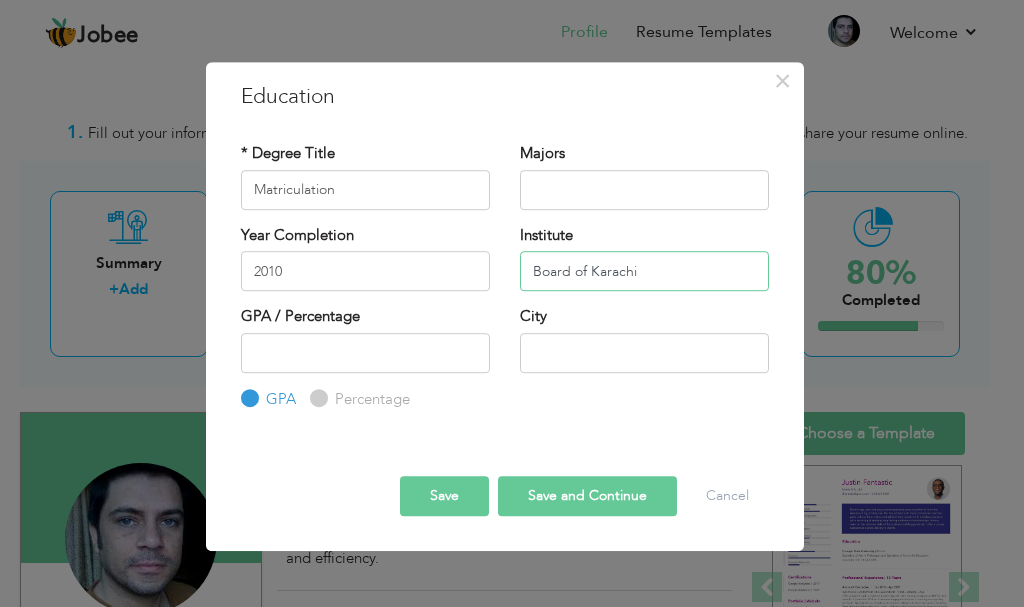 type on "Board of Karachi" 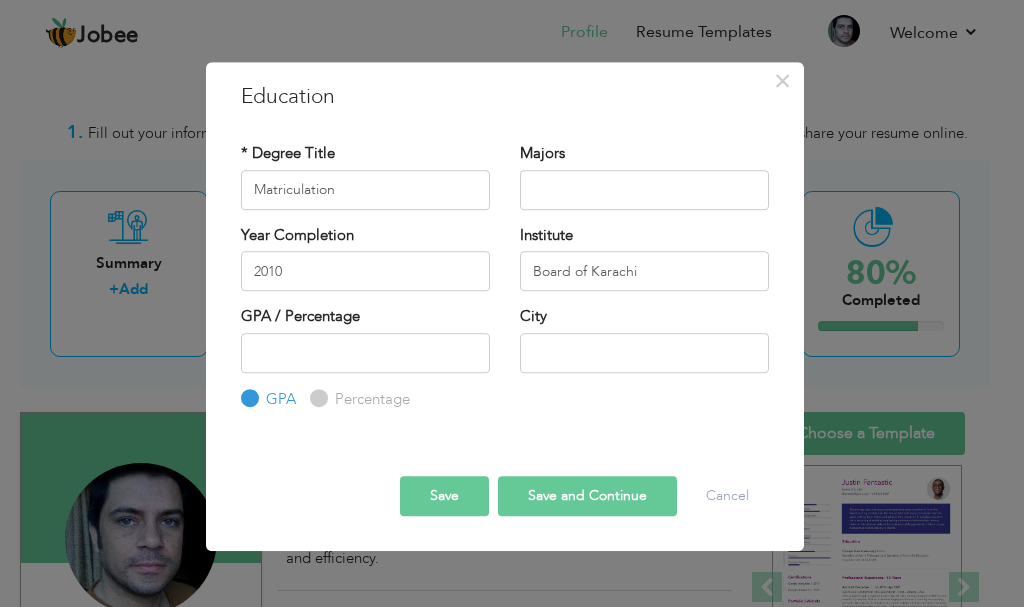 click on "Percentage" at bounding box center (316, 398) 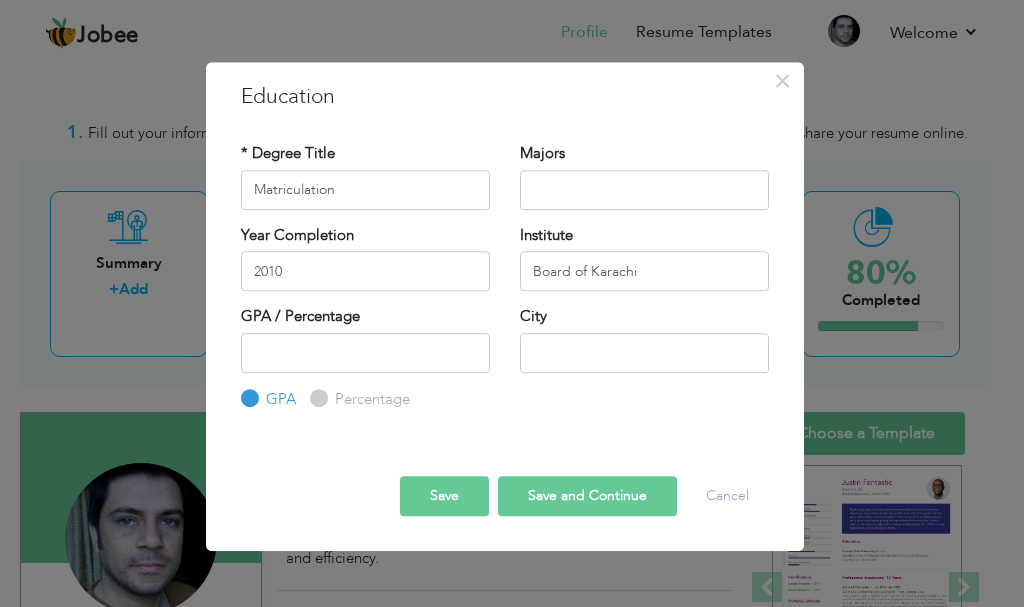 radio on "true" 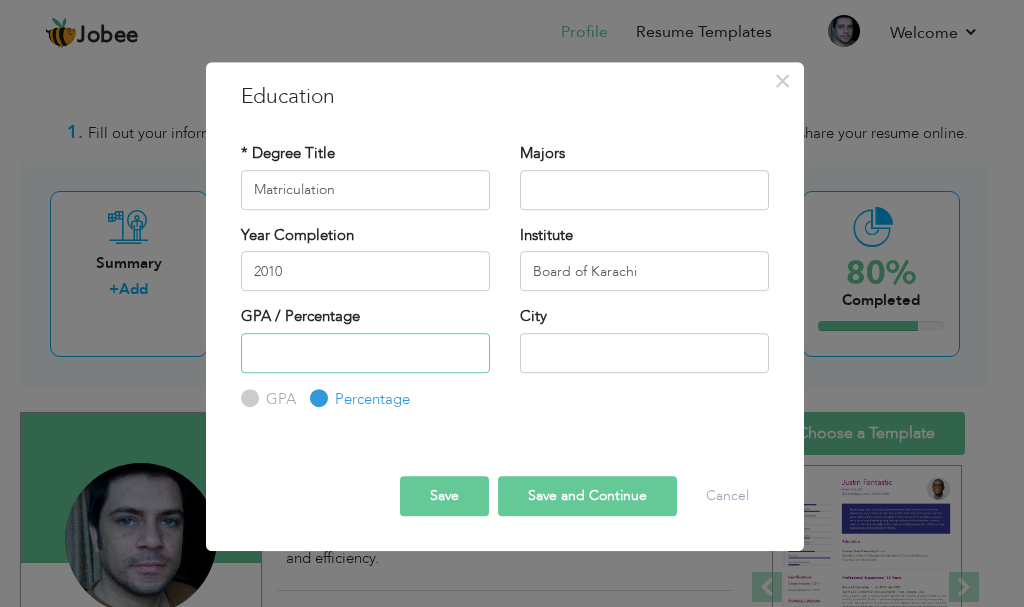 click at bounding box center (365, 353) 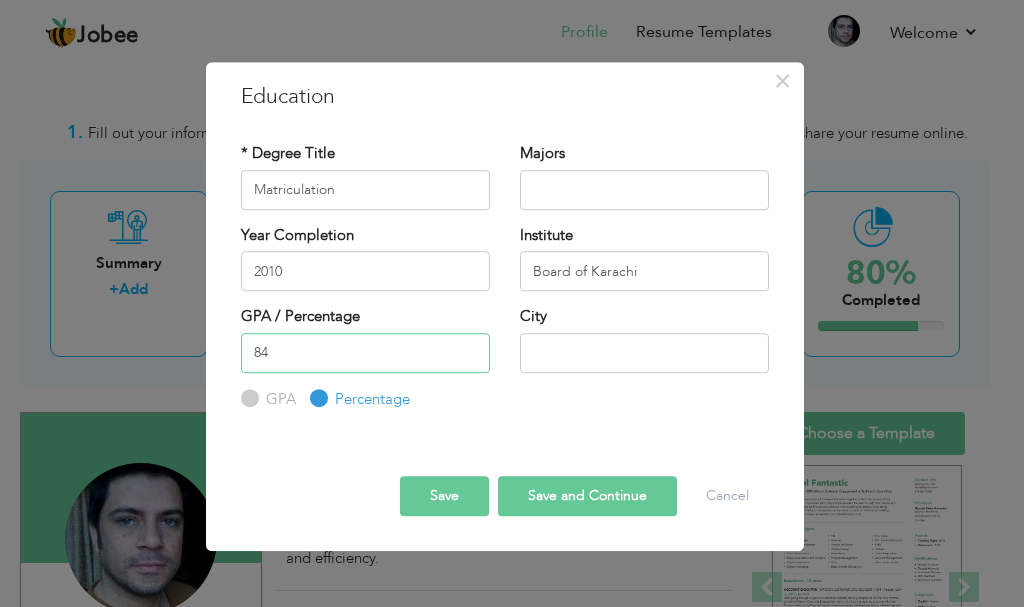 type on "84" 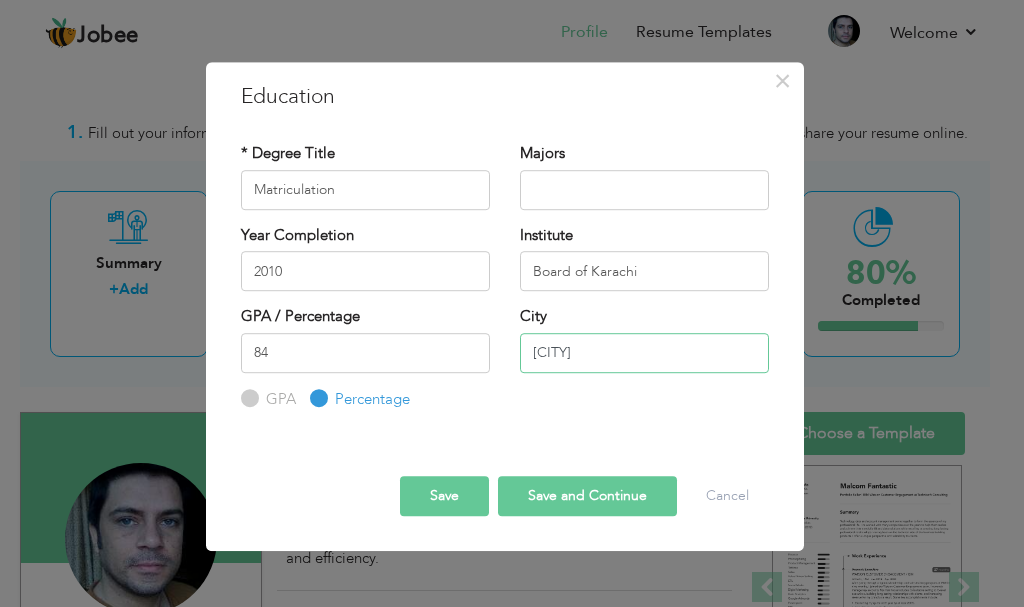 type on "Karachi" 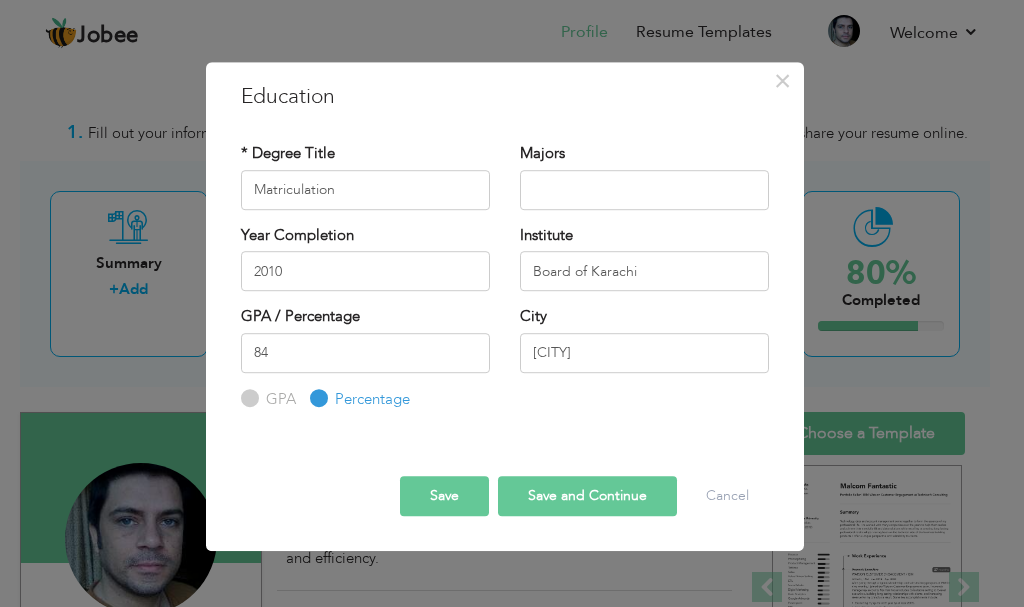click on "Save" at bounding box center (444, 496) 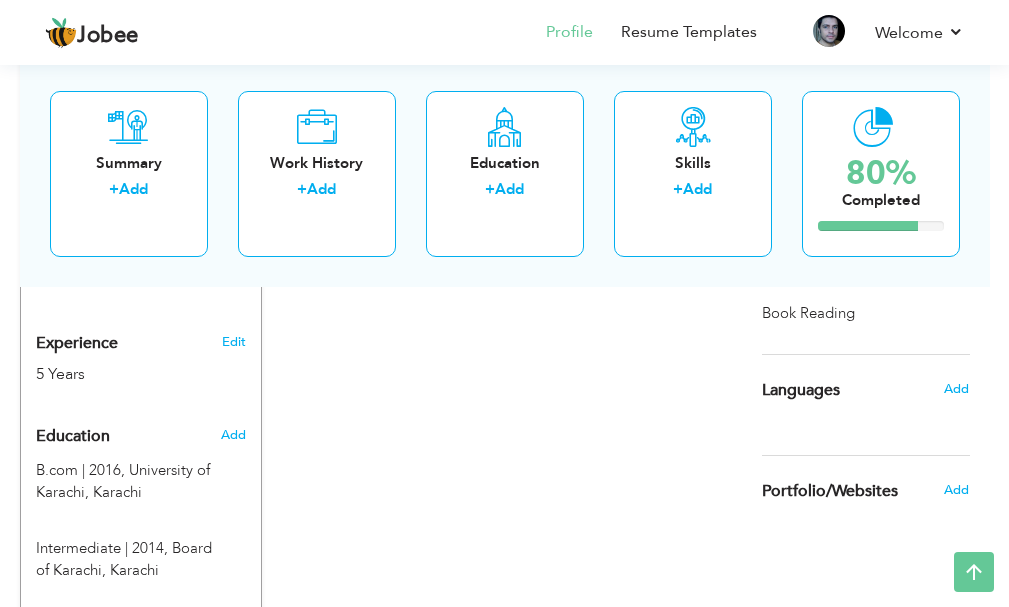 scroll, scrollTop: 845, scrollLeft: 0, axis: vertical 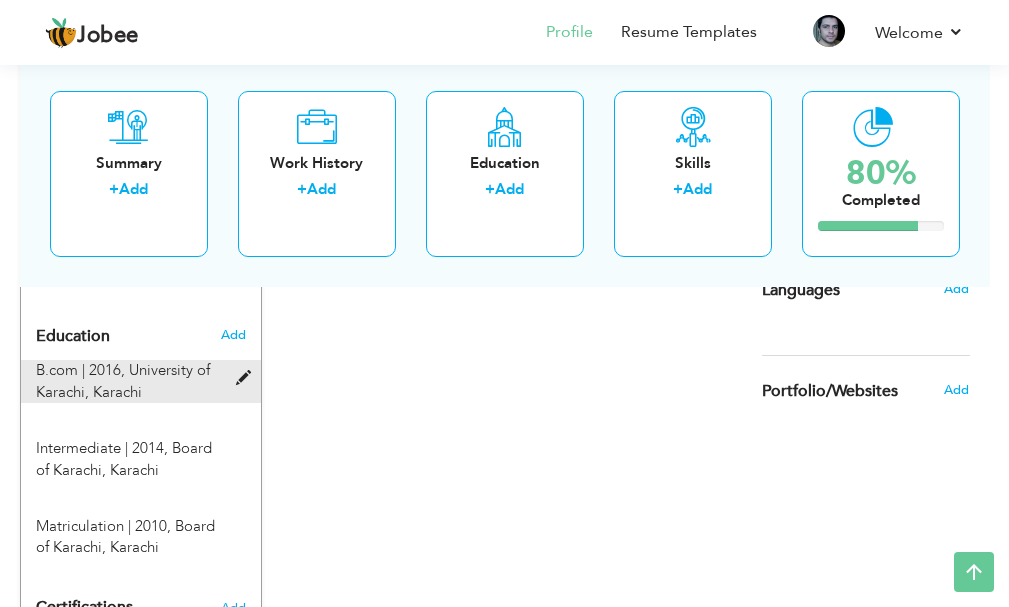 click at bounding box center (248, 378) 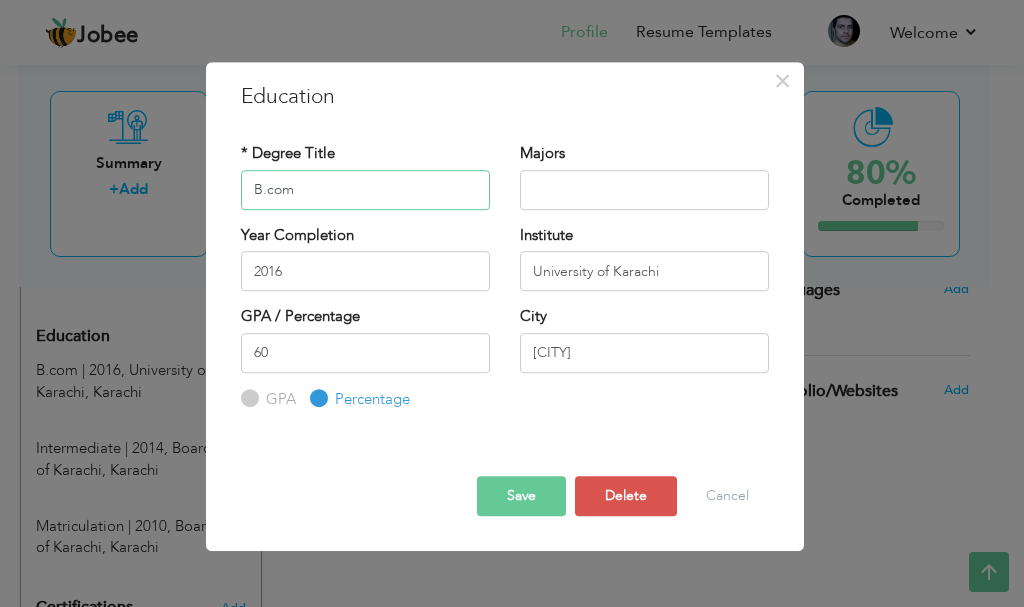 drag, startPoint x: 355, startPoint y: 198, endPoint x: 203, endPoint y: 196, distance: 152.01315 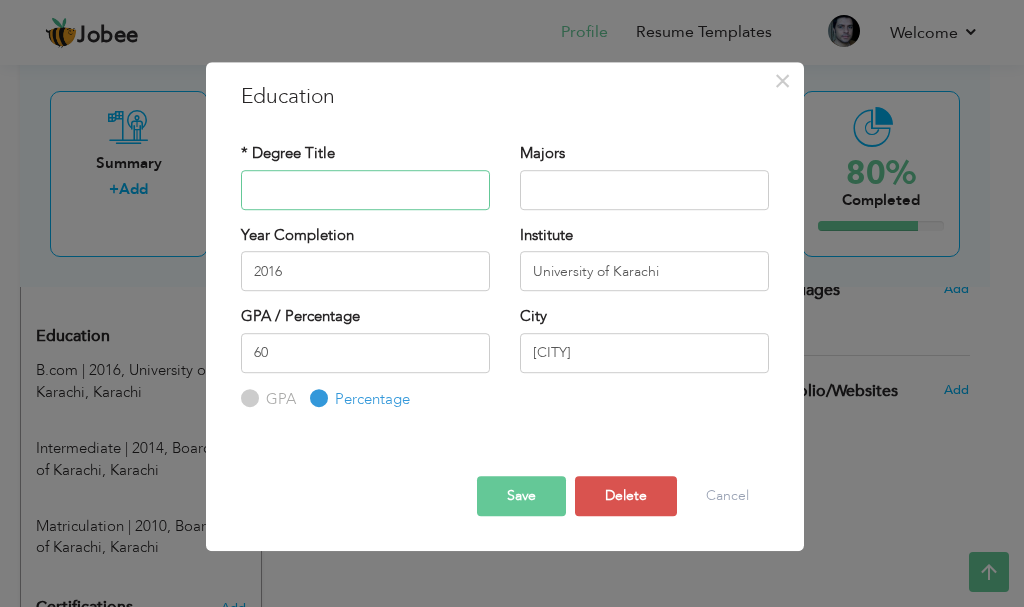 type 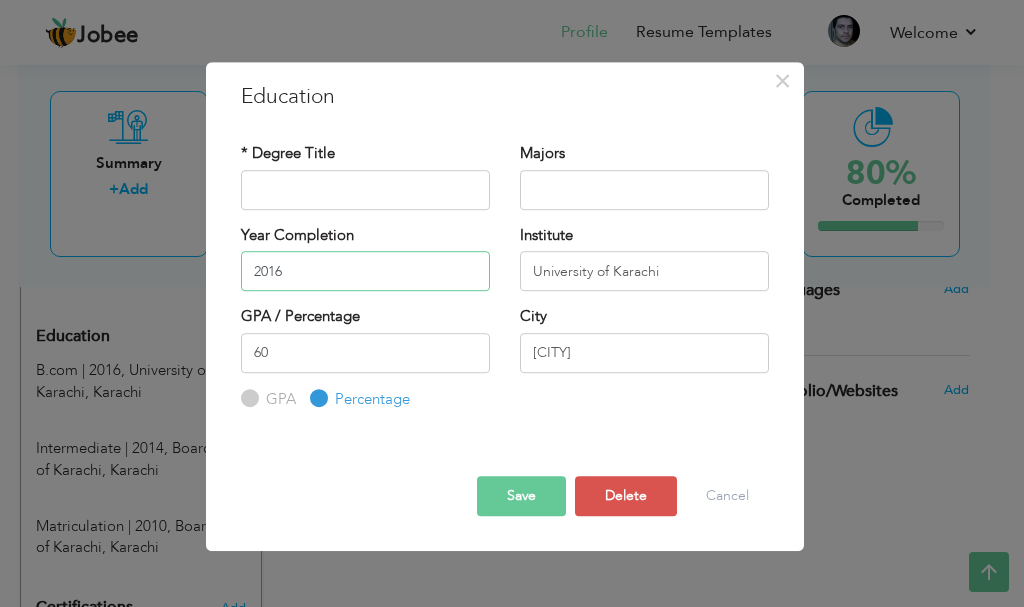 drag, startPoint x: 327, startPoint y: 264, endPoint x: 156, endPoint y: 258, distance: 171.10522 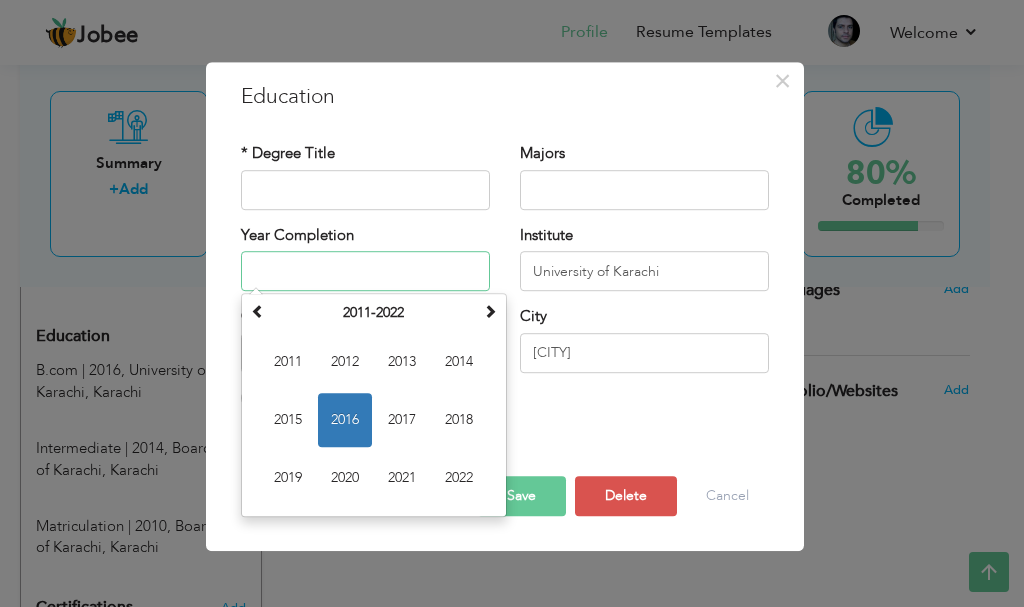 type 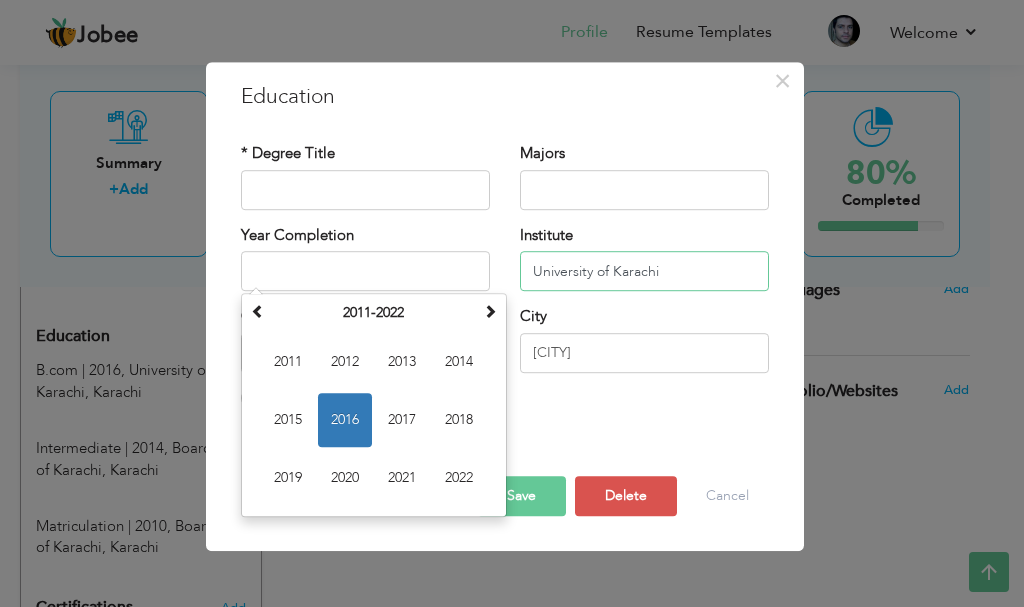 drag, startPoint x: 676, startPoint y: 265, endPoint x: 366, endPoint y: 273, distance: 310.1032 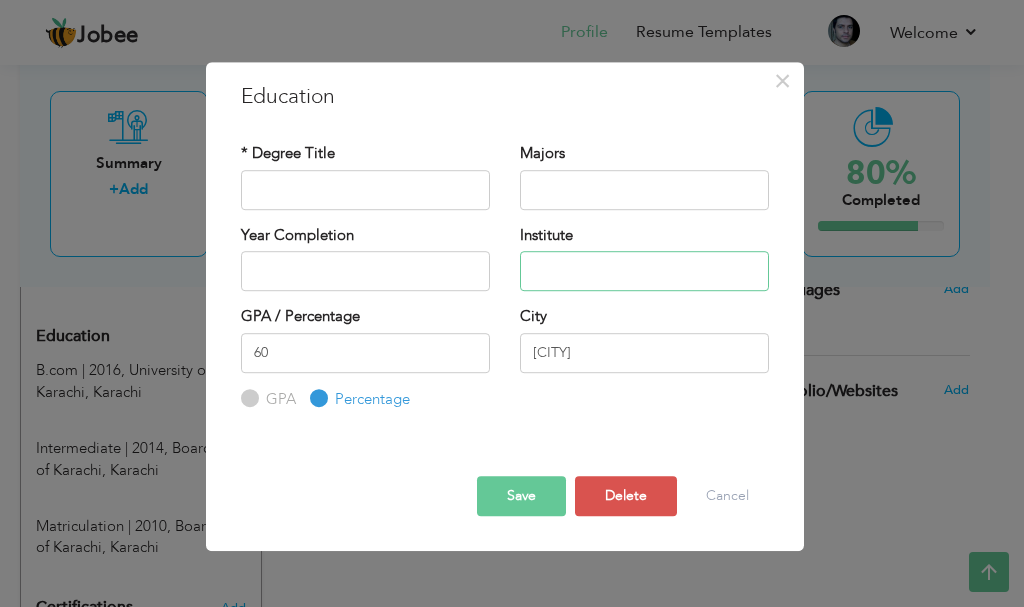 type 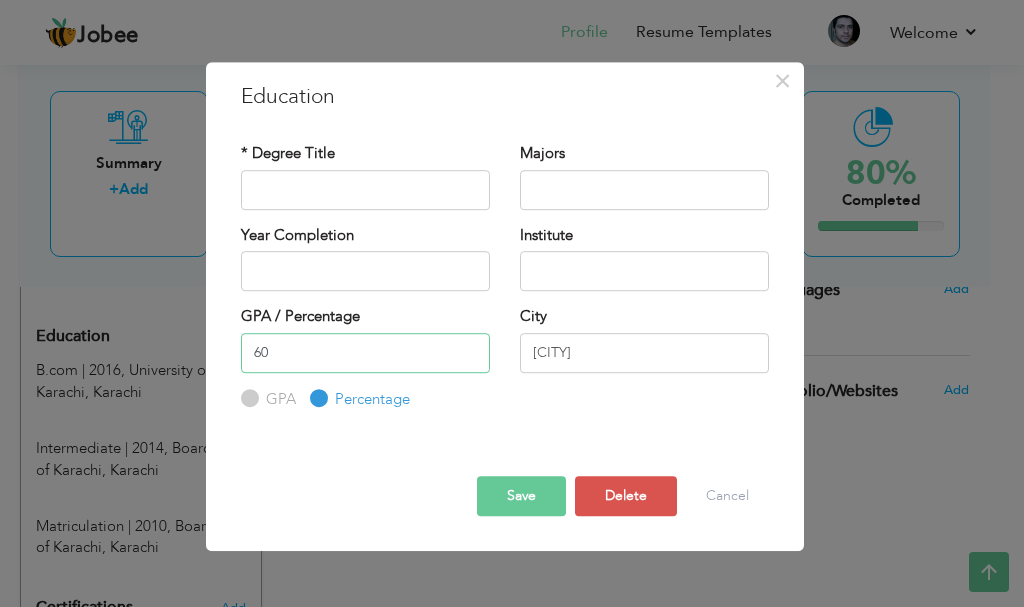 drag, startPoint x: 306, startPoint y: 348, endPoint x: 29, endPoint y: 348, distance: 277 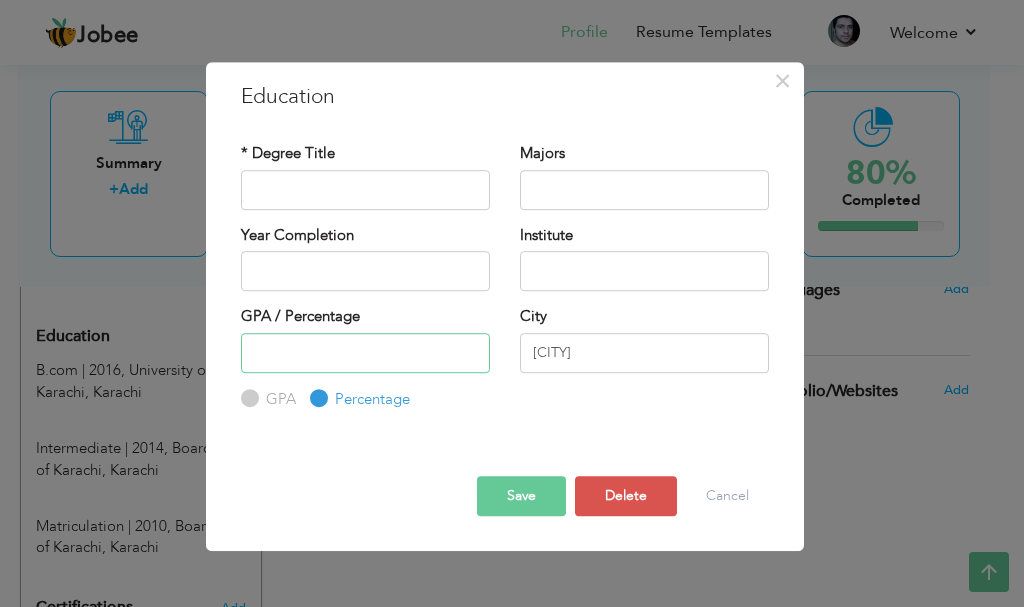 type 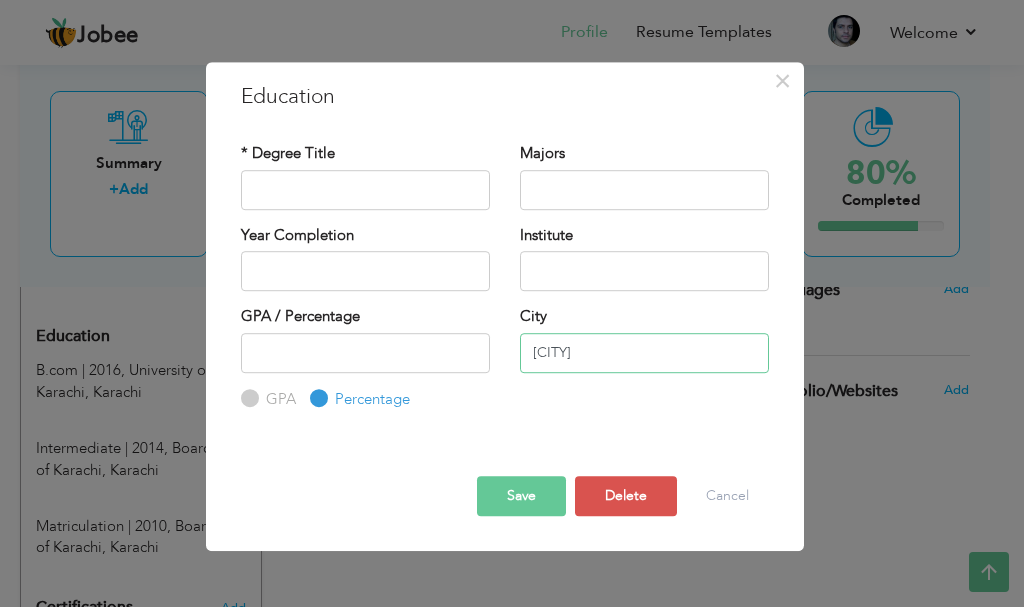 drag, startPoint x: 633, startPoint y: 360, endPoint x: 248, endPoint y: 356, distance: 385.02078 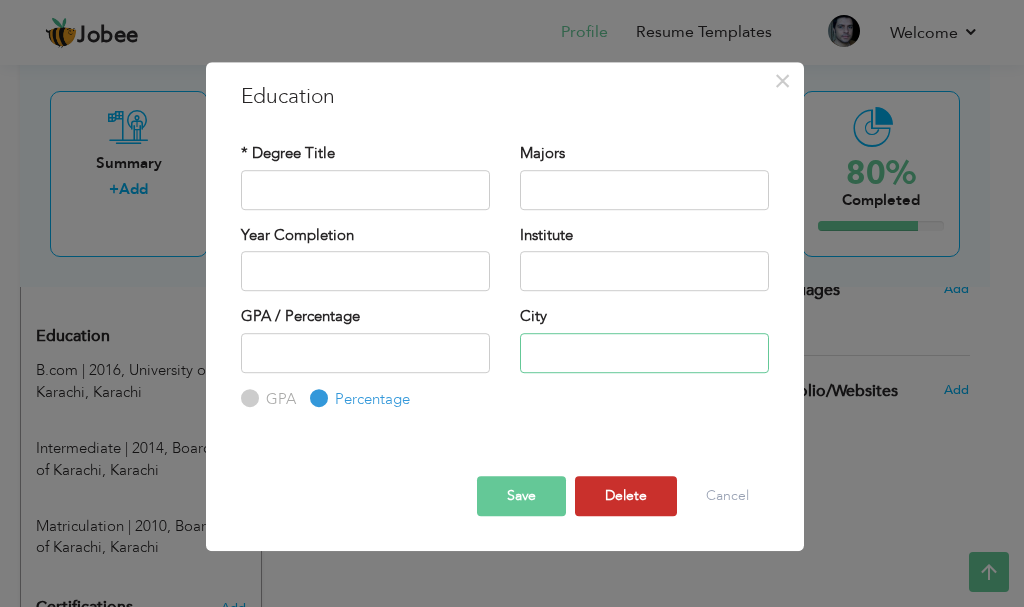 type 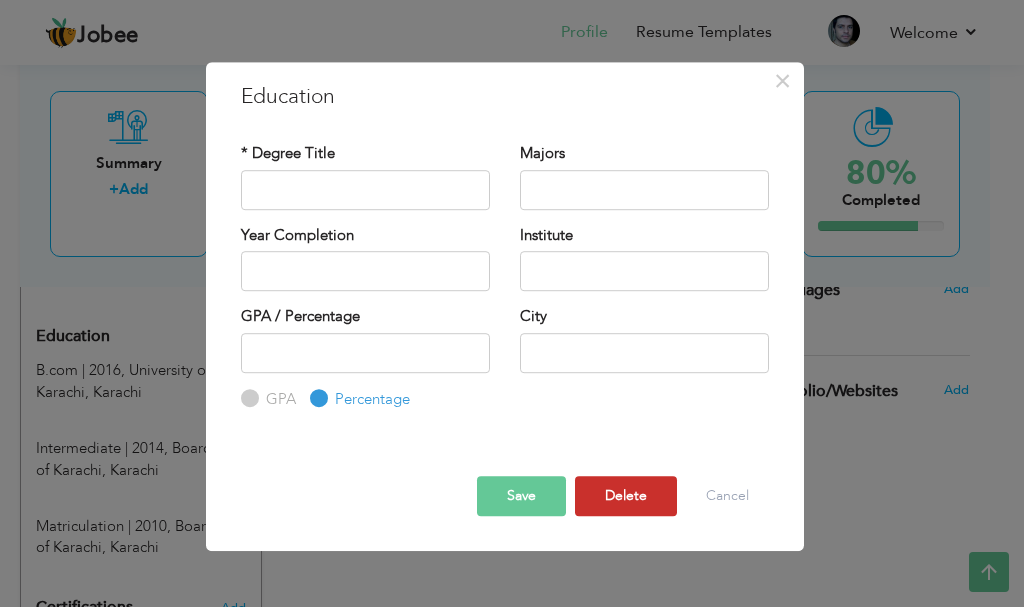 click on "Delete" at bounding box center [626, 496] 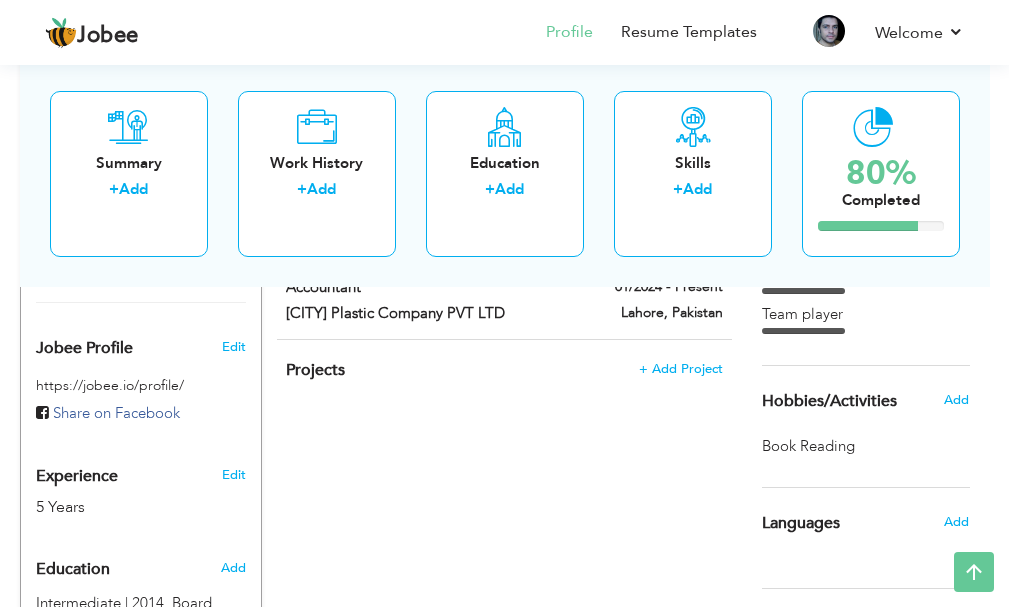 scroll, scrollTop: 545, scrollLeft: 0, axis: vertical 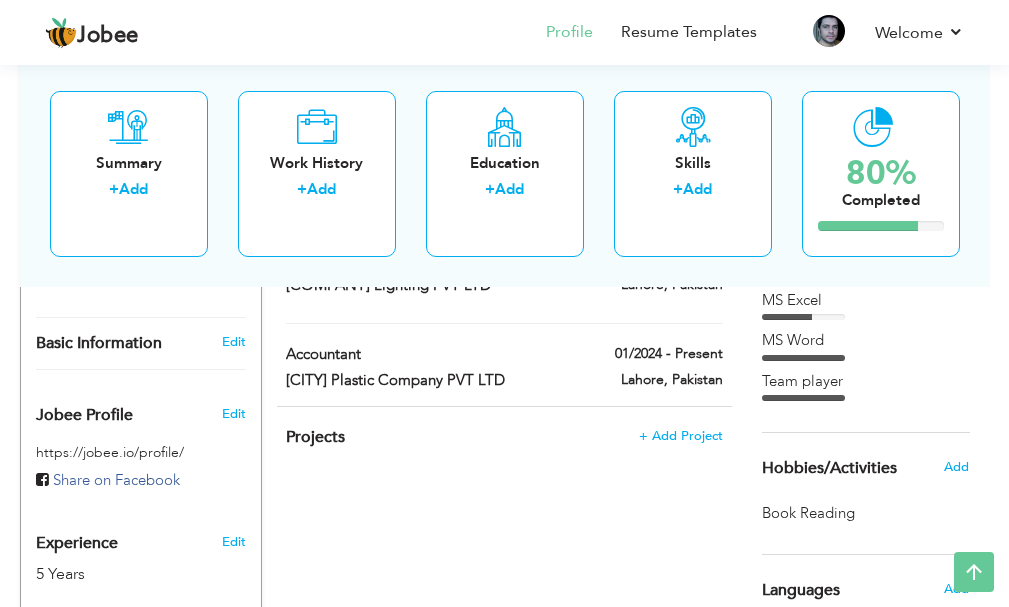 click on "MS Word" at bounding box center (866, 340) 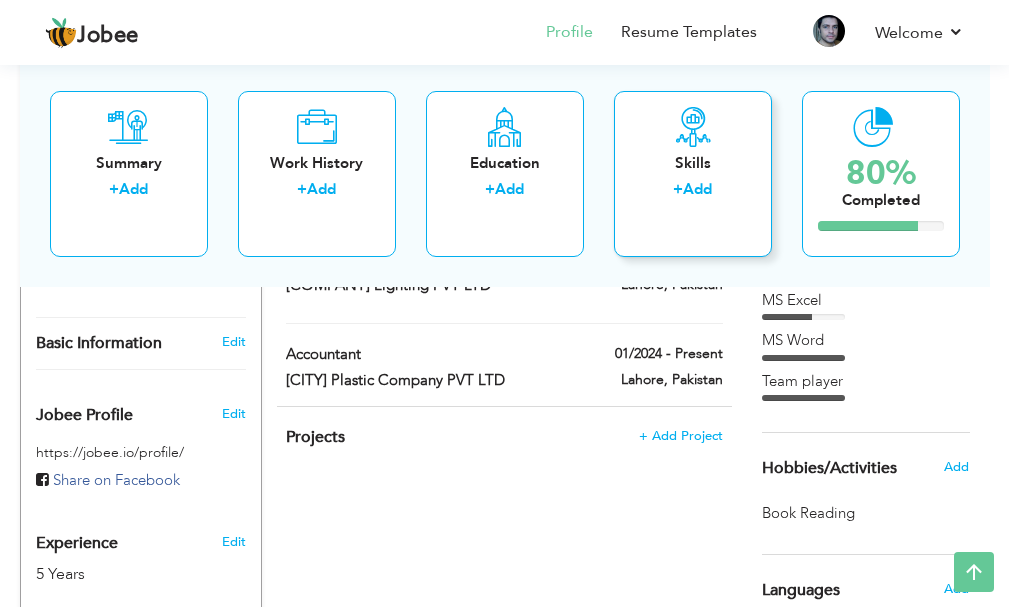 click on "Skills" at bounding box center (693, 162) 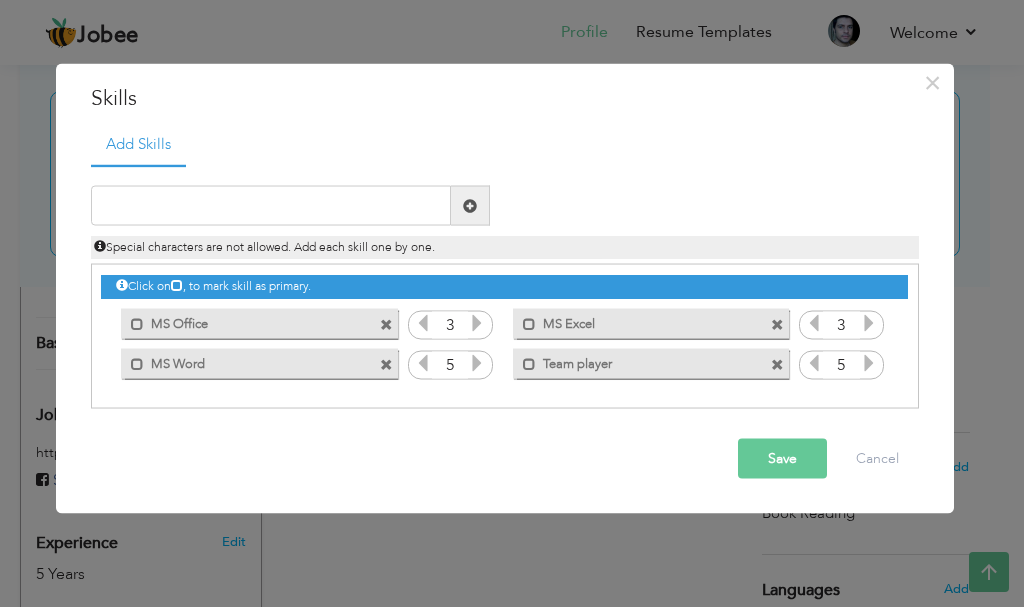 click at bounding box center [777, 364] 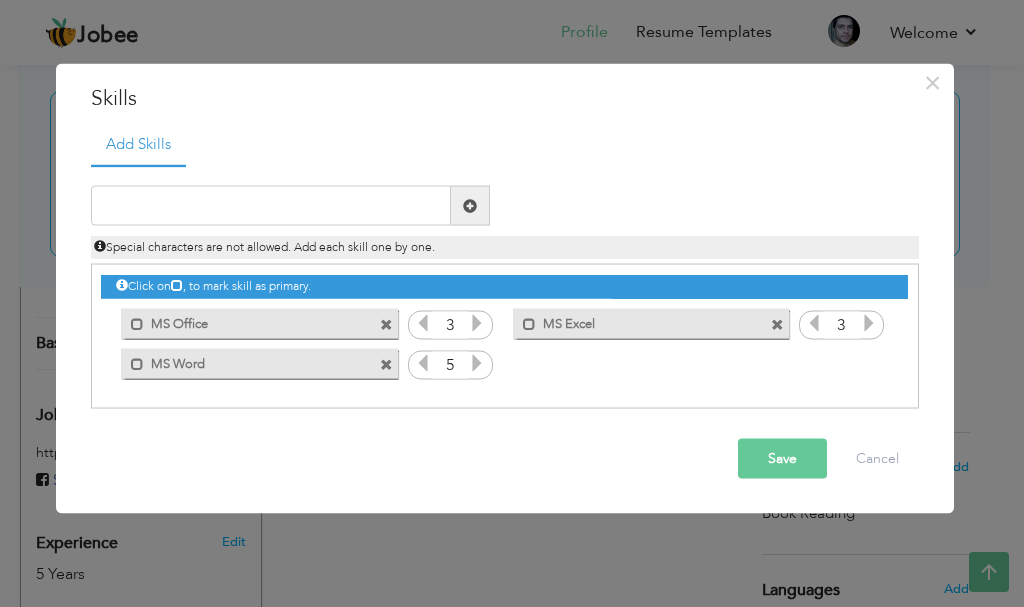 click at bounding box center (777, 324) 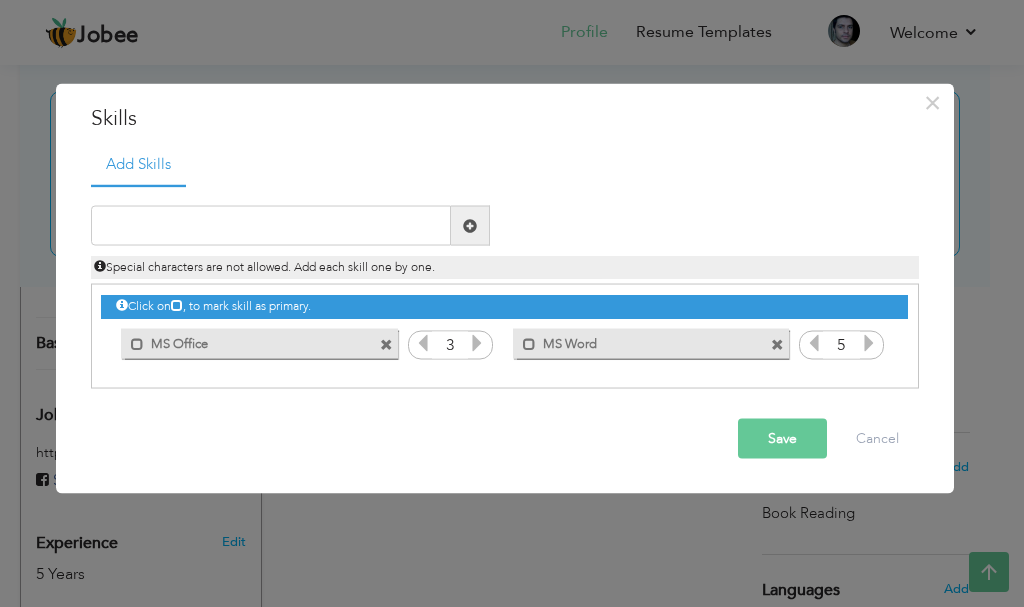 click at bounding box center (386, 344) 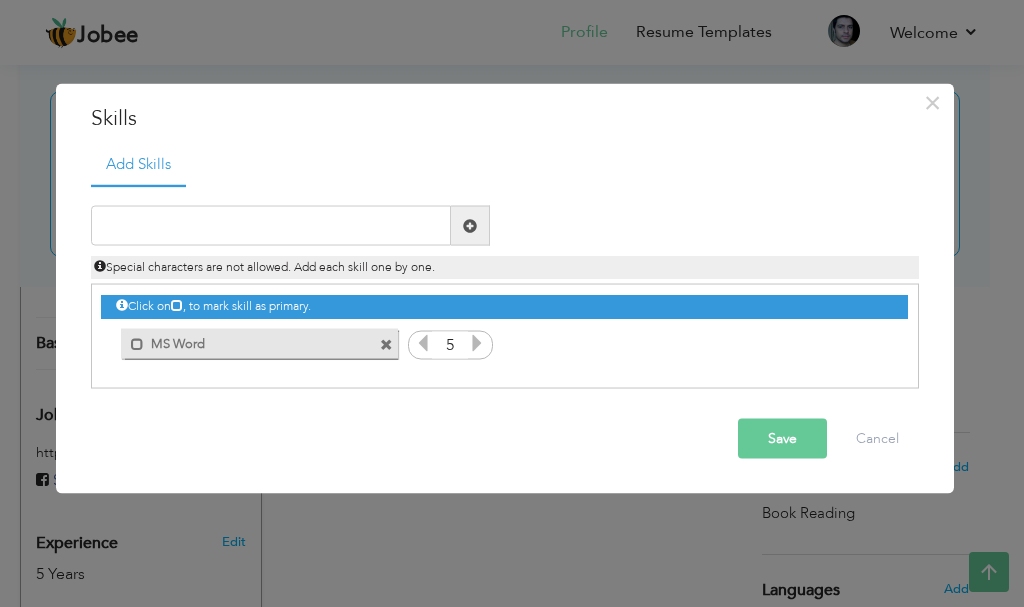 click at bounding box center (386, 344) 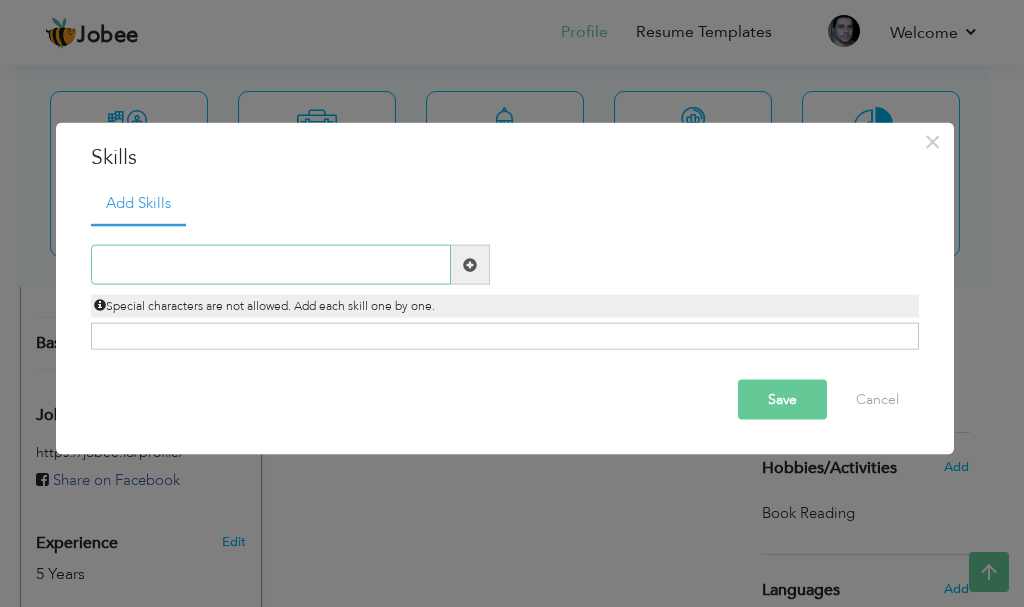 click at bounding box center (271, 265) 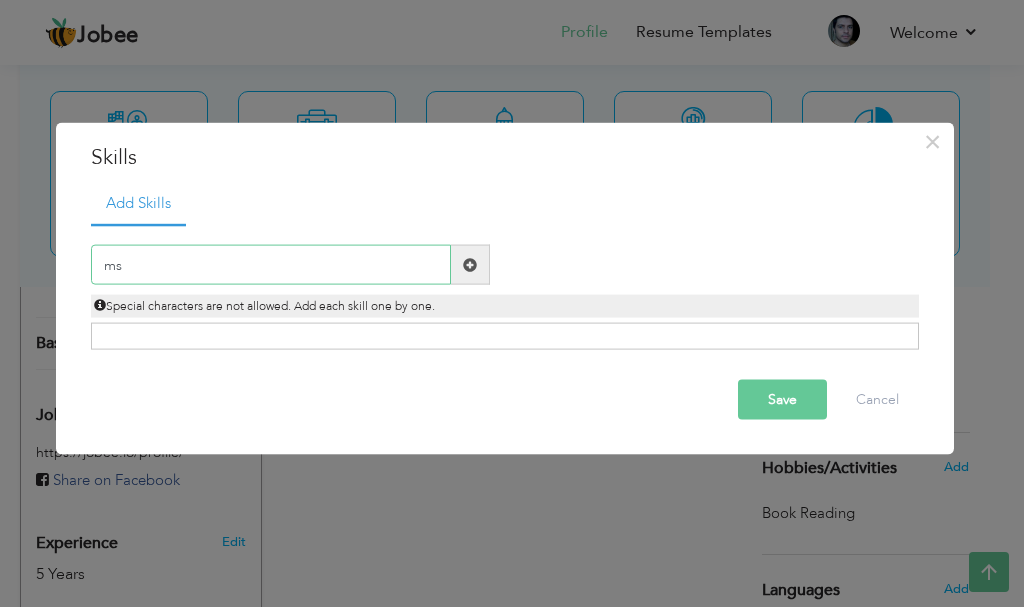 type on "m" 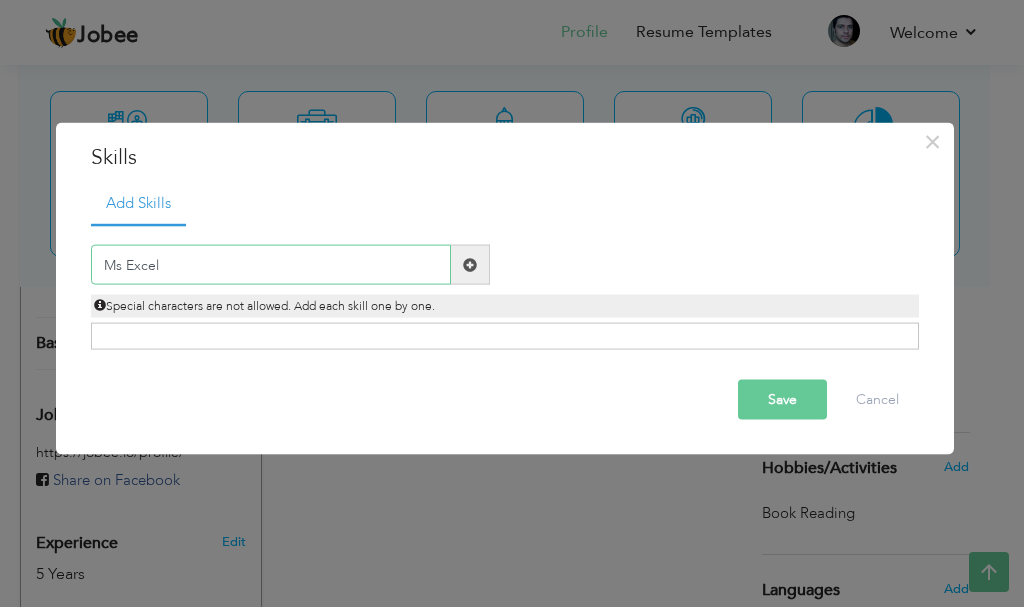 type on "Ms Excel" 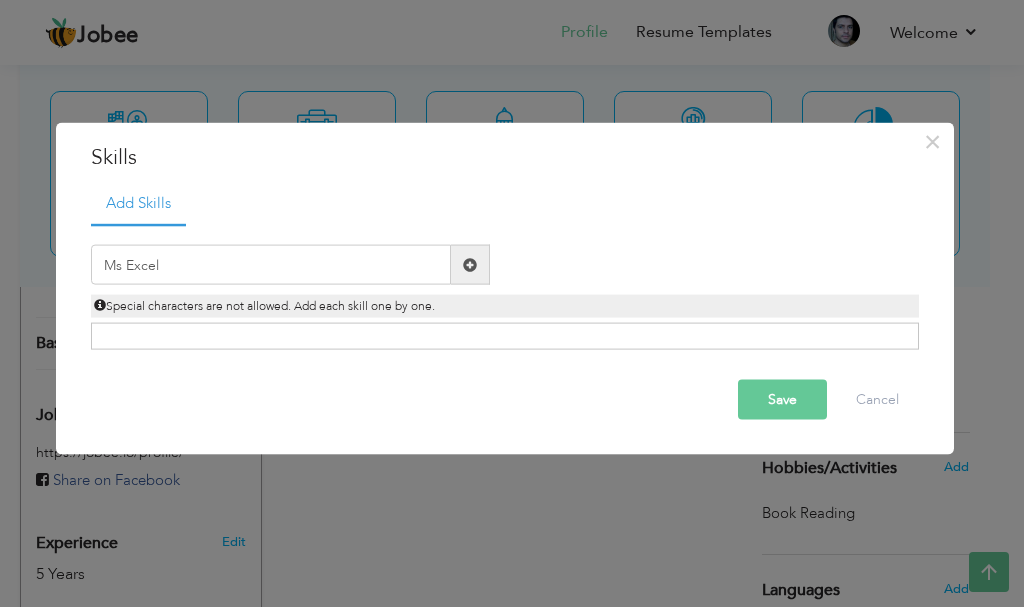 click at bounding box center (470, 264) 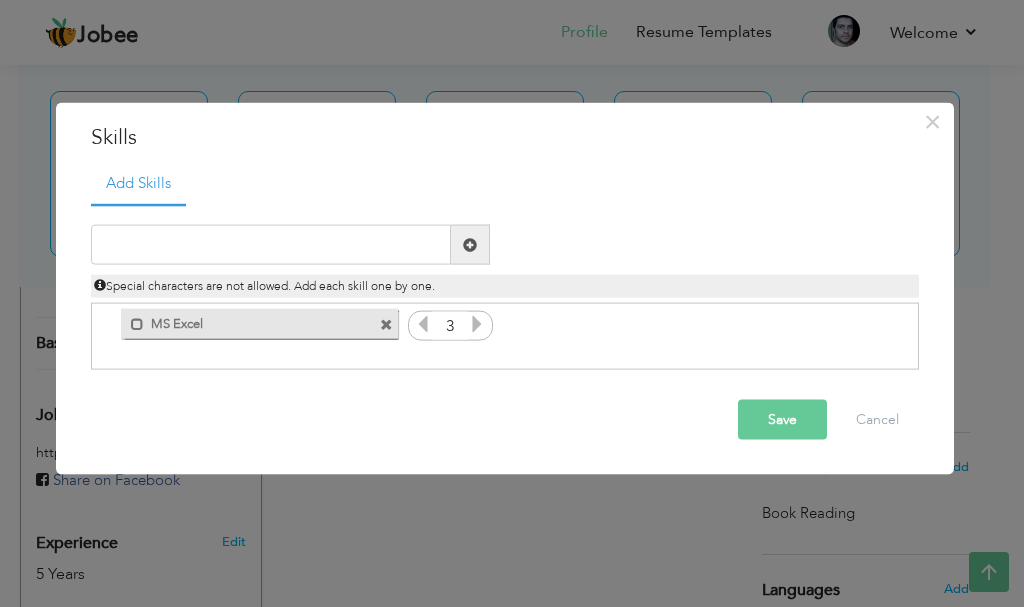 click at bounding box center (477, 324) 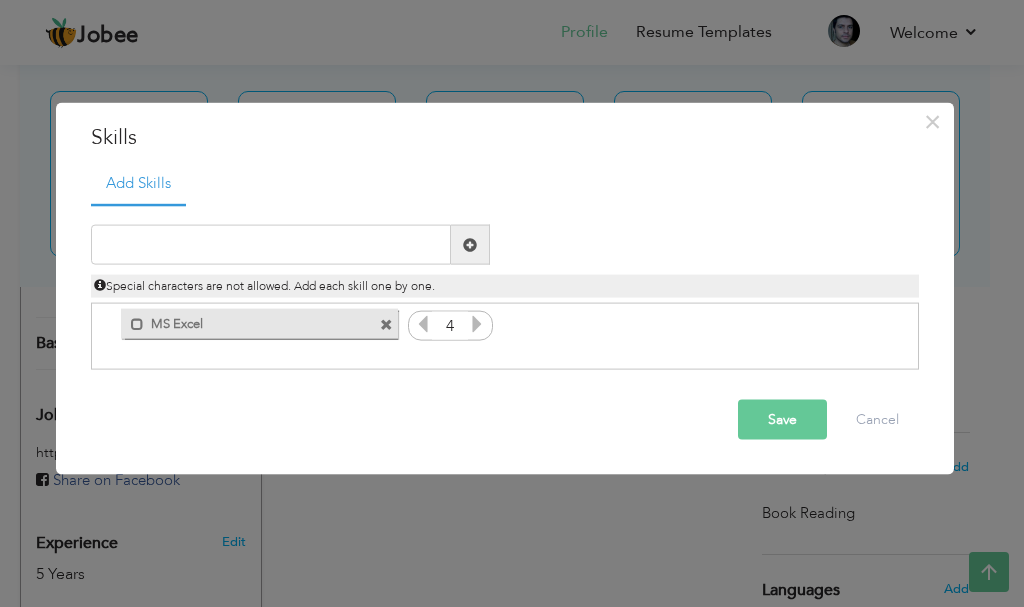 click at bounding box center (477, 324) 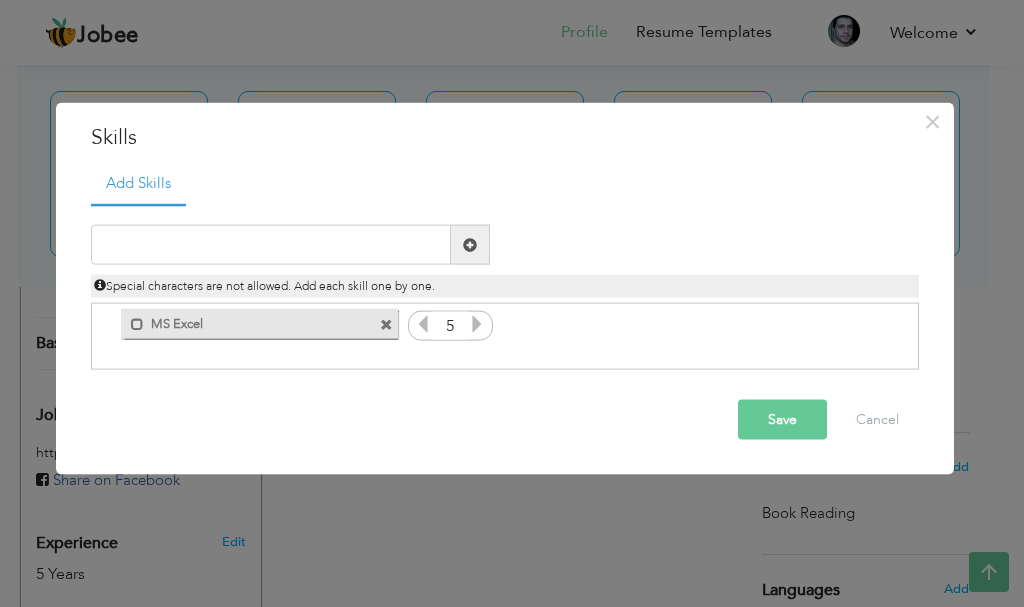 click at bounding box center (477, 324) 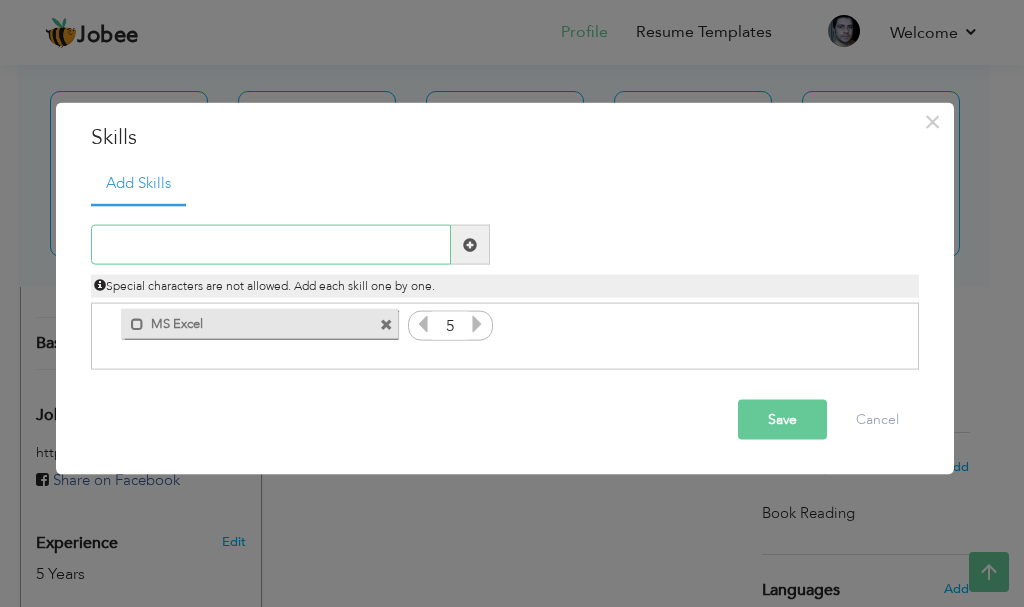click at bounding box center (271, 245) 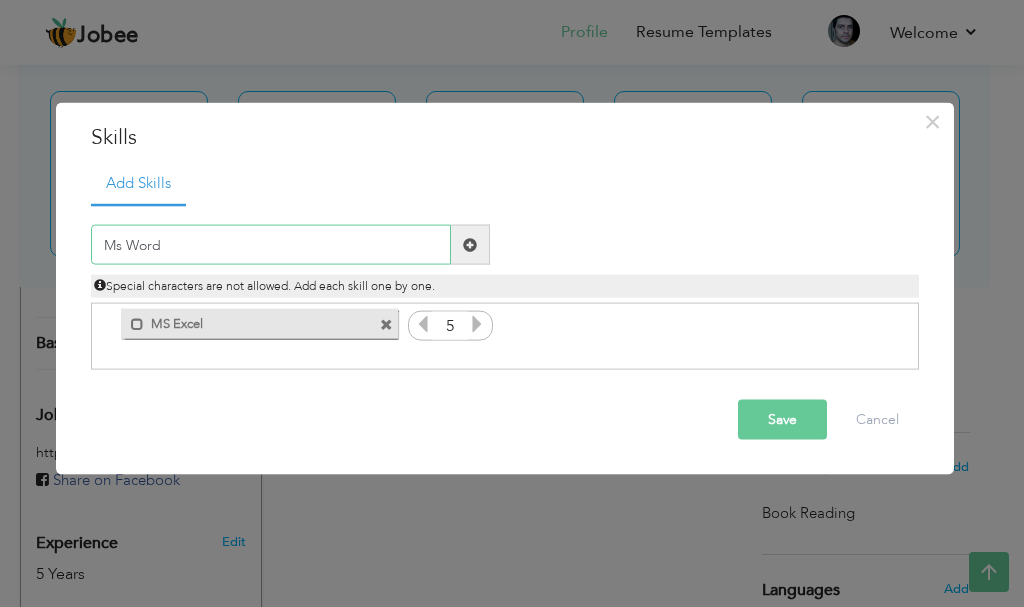 type on "Ms Word" 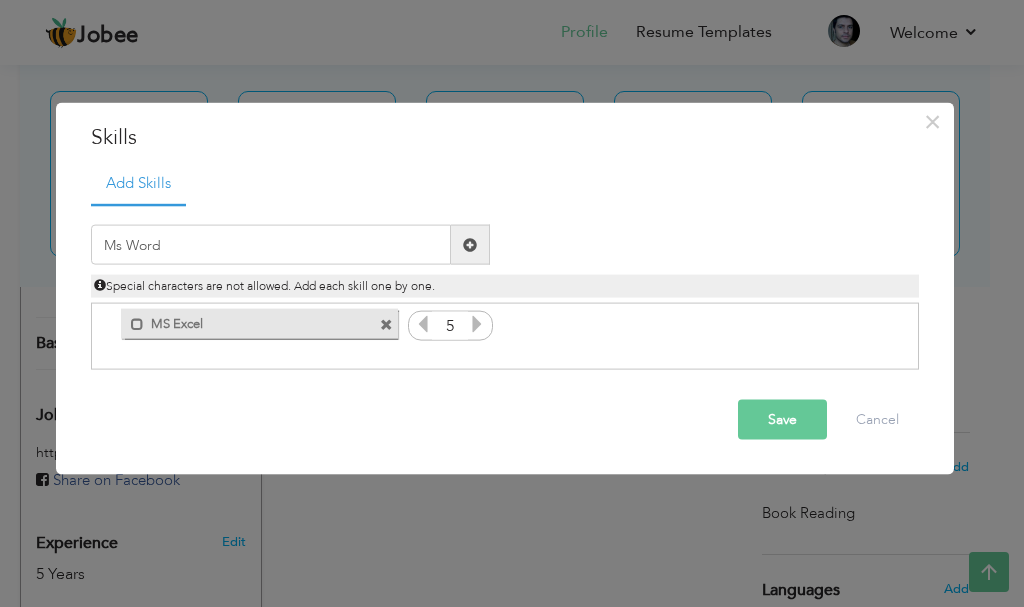 click at bounding box center [470, 244] 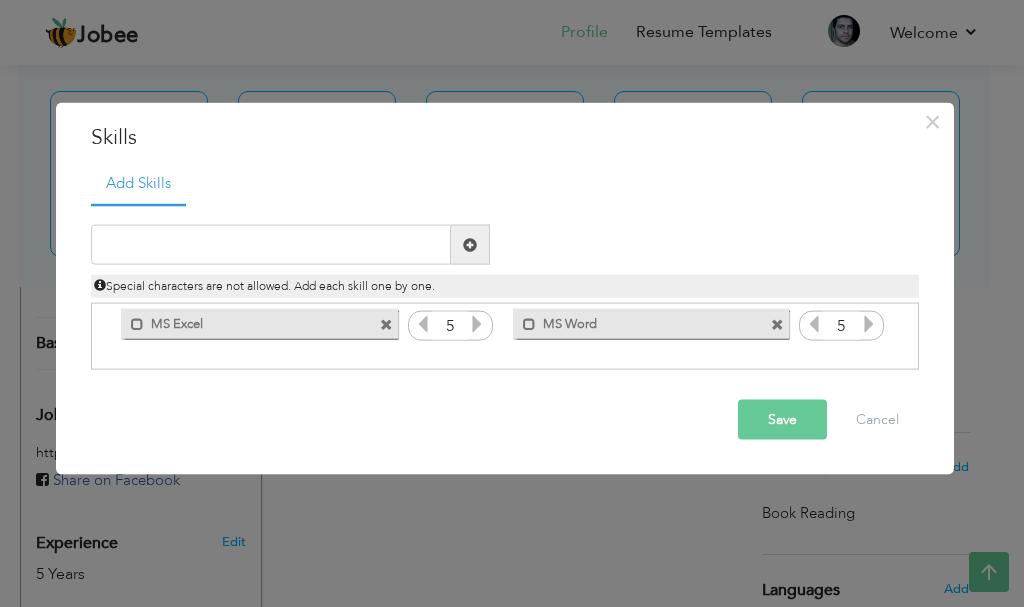 click at bounding box center (423, 324) 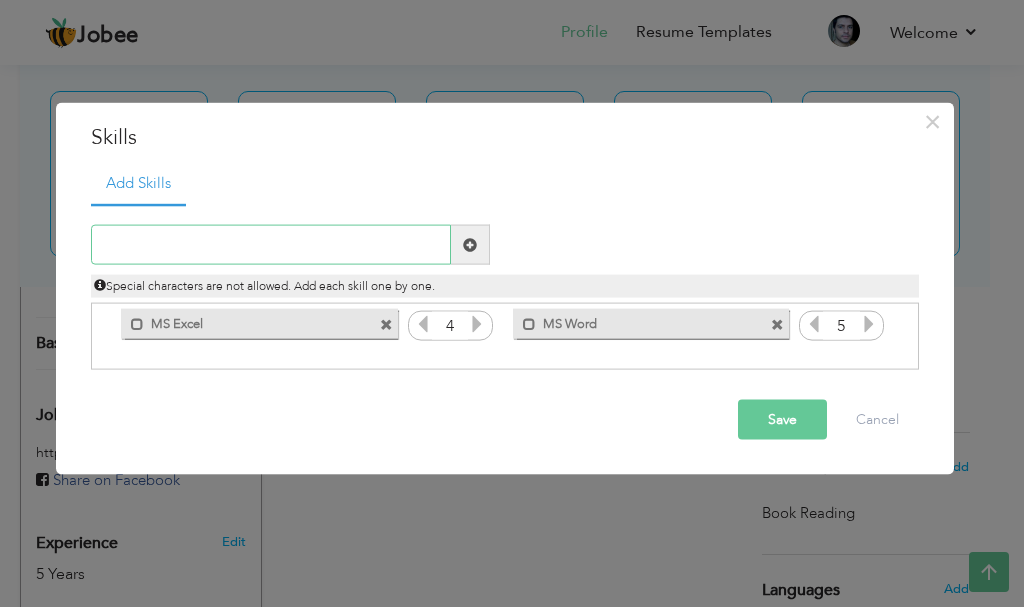 click at bounding box center (271, 245) 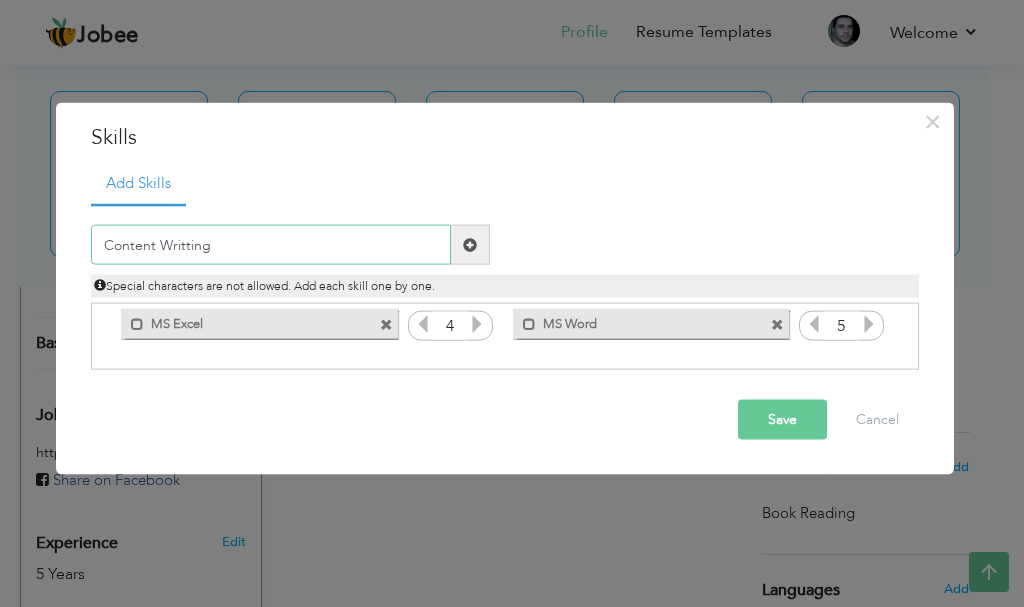 type on "Content Writting" 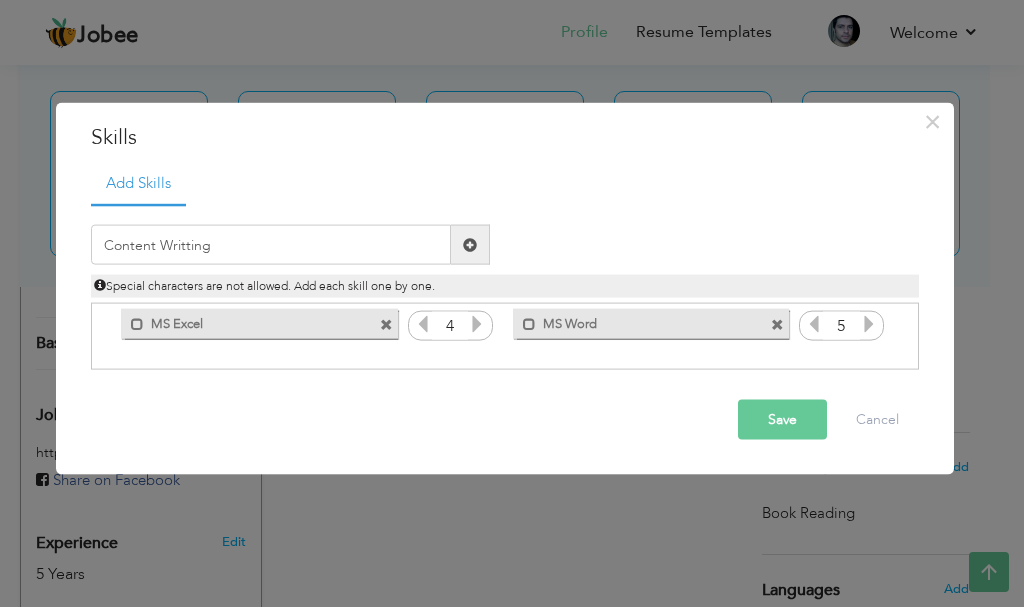 click at bounding box center [470, 245] 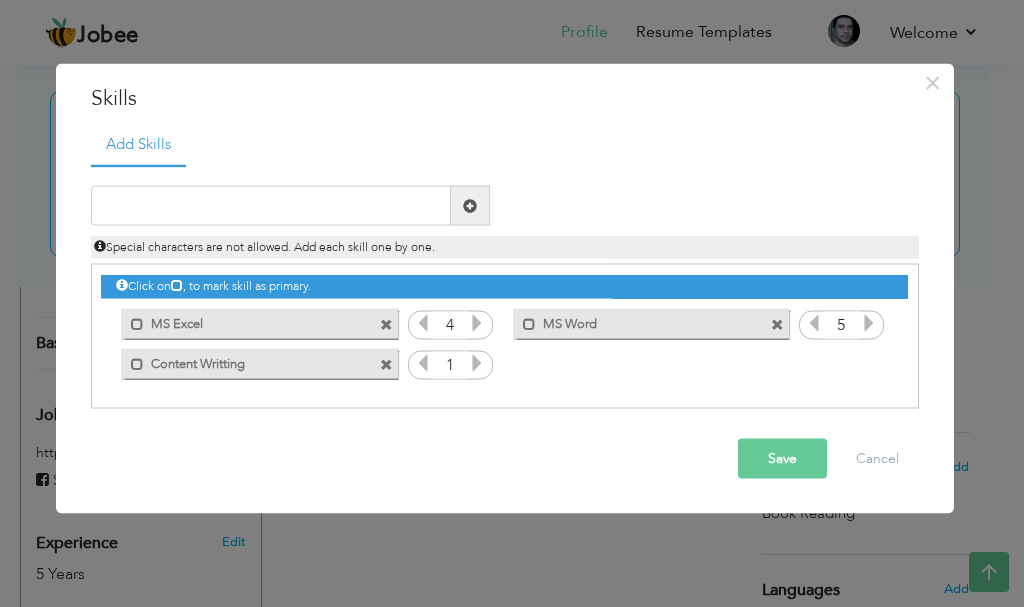 click at bounding box center [477, 363] 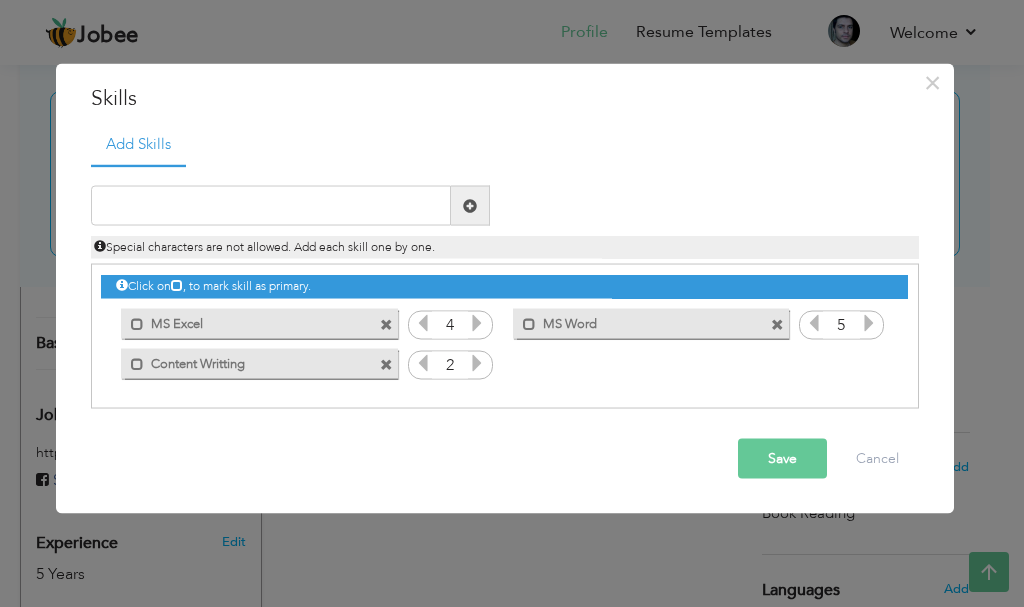 click at bounding box center (477, 363) 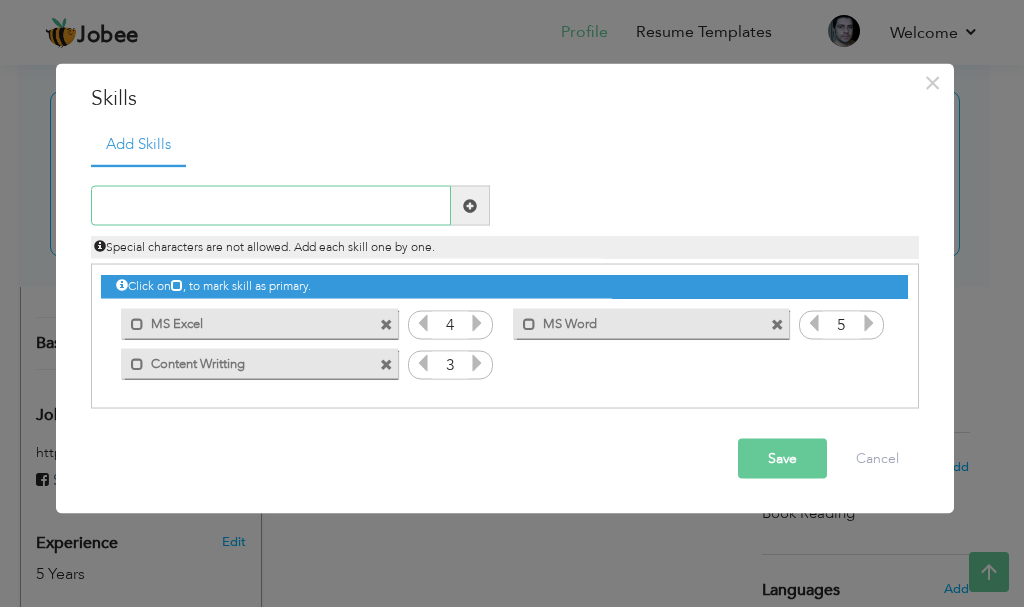 click at bounding box center [271, 206] 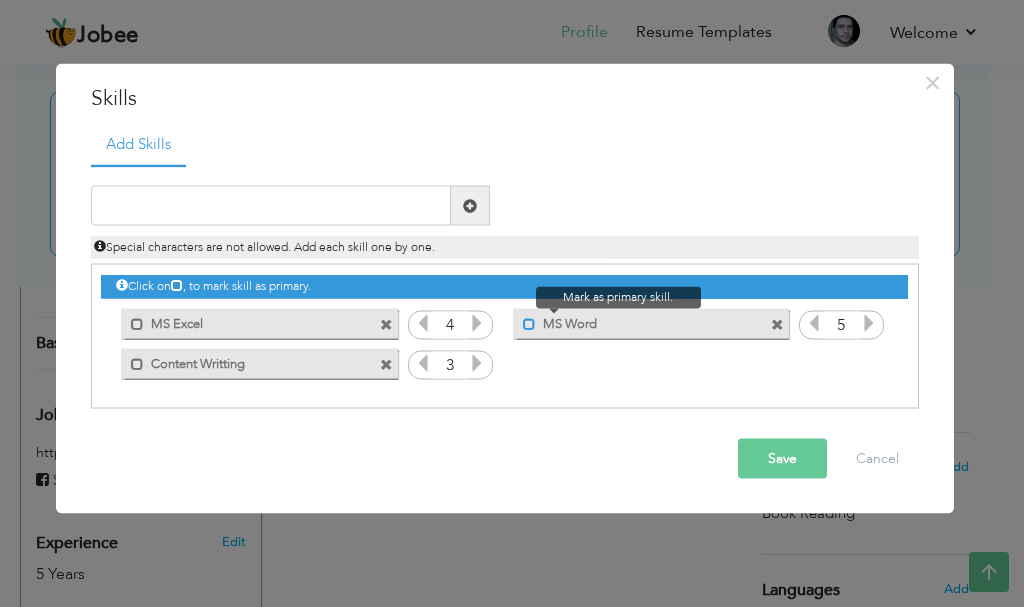 click at bounding box center [529, 323] 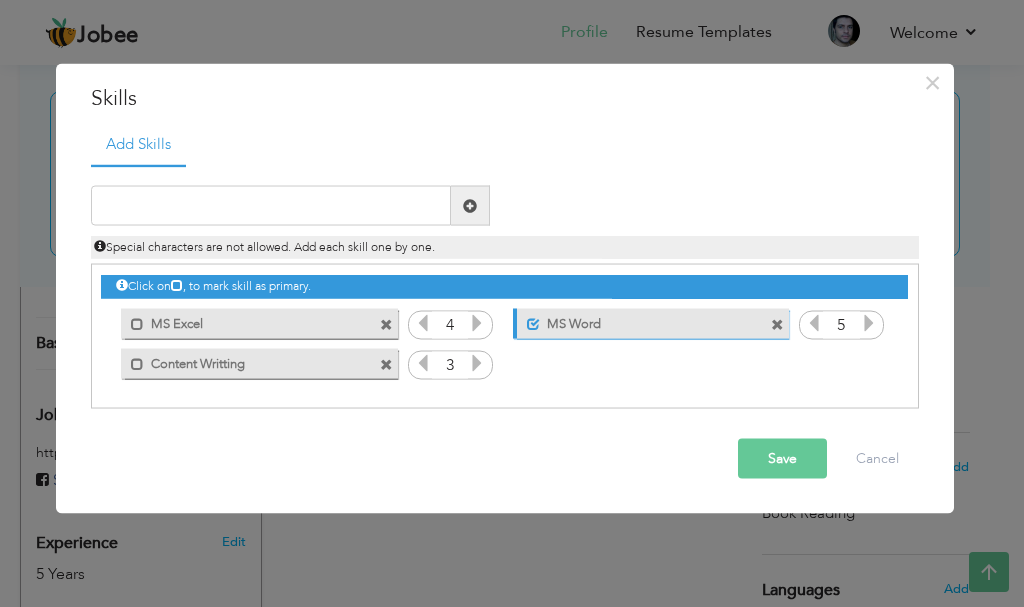 drag, startPoint x: 532, startPoint y: 324, endPoint x: 489, endPoint y: 327, distance: 43.104523 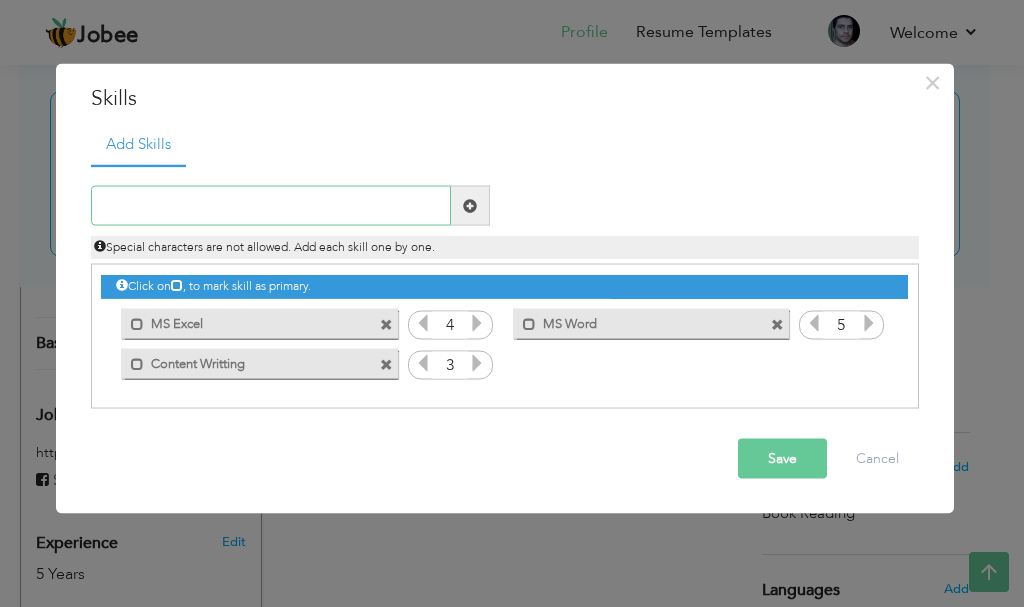 click at bounding box center (271, 206) 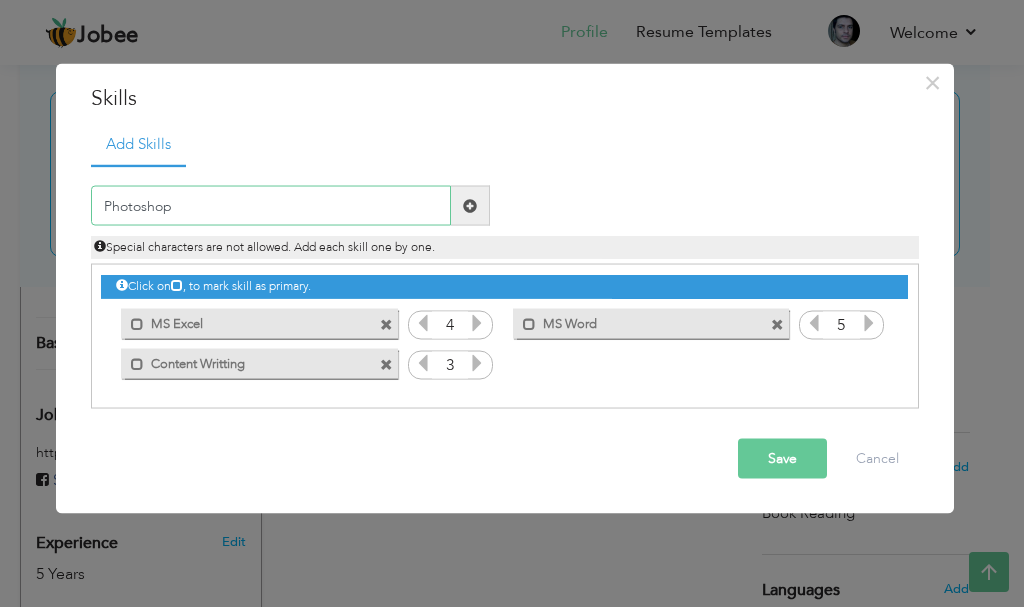 type on "Photoshop" 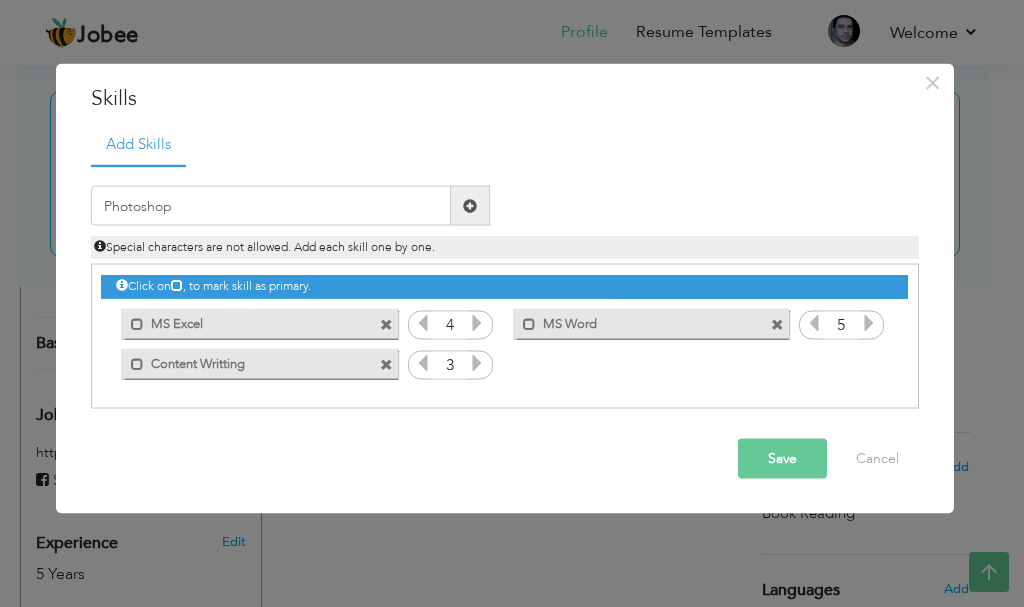 click at bounding box center (470, 205) 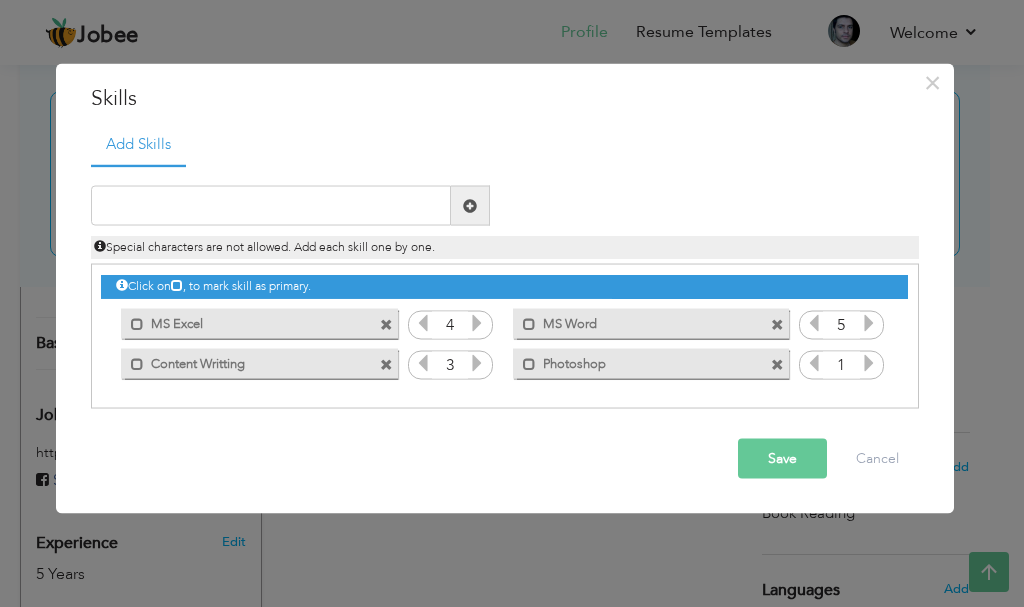 click at bounding box center (869, 363) 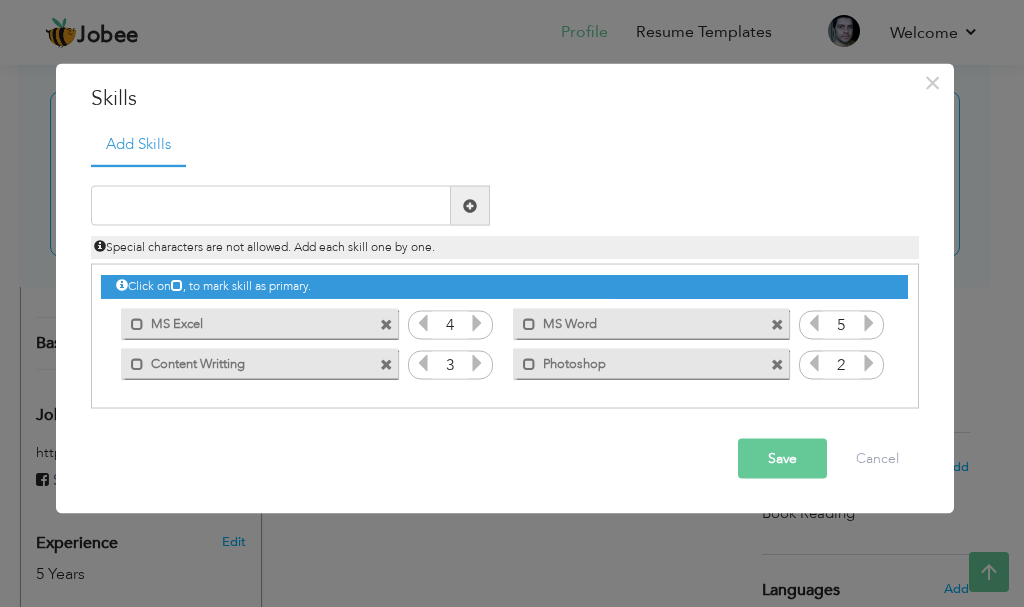 click at bounding box center (869, 363) 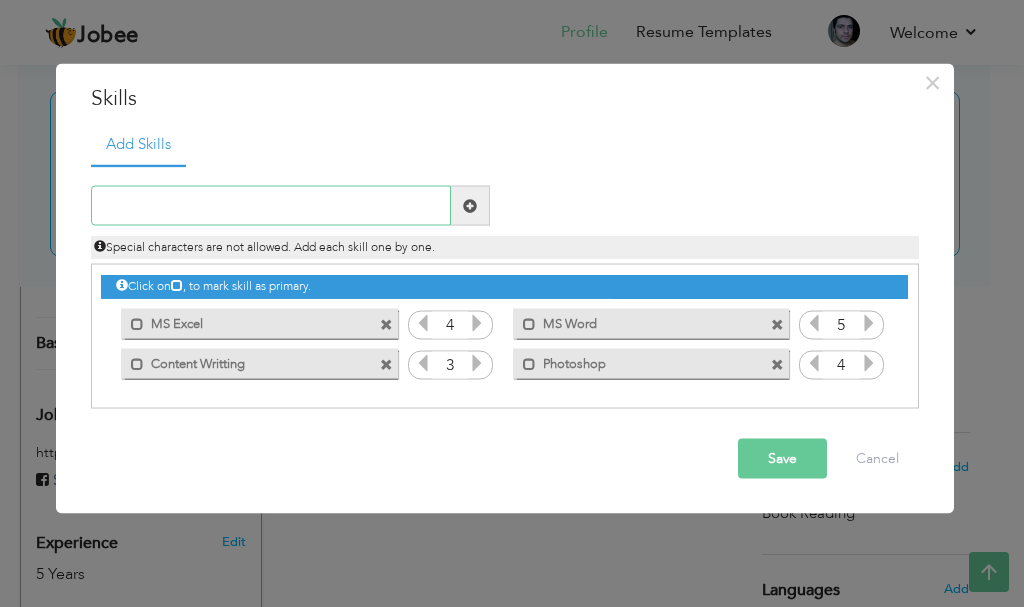 click at bounding box center (271, 206) 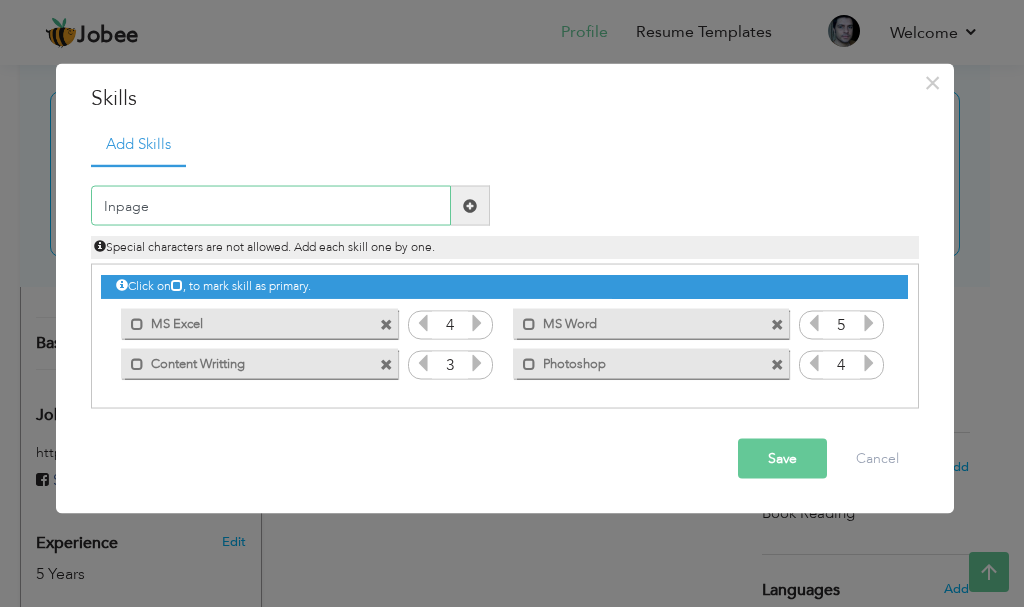 type on "Inpage" 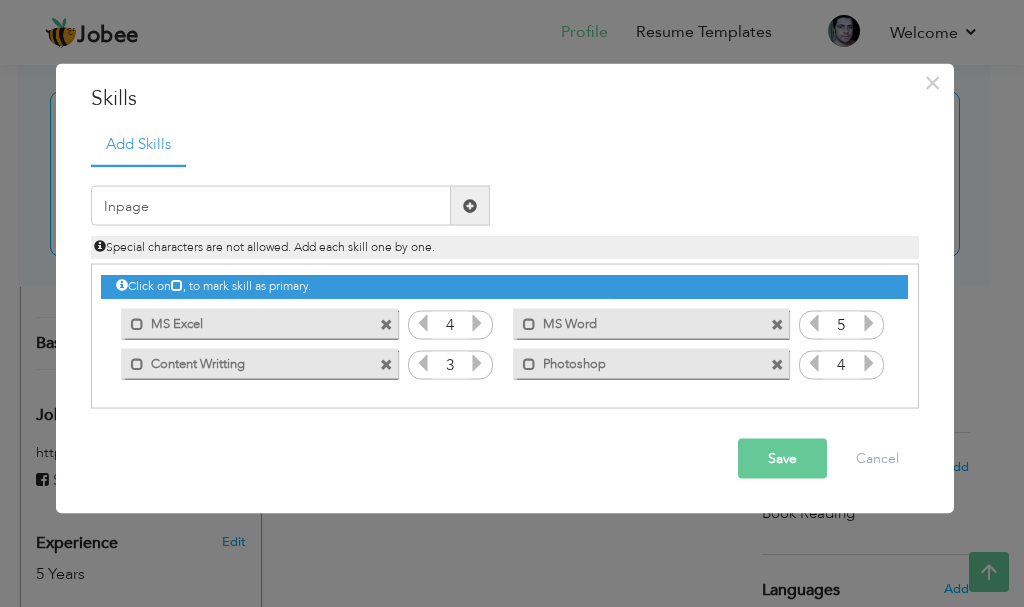 click at bounding box center (470, 206) 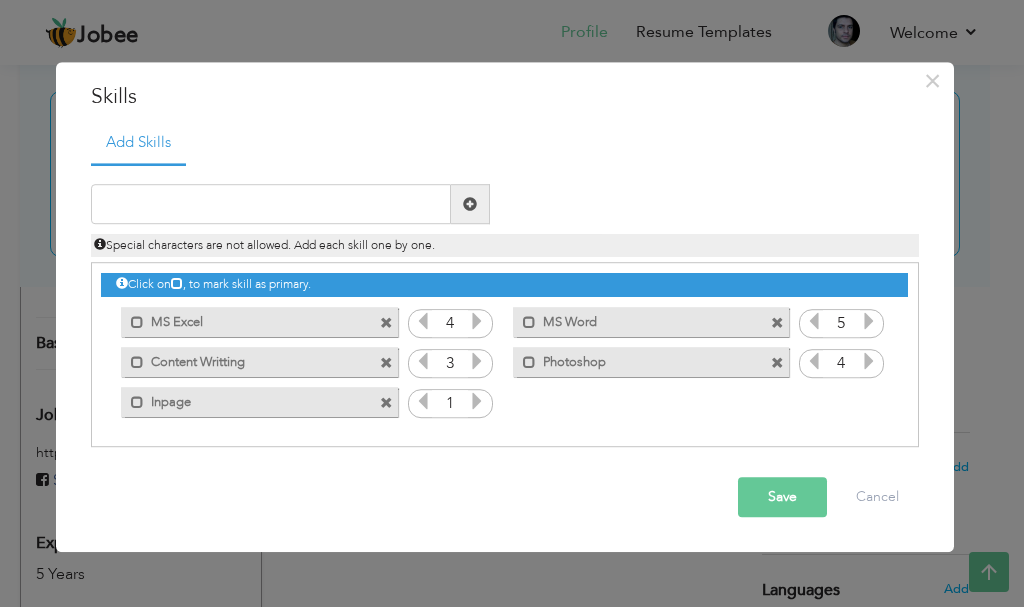 click at bounding box center [477, 402] 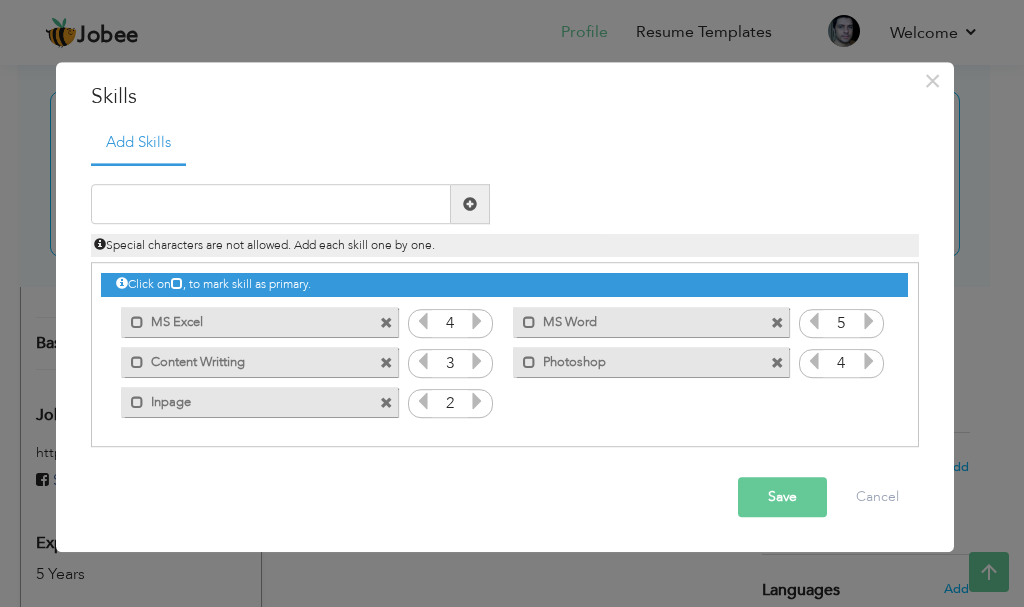 click at bounding box center [477, 402] 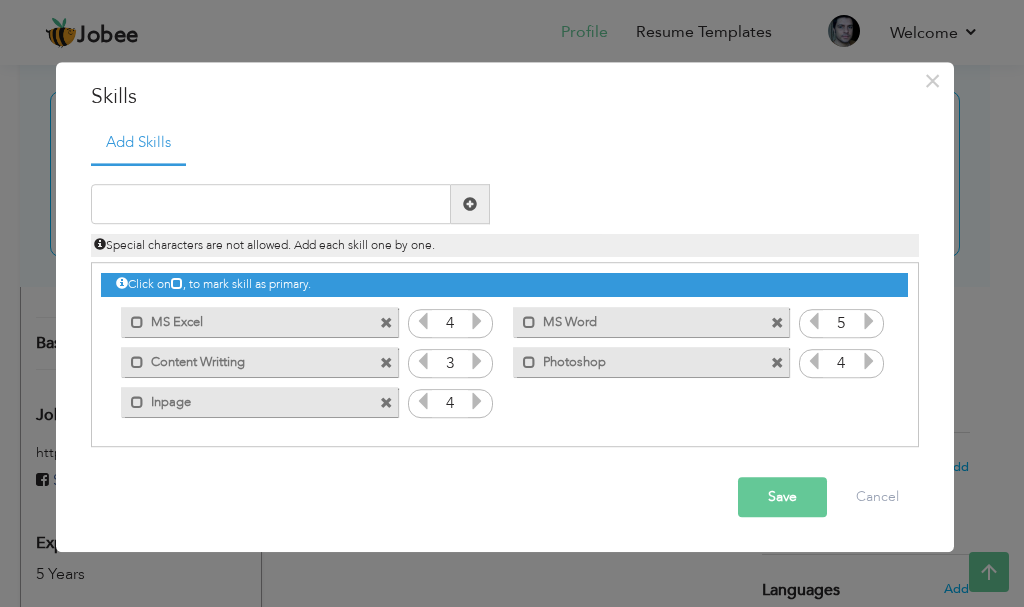 click at bounding box center (477, 402) 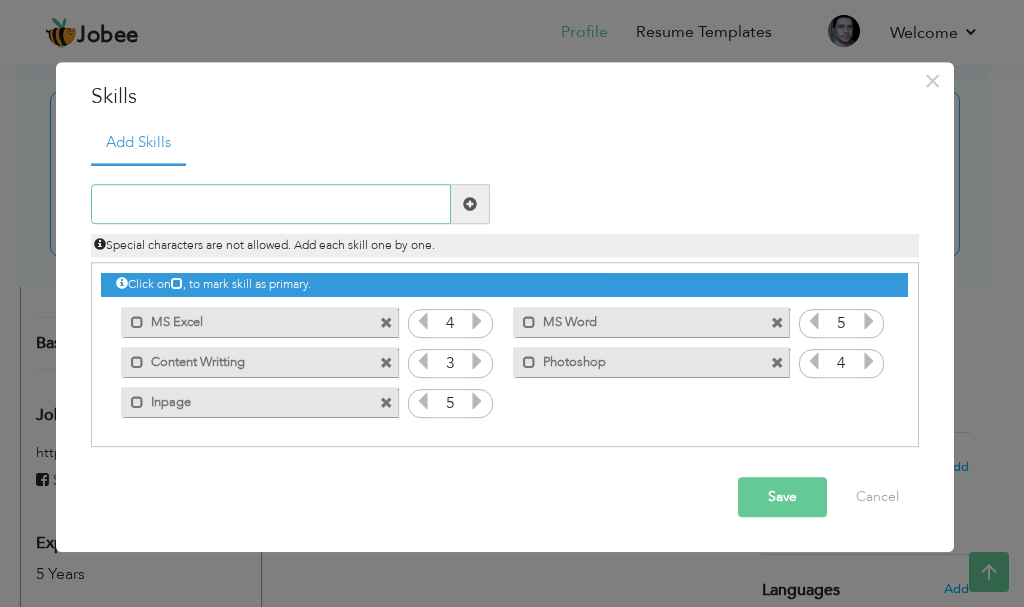 click at bounding box center [271, 205] 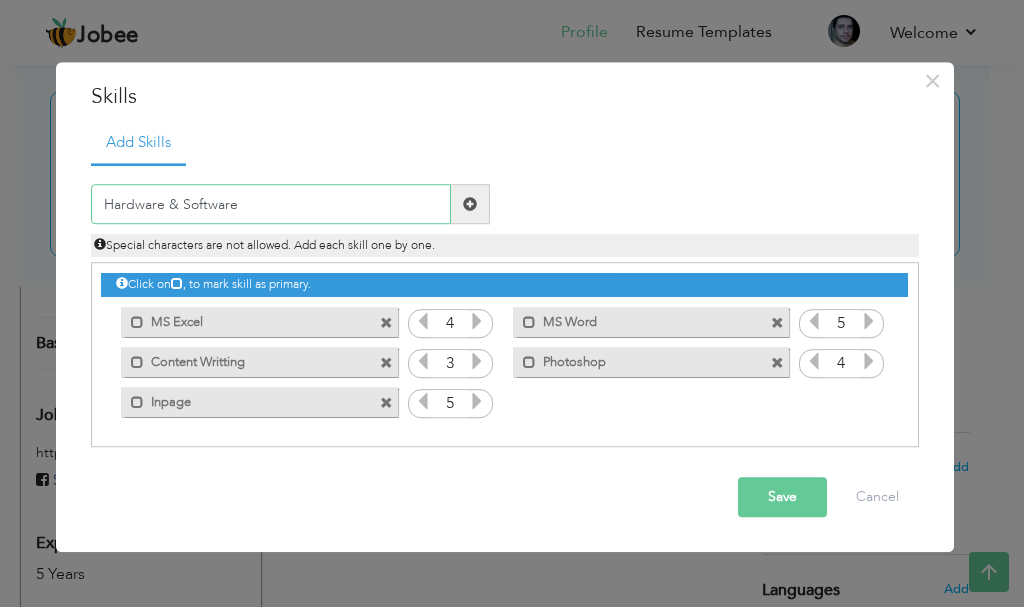 type on "Hardware & Software" 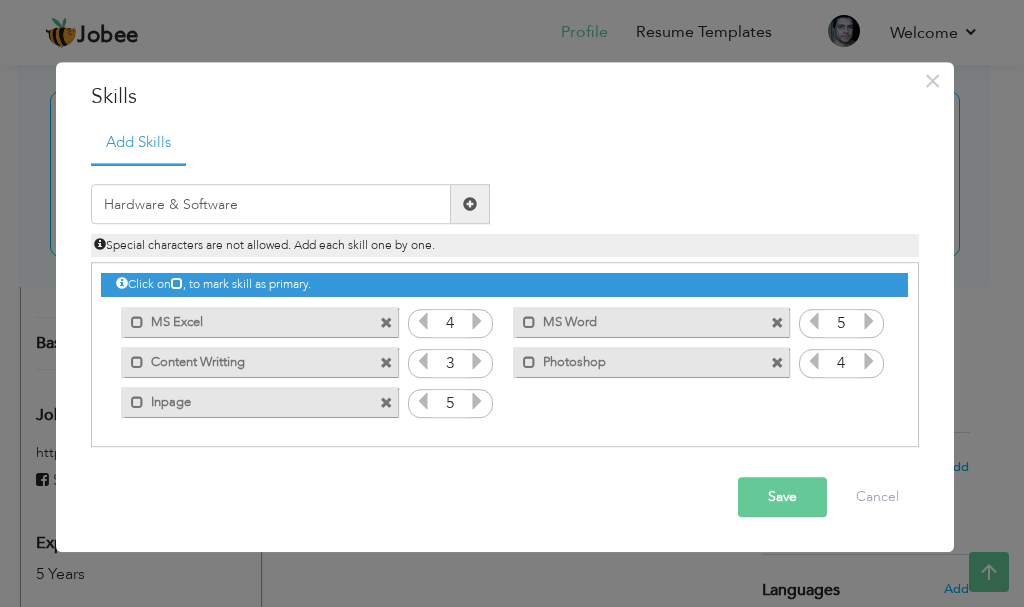 drag, startPoint x: 480, startPoint y: 205, endPoint x: 470, endPoint y: 202, distance: 10.440307 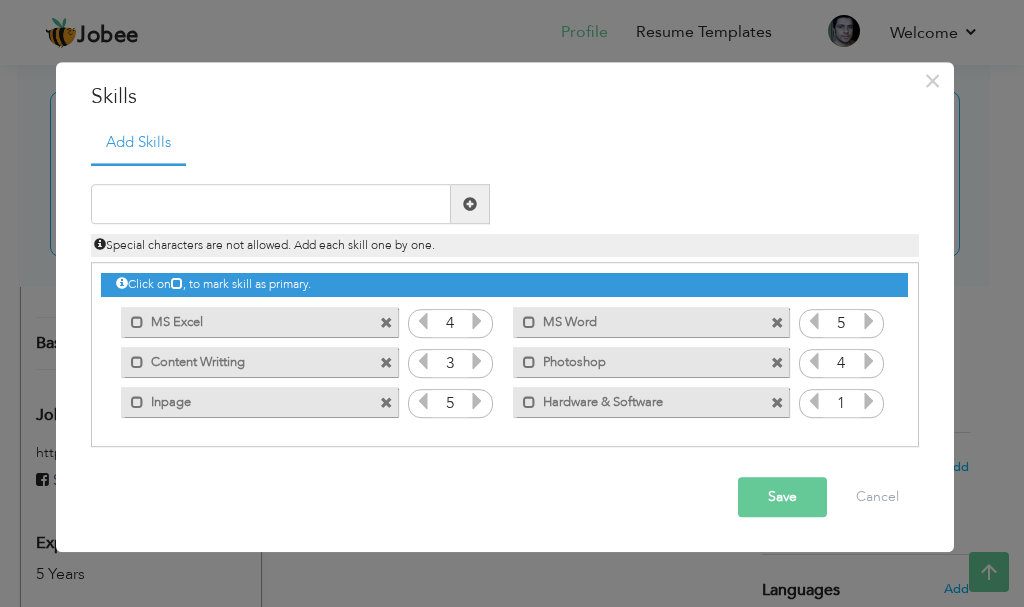 click at bounding box center [869, 402] 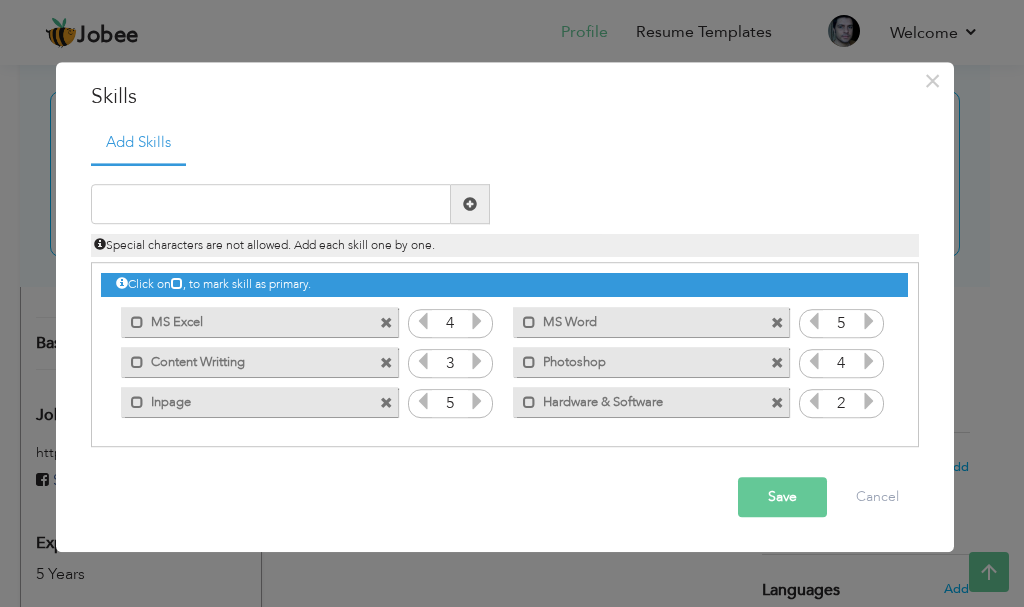 click at bounding box center (869, 402) 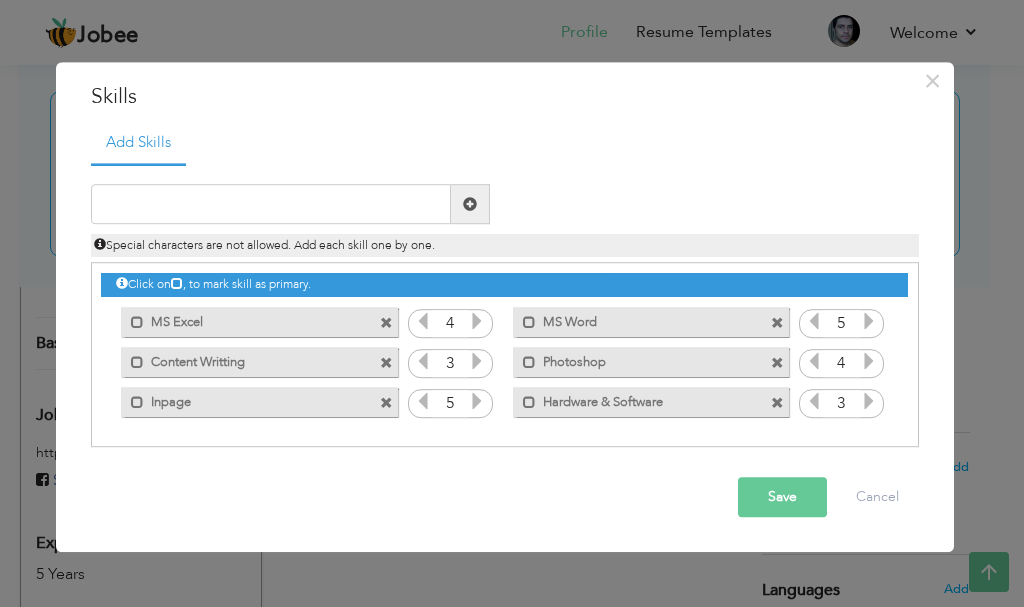 click at bounding box center (869, 402) 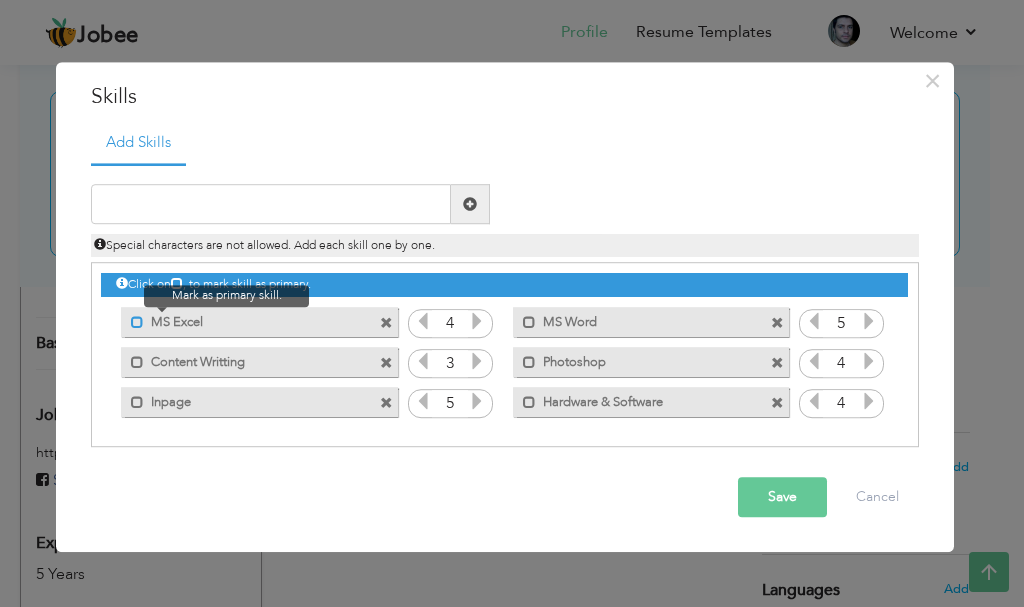 click at bounding box center [137, 322] 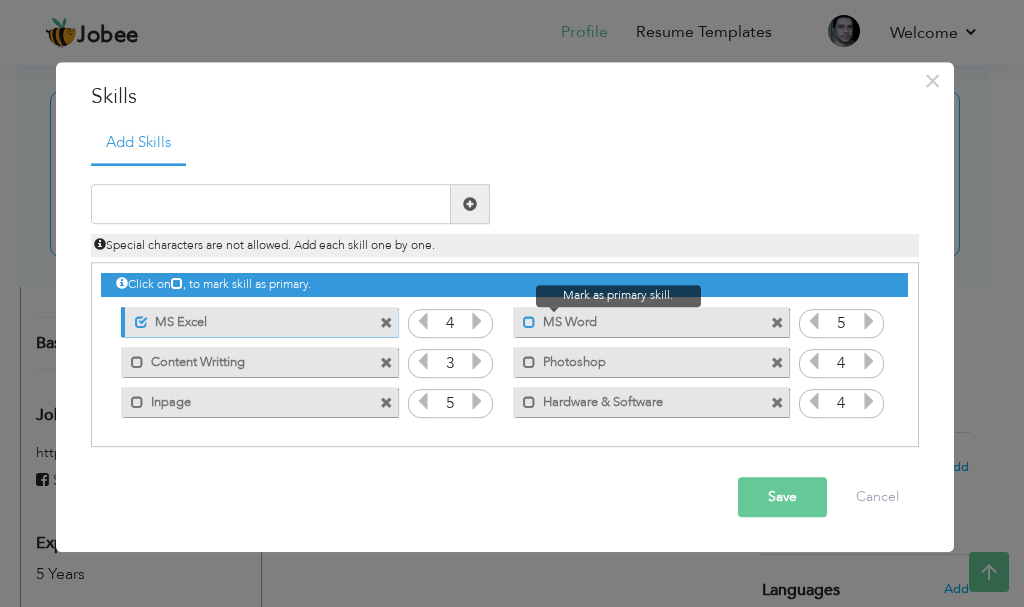 click at bounding box center (529, 322) 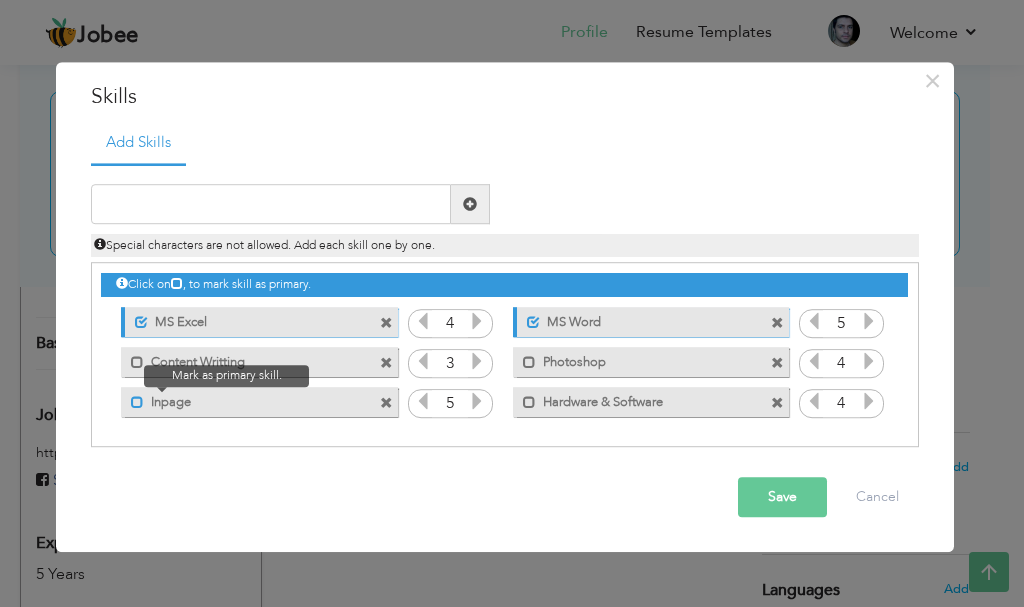 click at bounding box center [137, 402] 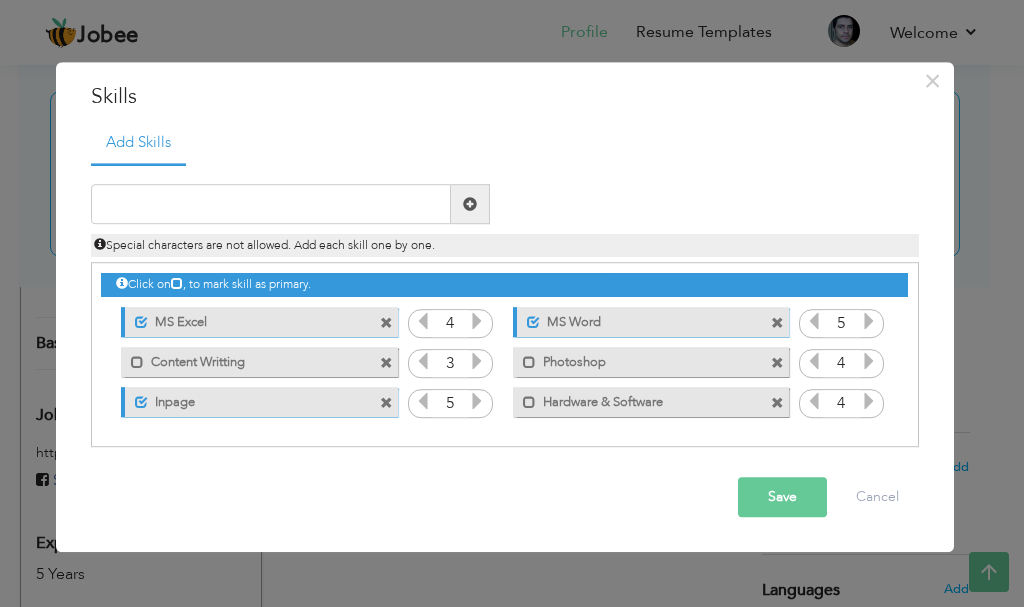 click on "Save" at bounding box center (782, 498) 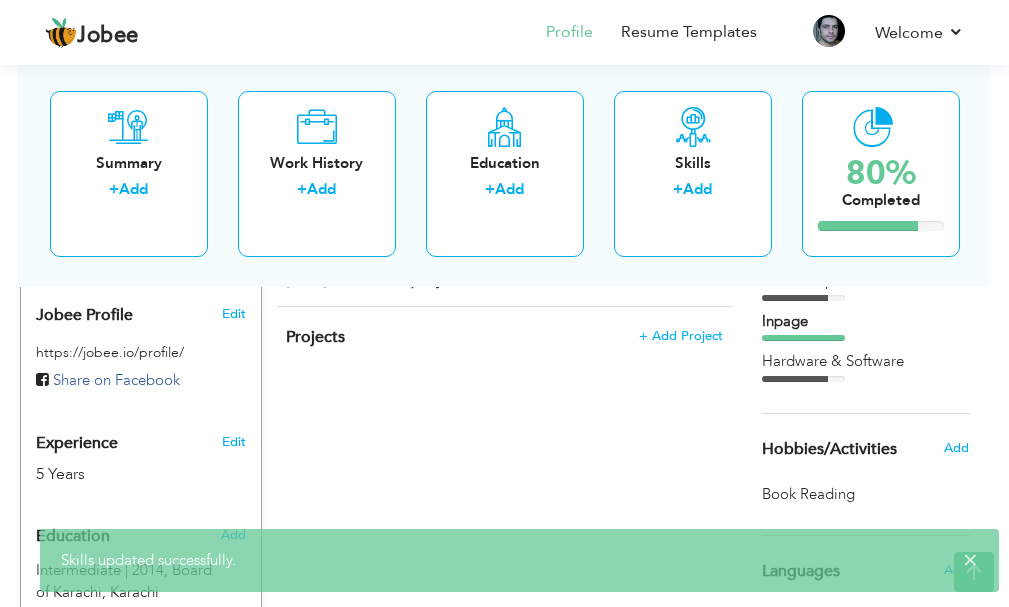 scroll, scrollTop: 745, scrollLeft: 0, axis: vertical 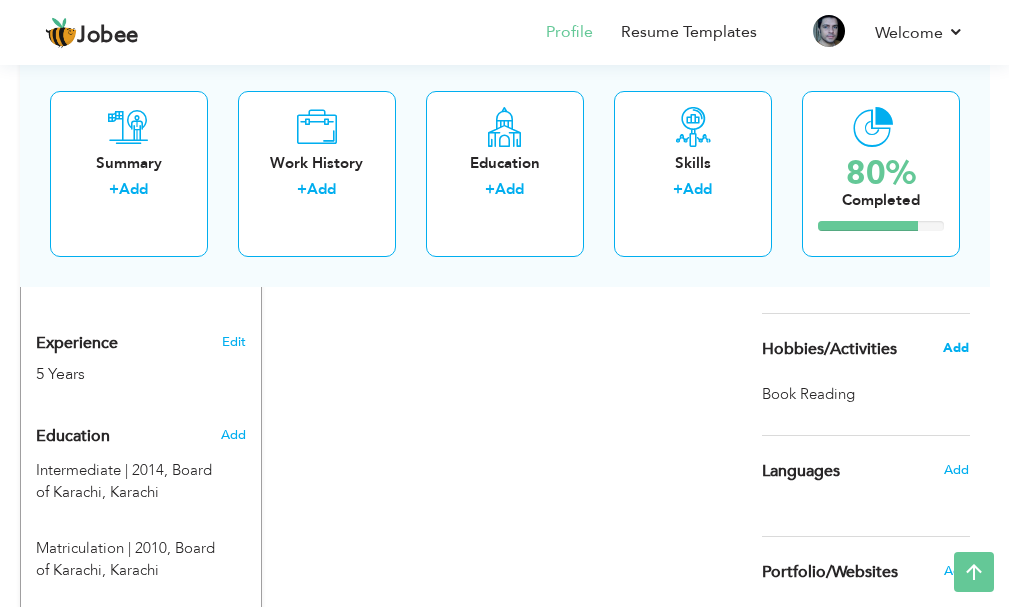 click on "Add" at bounding box center [956, 348] 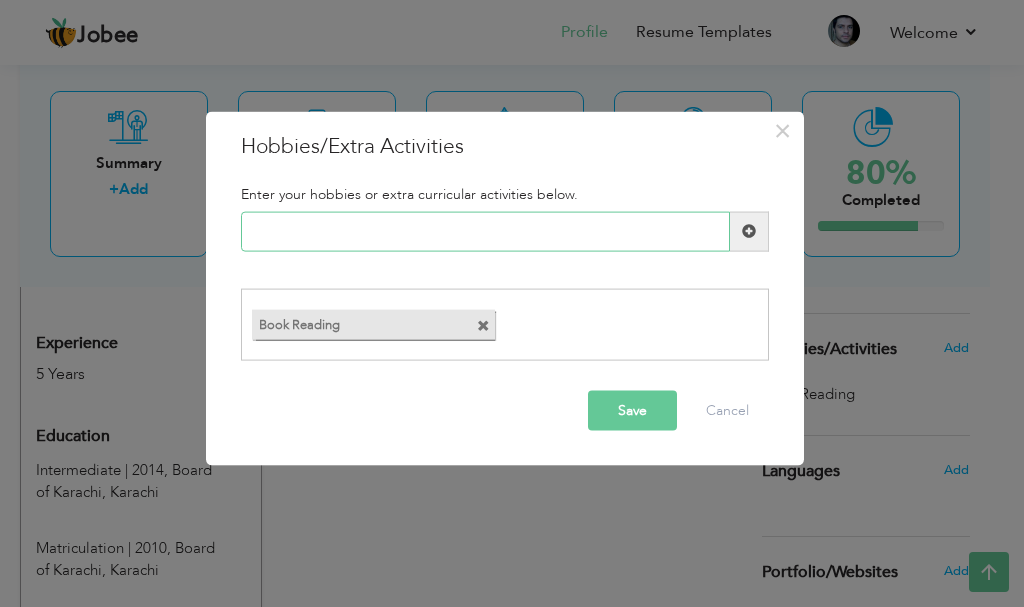 click at bounding box center (485, 231) 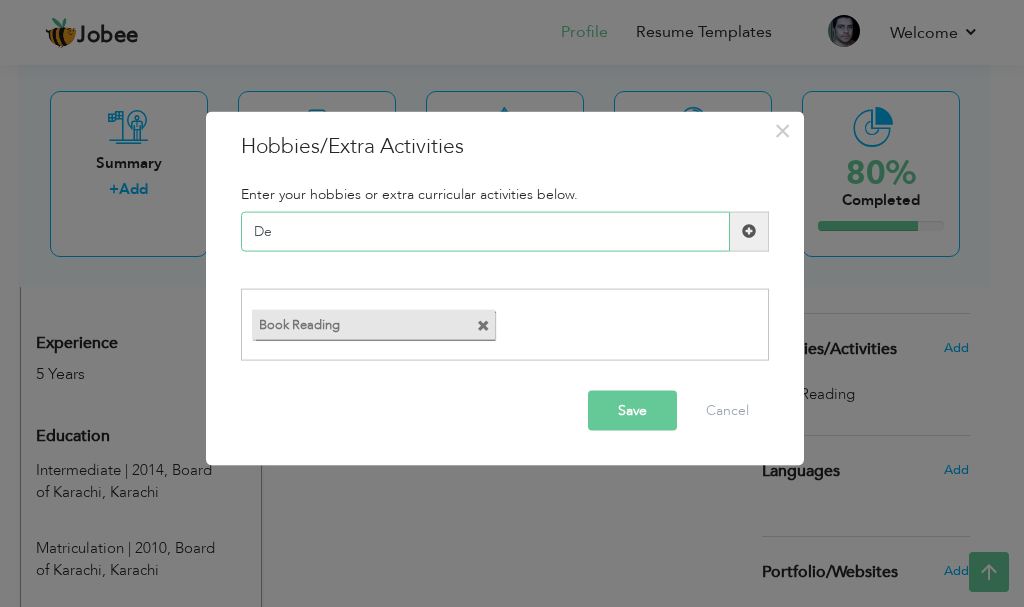 type on "D" 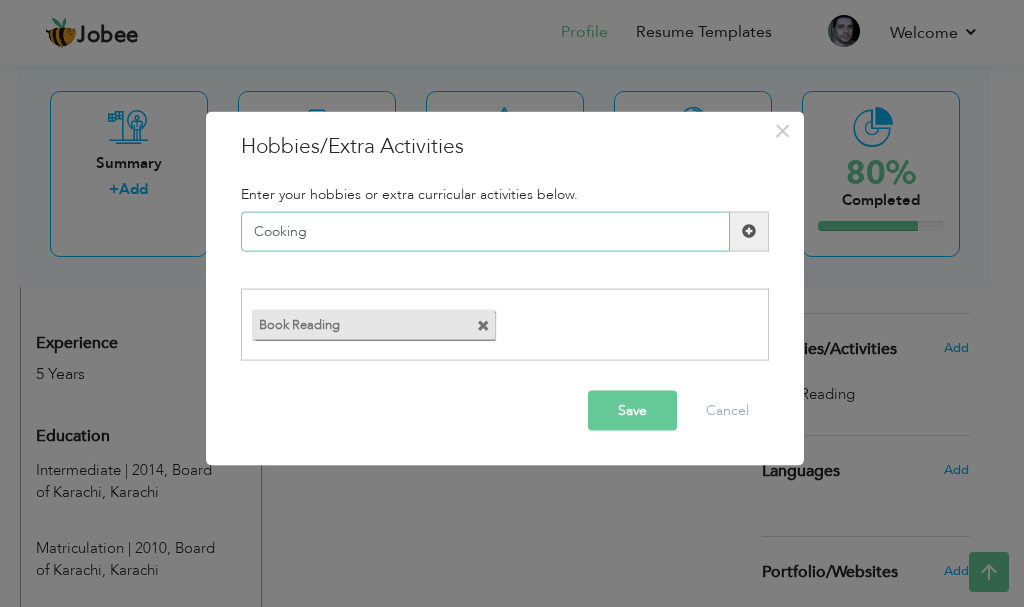 type on "Cooking" 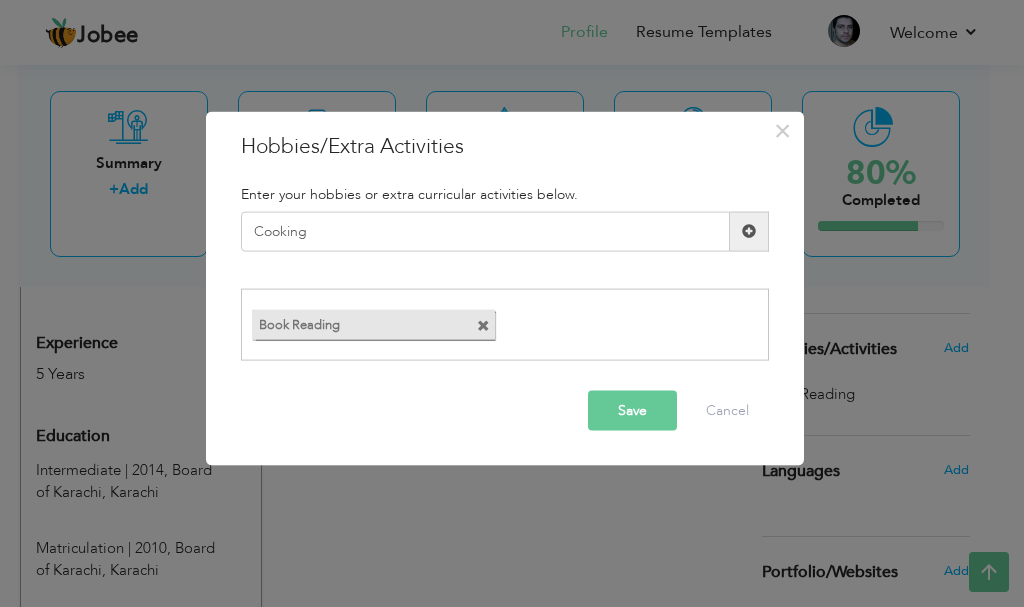 click on "Save" at bounding box center [632, 411] 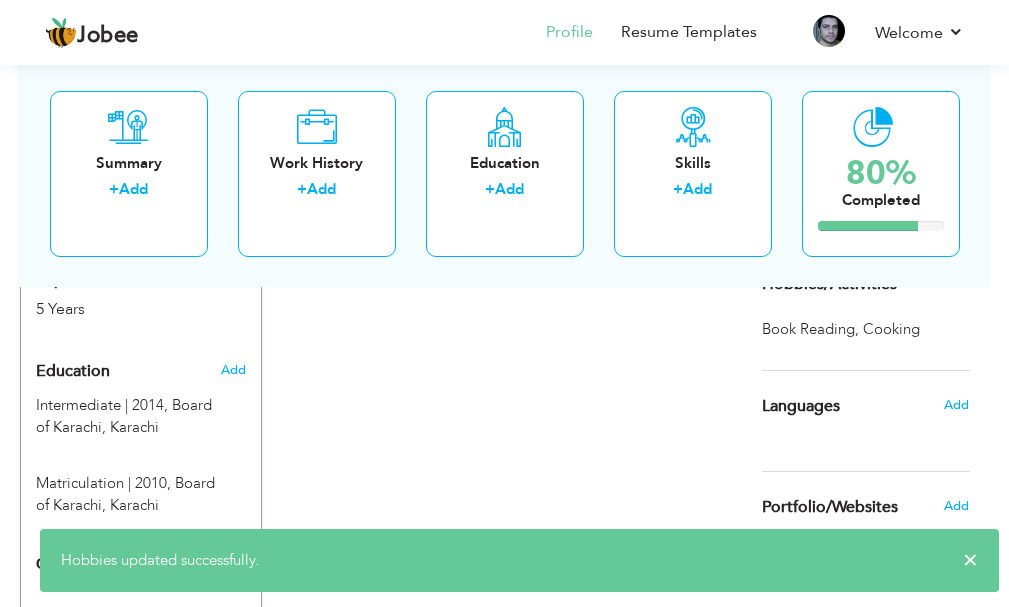 scroll, scrollTop: 845, scrollLeft: 0, axis: vertical 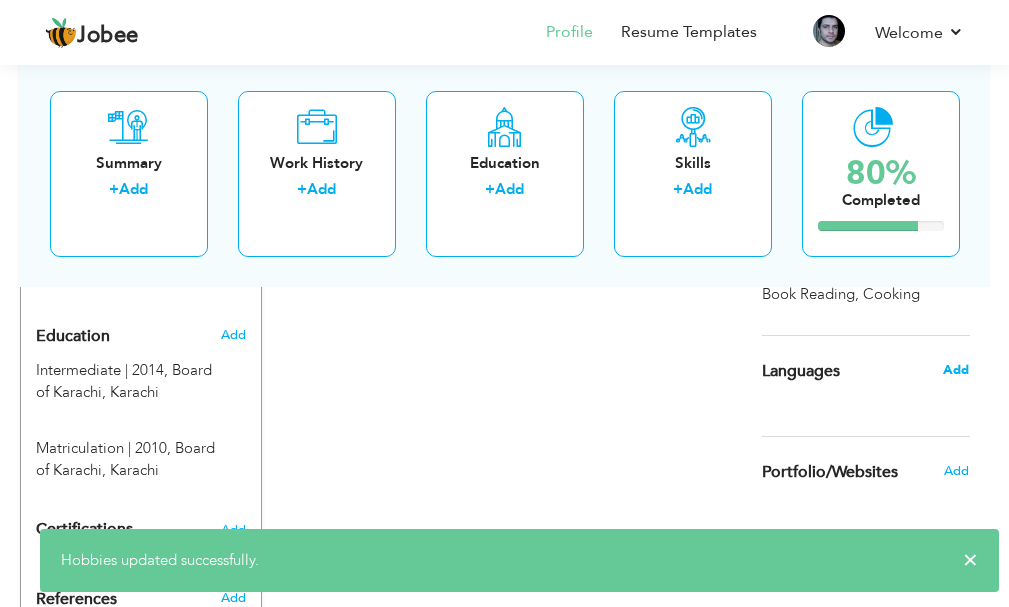 click on "Add" at bounding box center [956, 370] 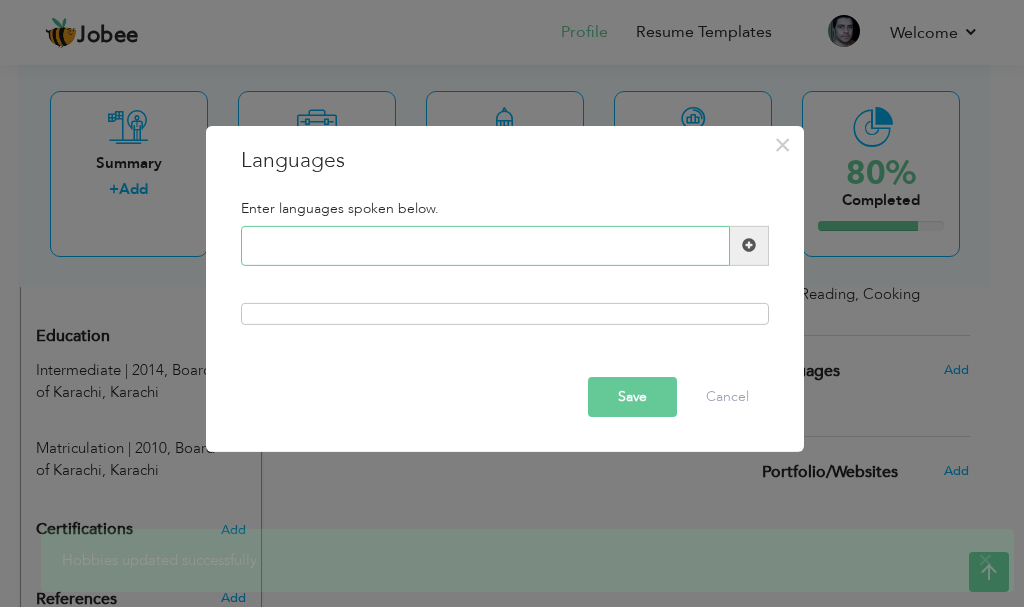 click at bounding box center (485, 246) 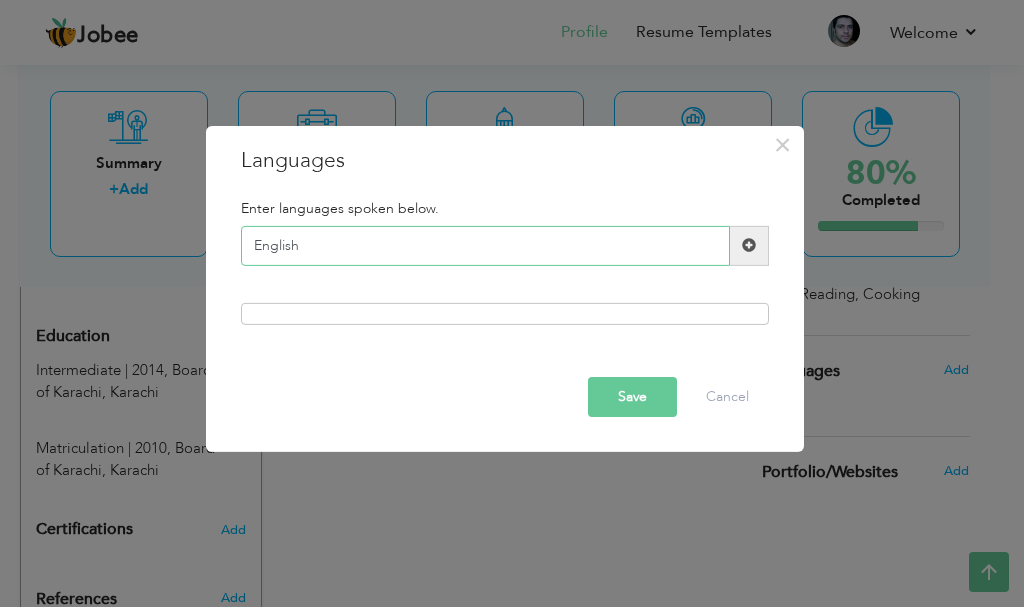 type on "English" 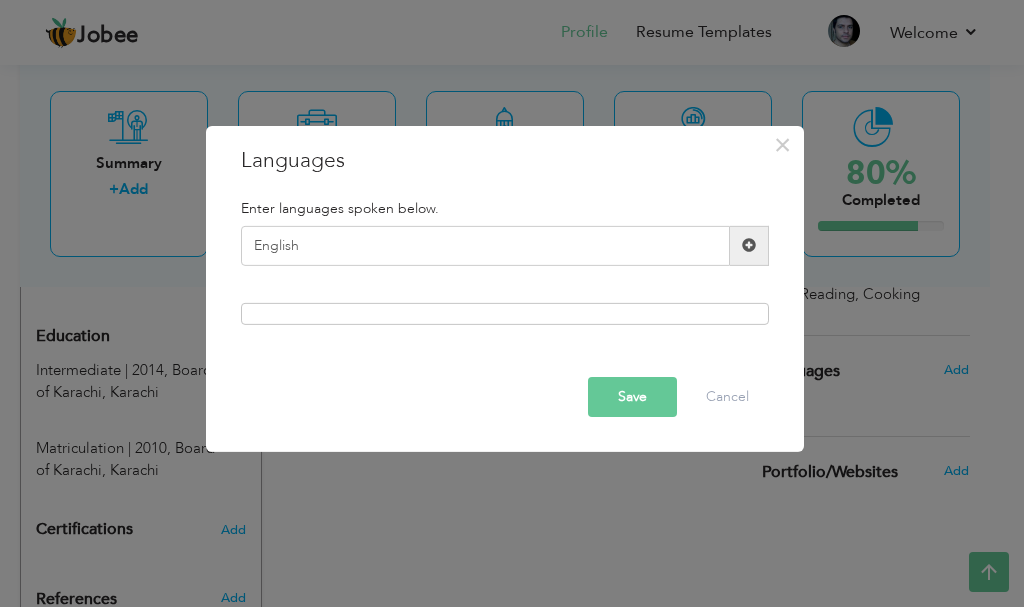 click at bounding box center [749, 246] 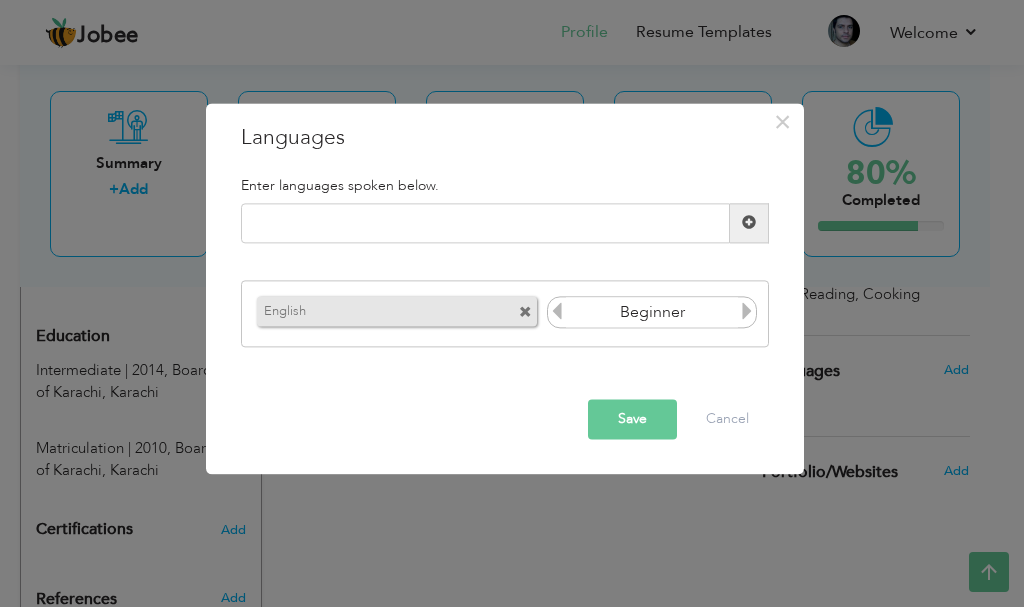 click at bounding box center (747, 312) 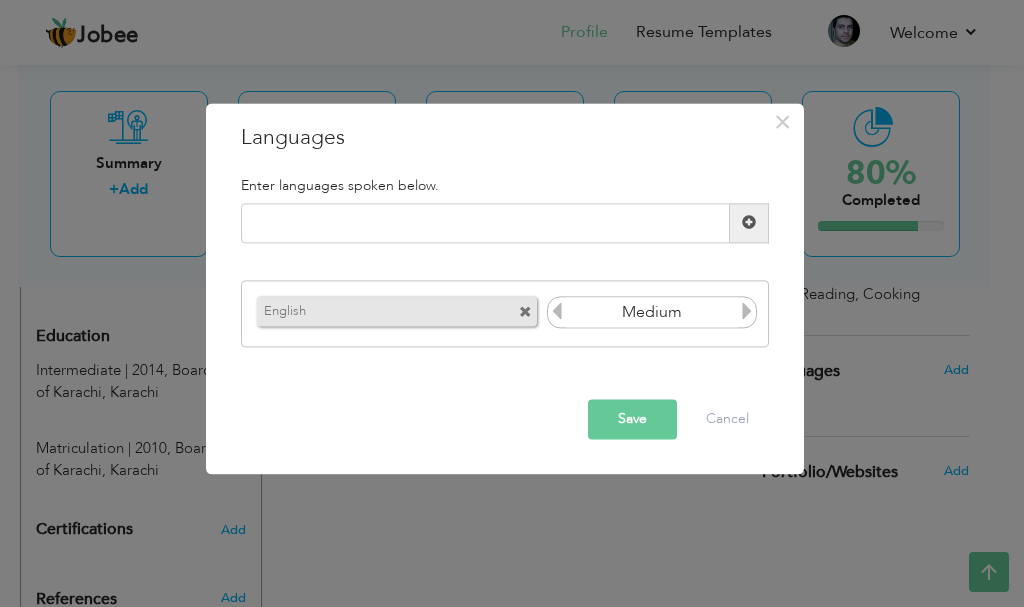 click at bounding box center (747, 312) 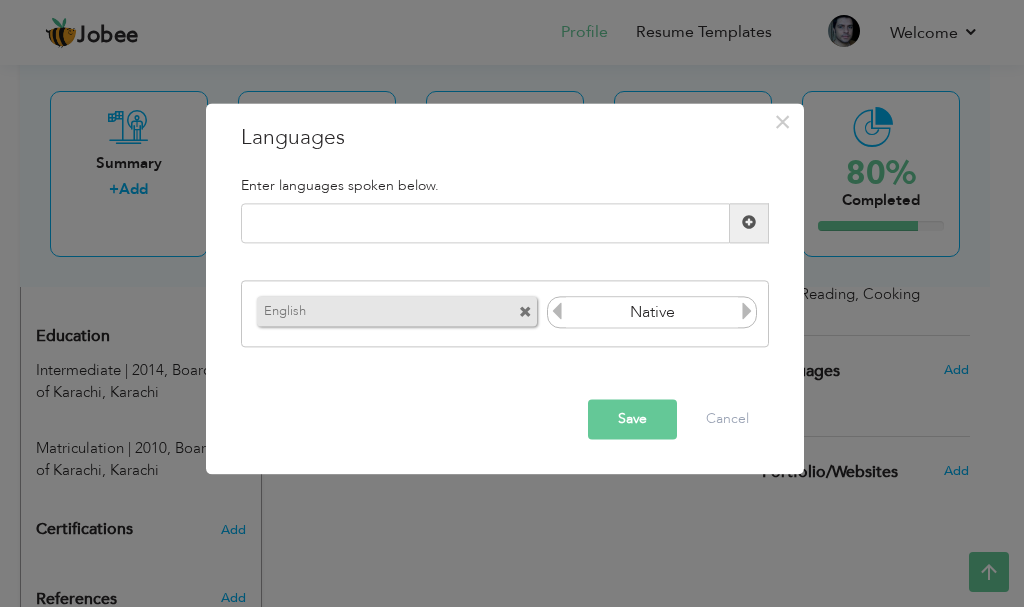 click at bounding box center (747, 312) 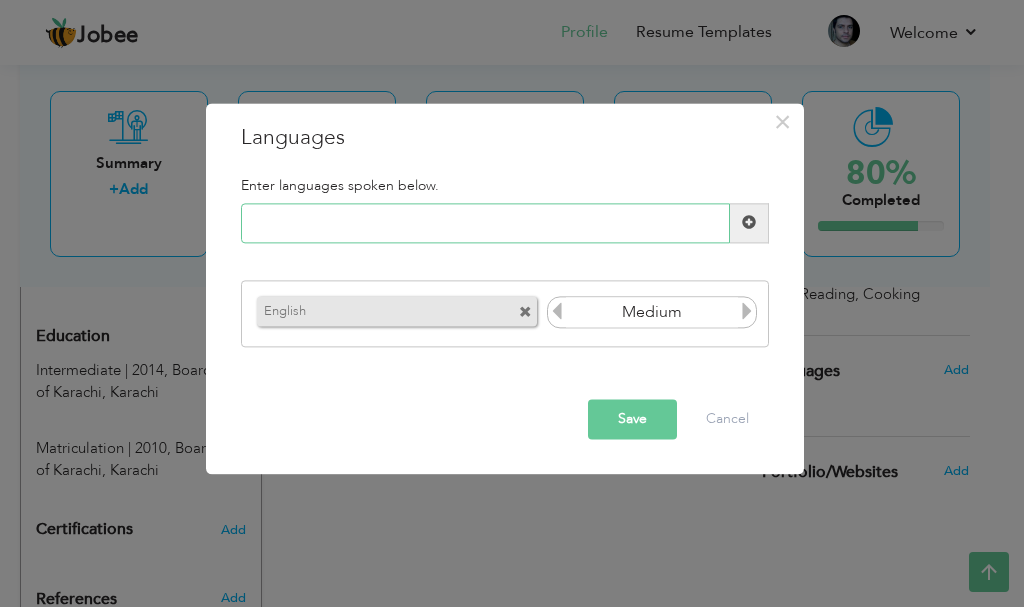 click at bounding box center (485, 223) 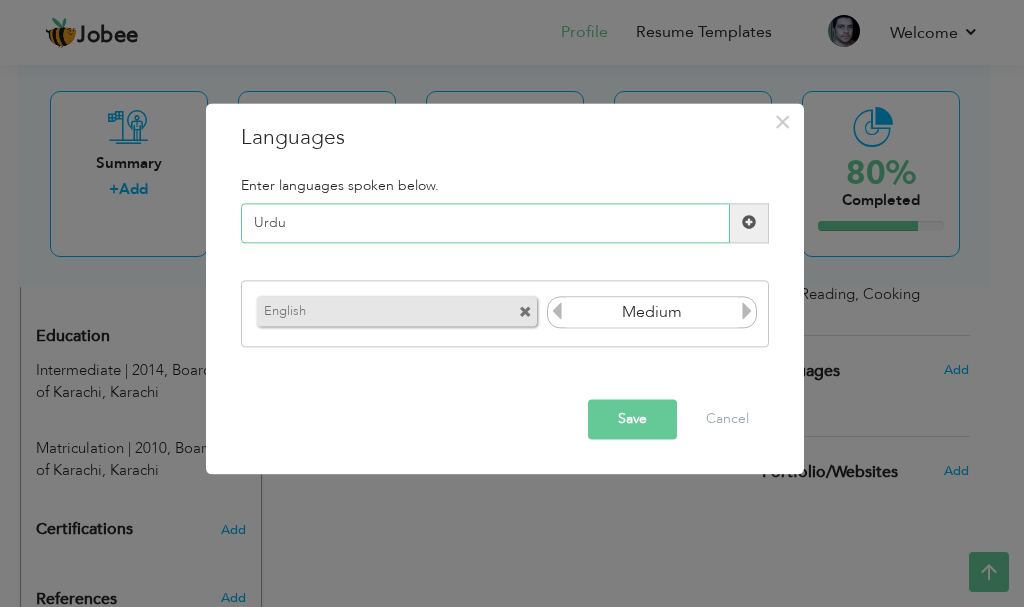 type on "Urdu" 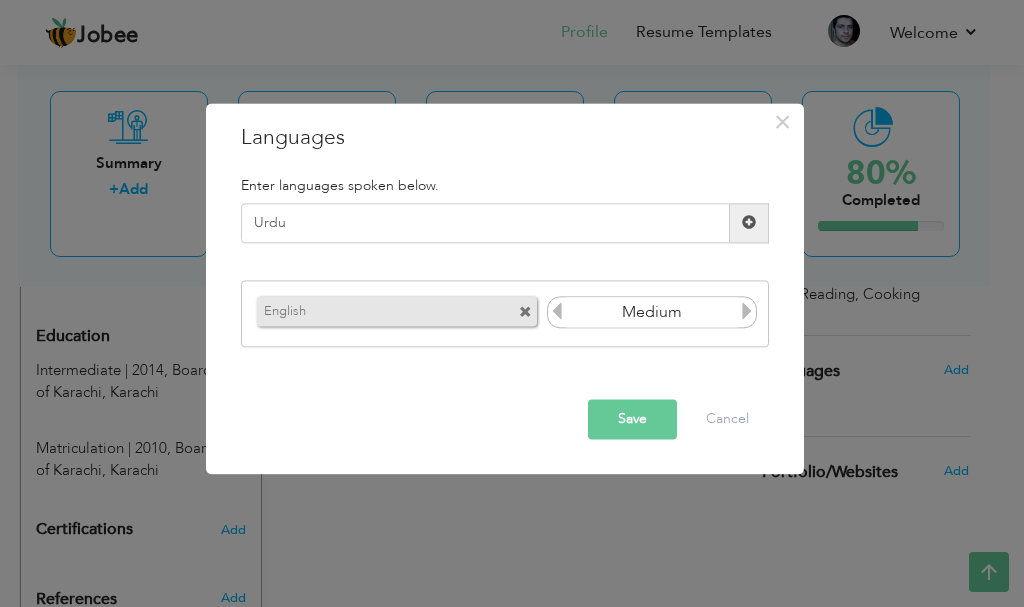 click at bounding box center [749, 223] 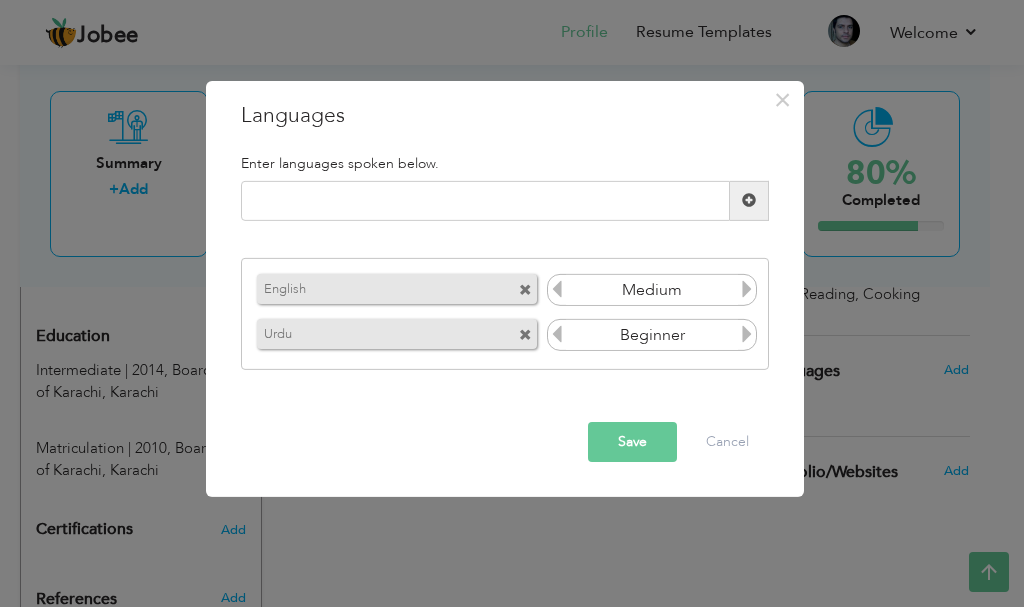 click at bounding box center (747, 334) 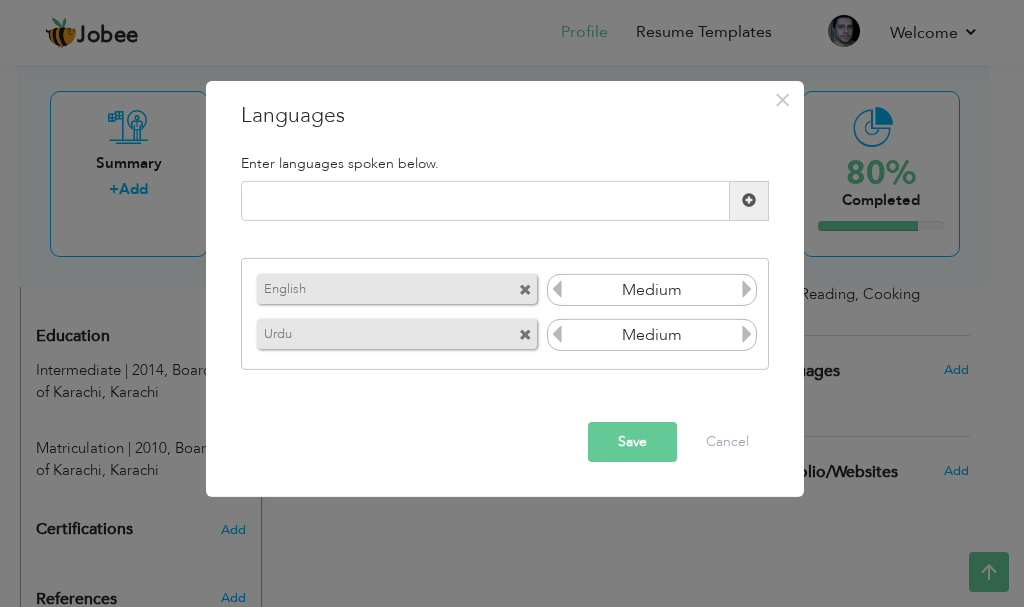 click at bounding box center (747, 334) 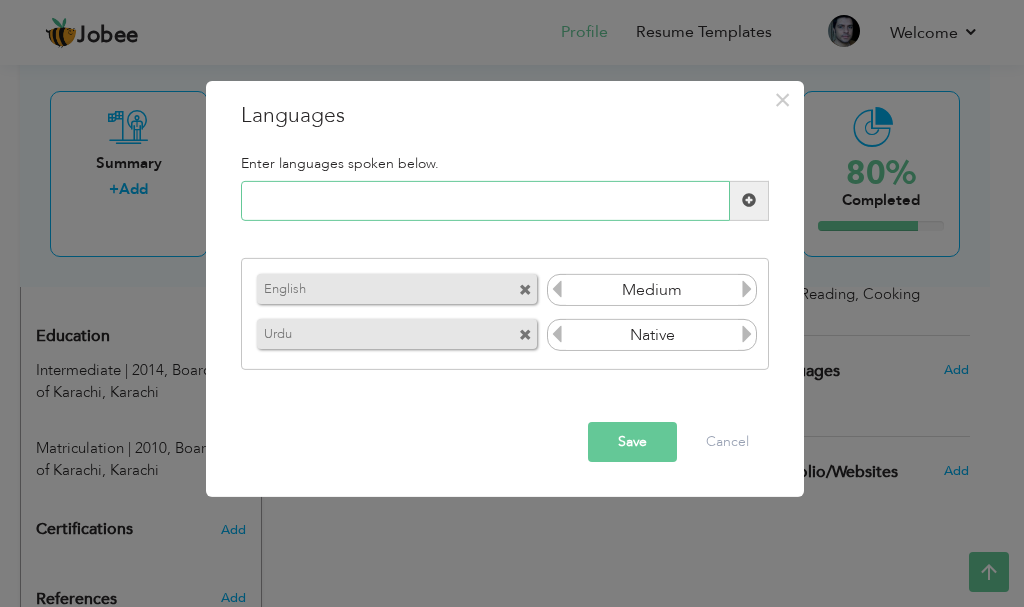 click at bounding box center (485, 201) 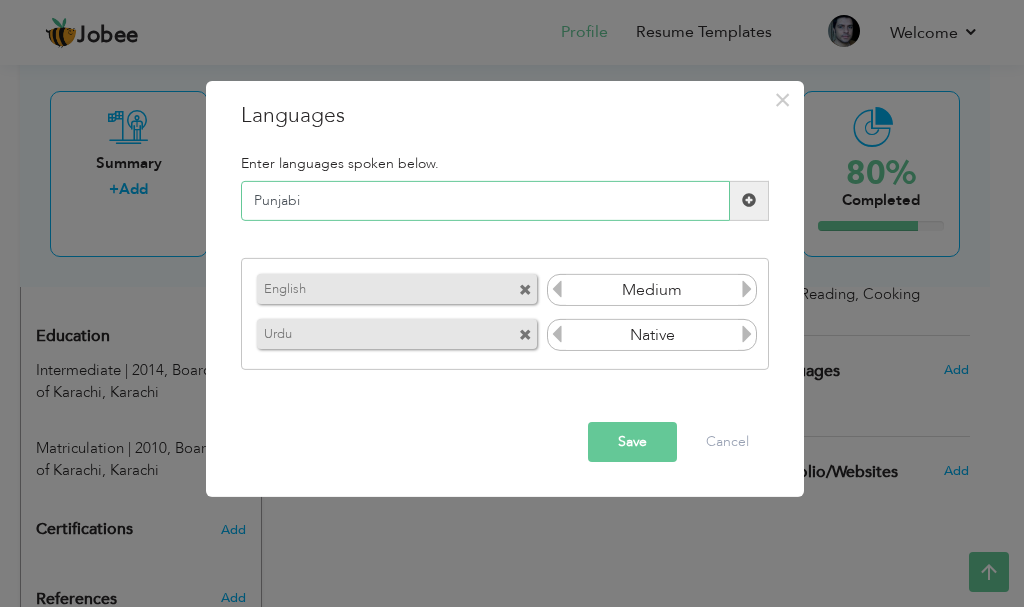 type on "Punjabi" 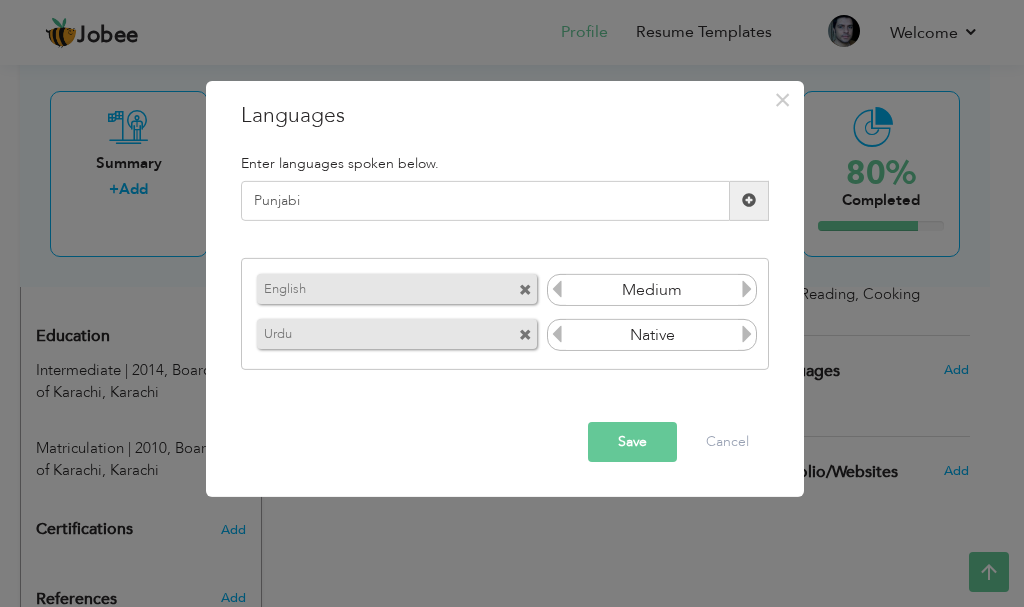click at bounding box center [749, 201] 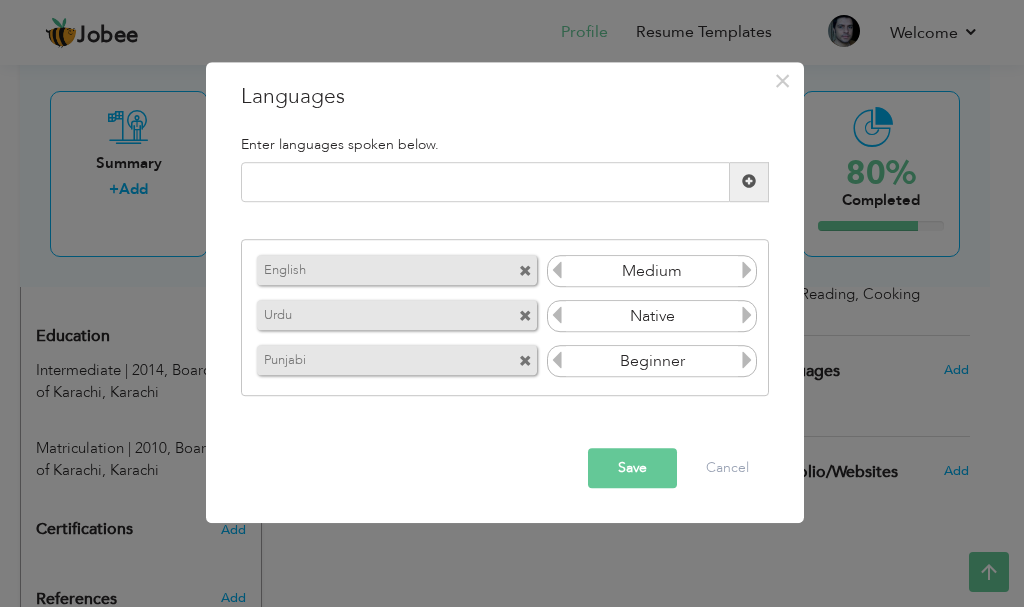 click at bounding box center (747, 361) 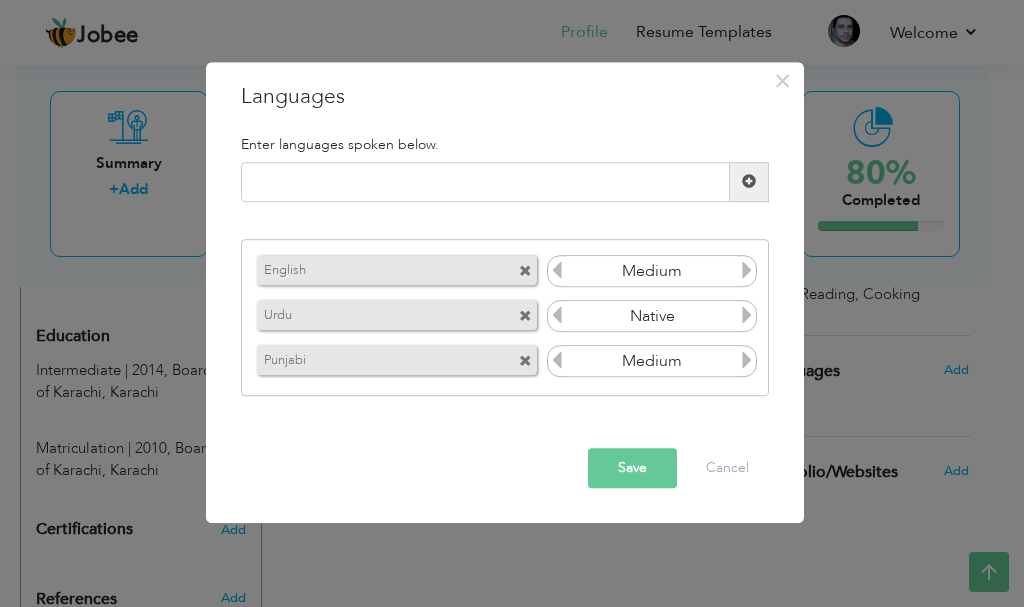 click at bounding box center [747, 361] 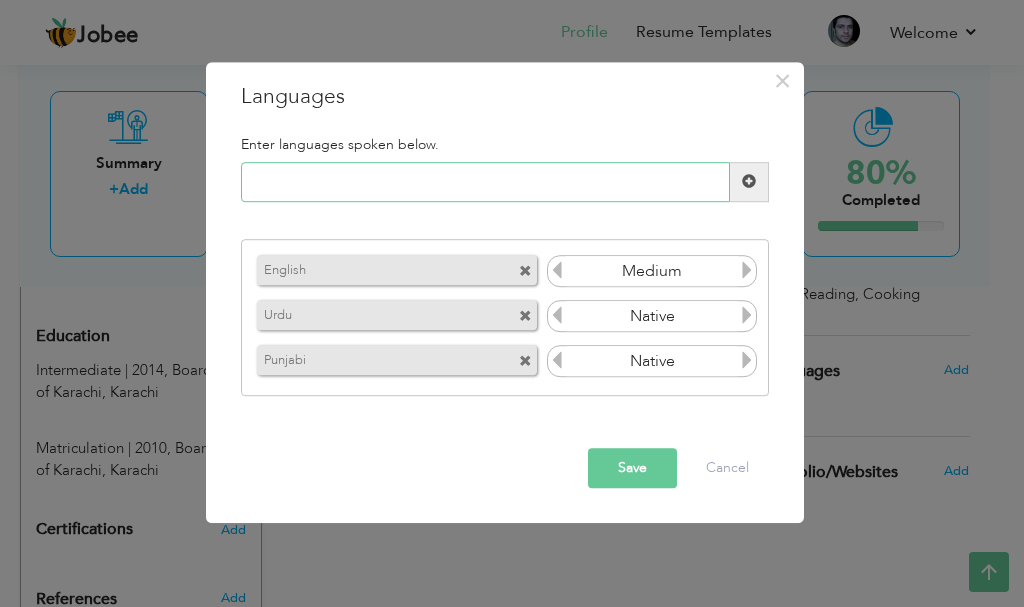 click at bounding box center [485, 182] 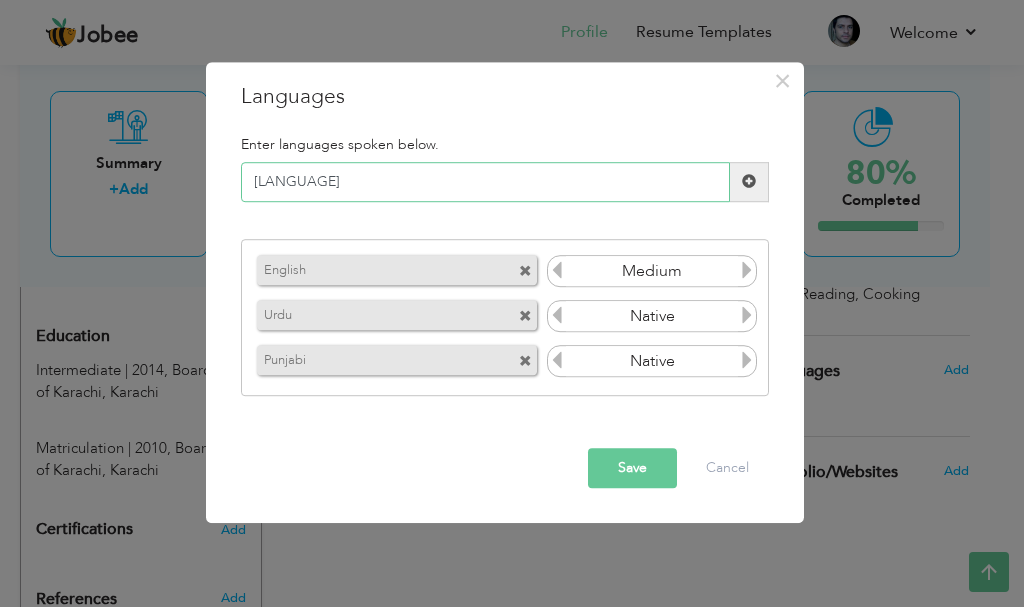 type on "Pushto" 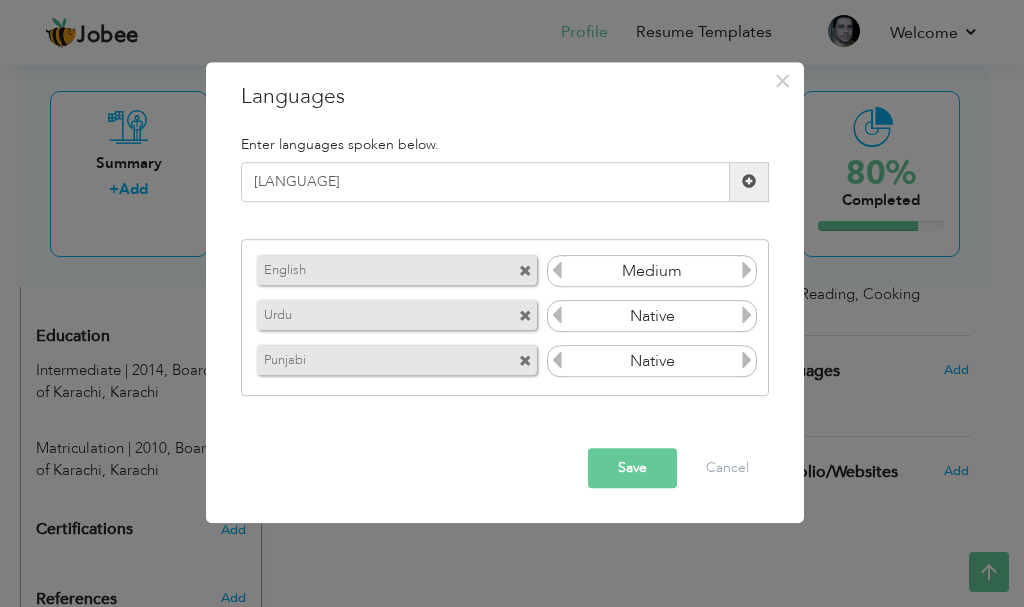 click at bounding box center (749, 182) 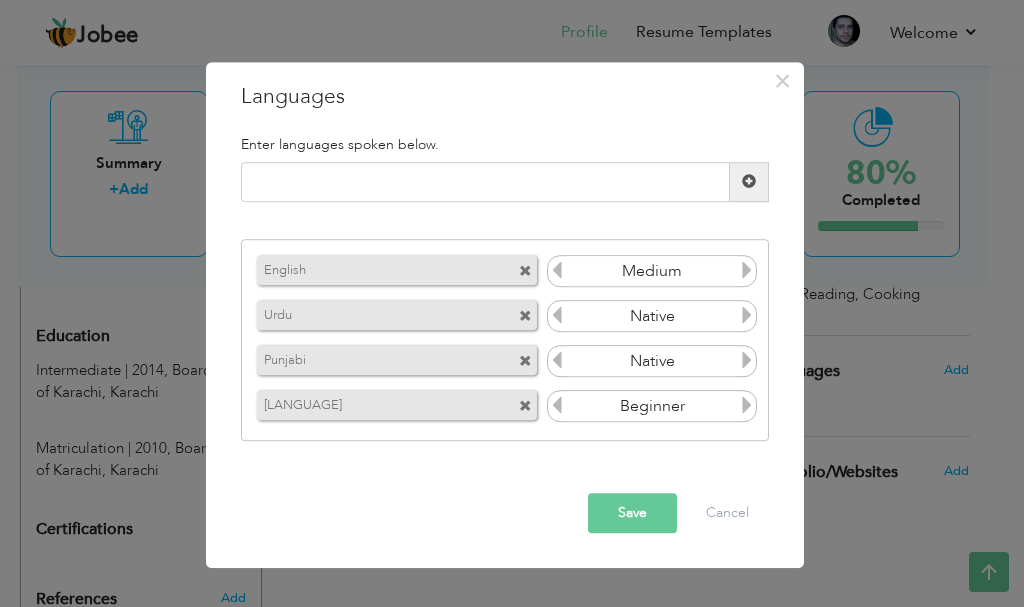 click at bounding box center (747, 406) 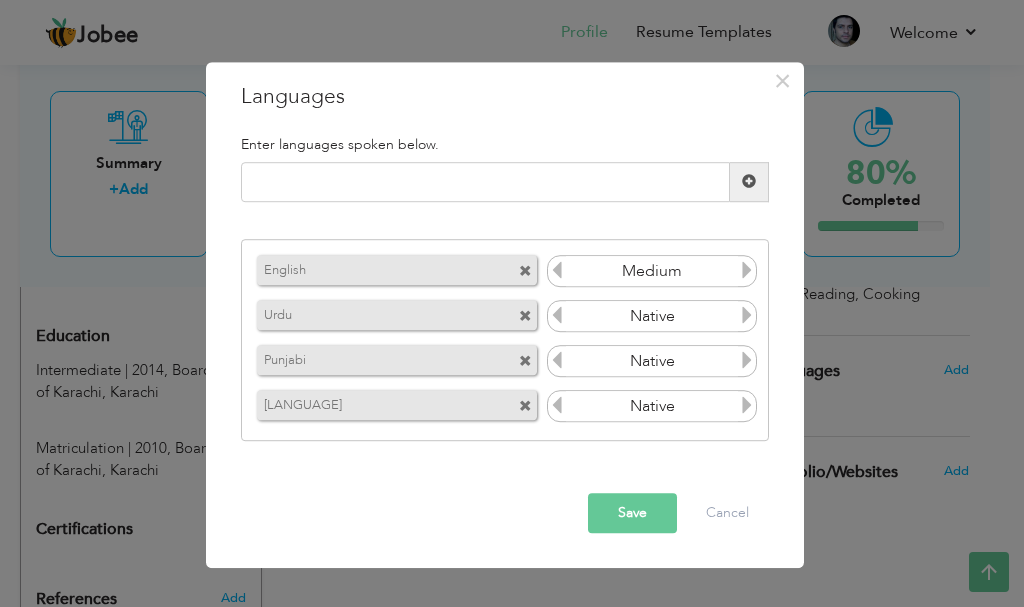click at bounding box center (747, 406) 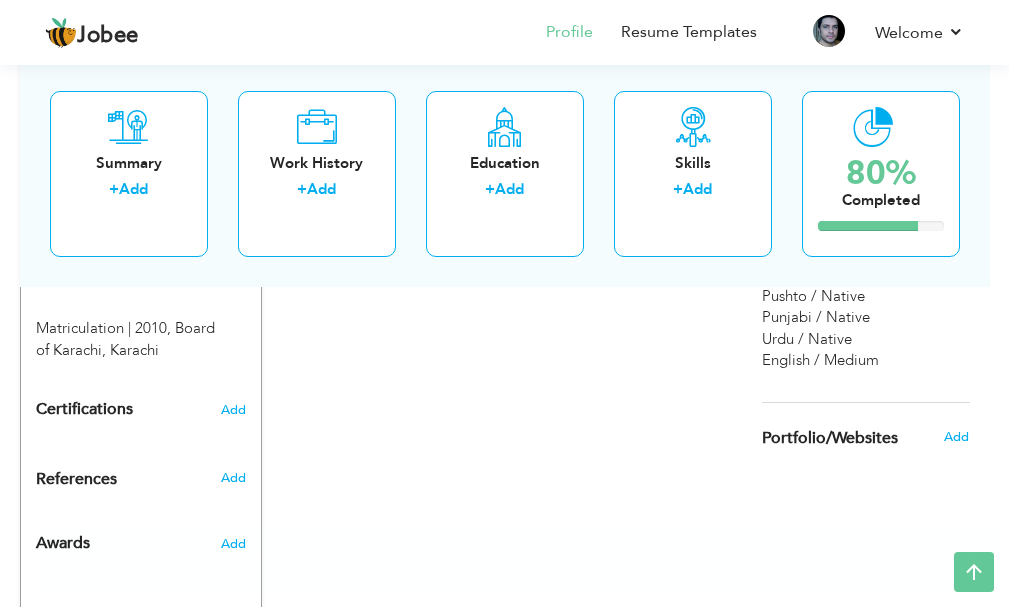 scroll, scrollTop: 1045, scrollLeft: 0, axis: vertical 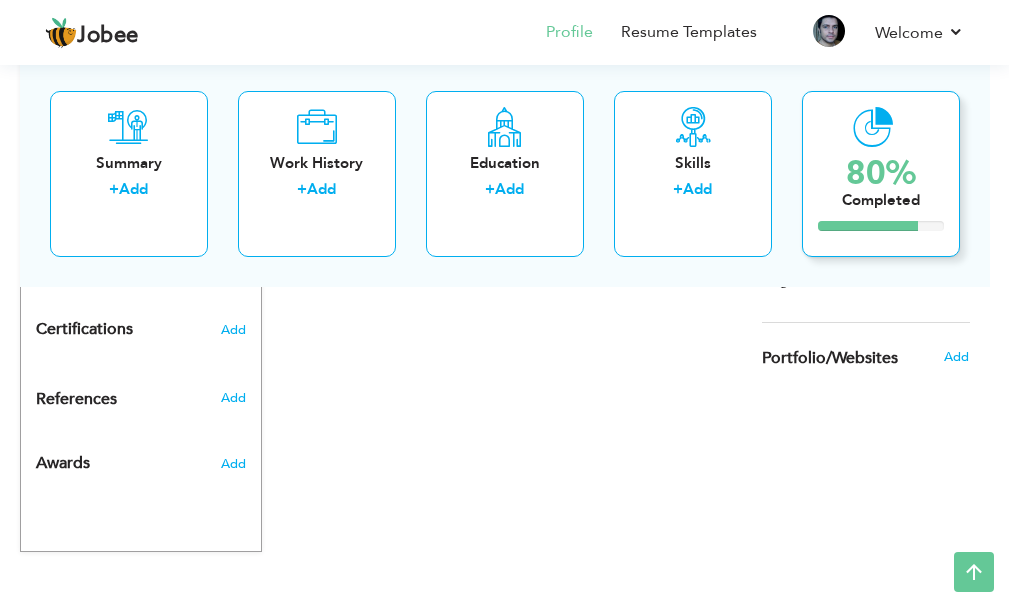 click on "80%
Completed" at bounding box center [881, 173] 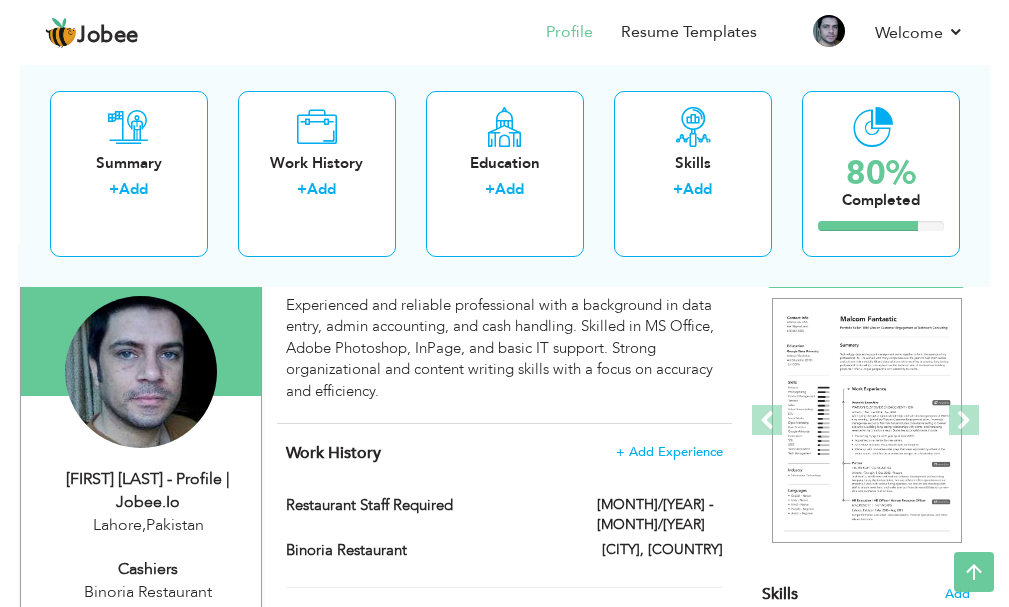 scroll, scrollTop: 100, scrollLeft: 0, axis: vertical 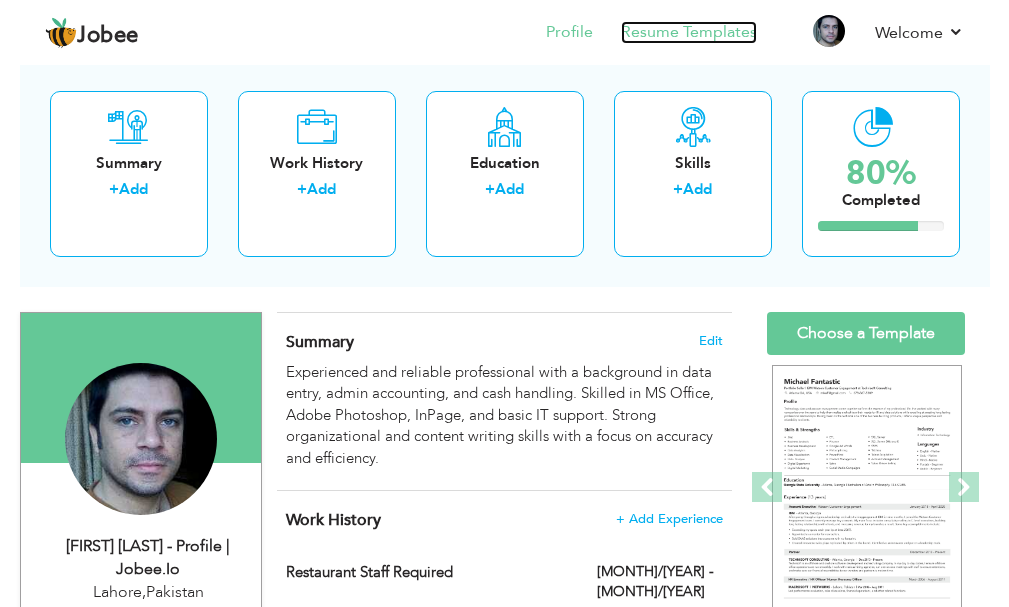 click on "Resume Templates" at bounding box center [689, 32] 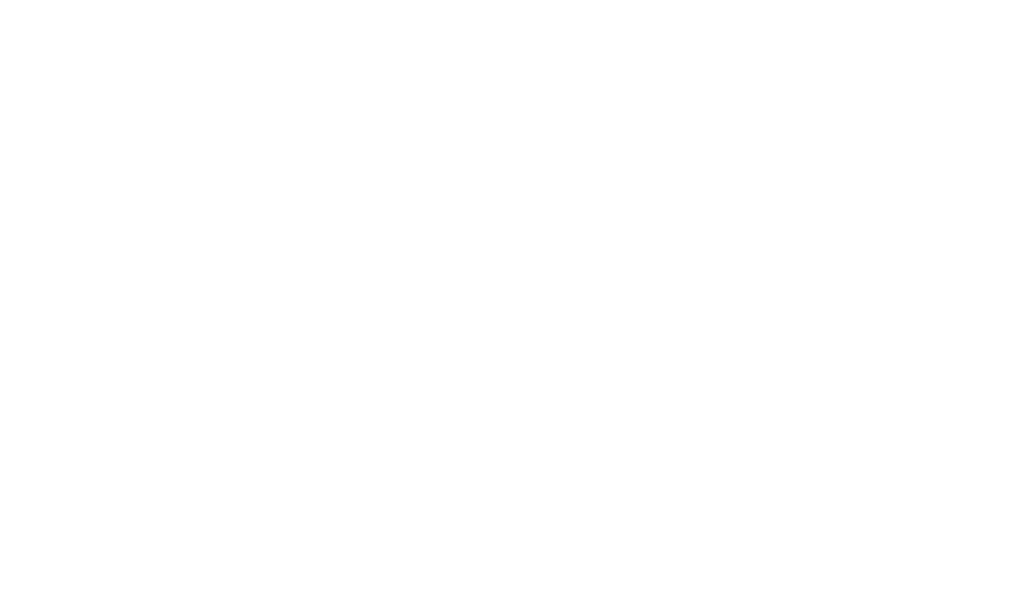 scroll, scrollTop: 0, scrollLeft: 0, axis: both 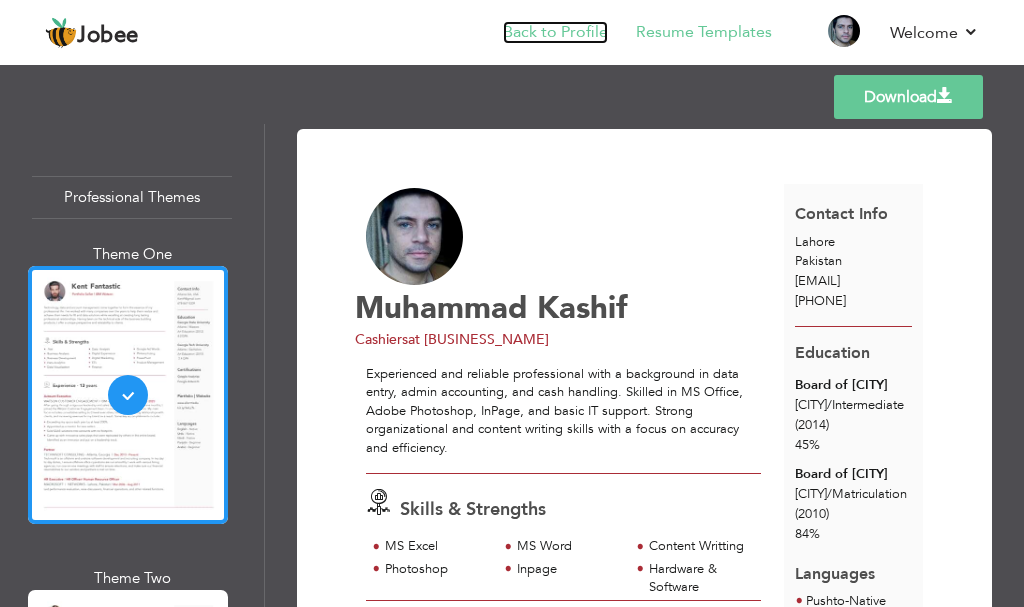 click on "Back to Profile" at bounding box center [555, 32] 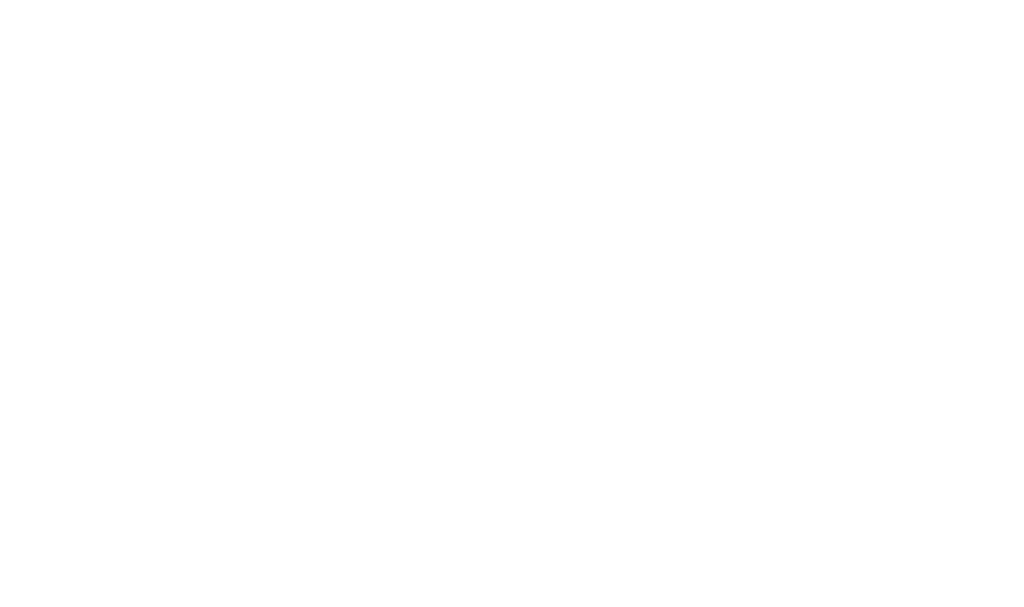 scroll, scrollTop: 0, scrollLeft: 0, axis: both 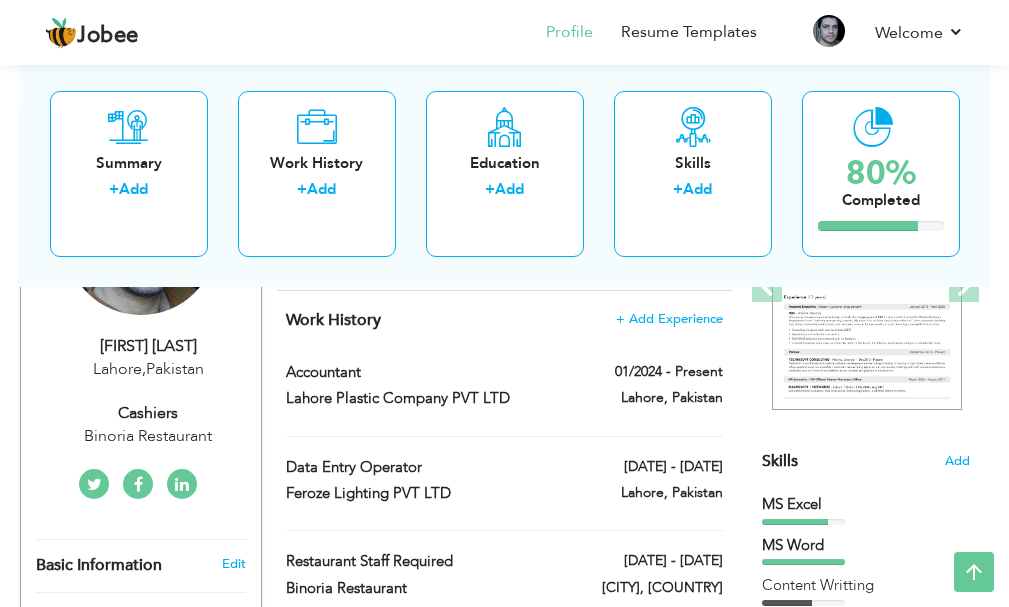 click on "Cashiers" at bounding box center [149, 413] 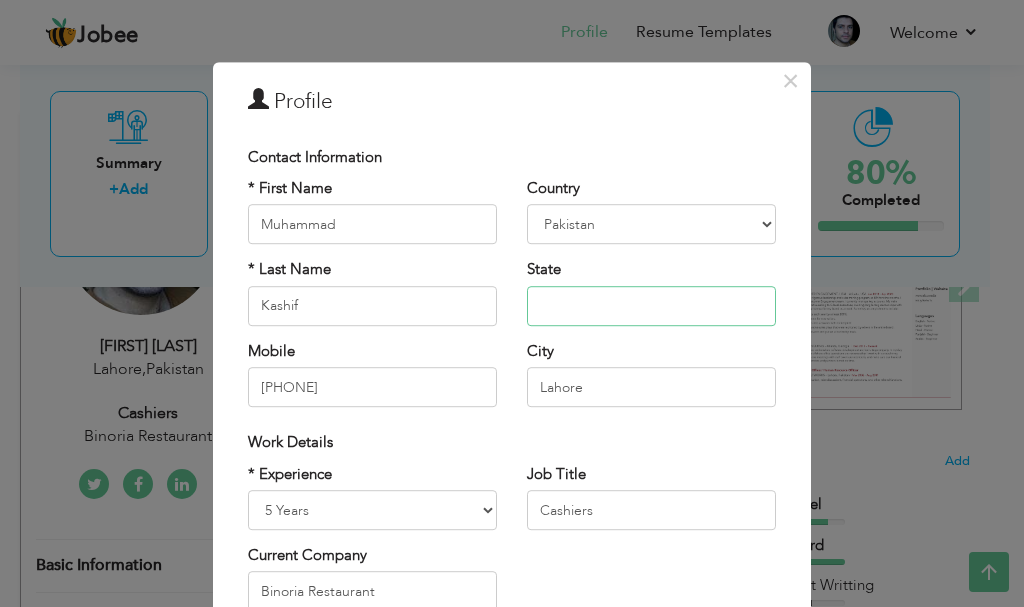 click at bounding box center [651, 306] 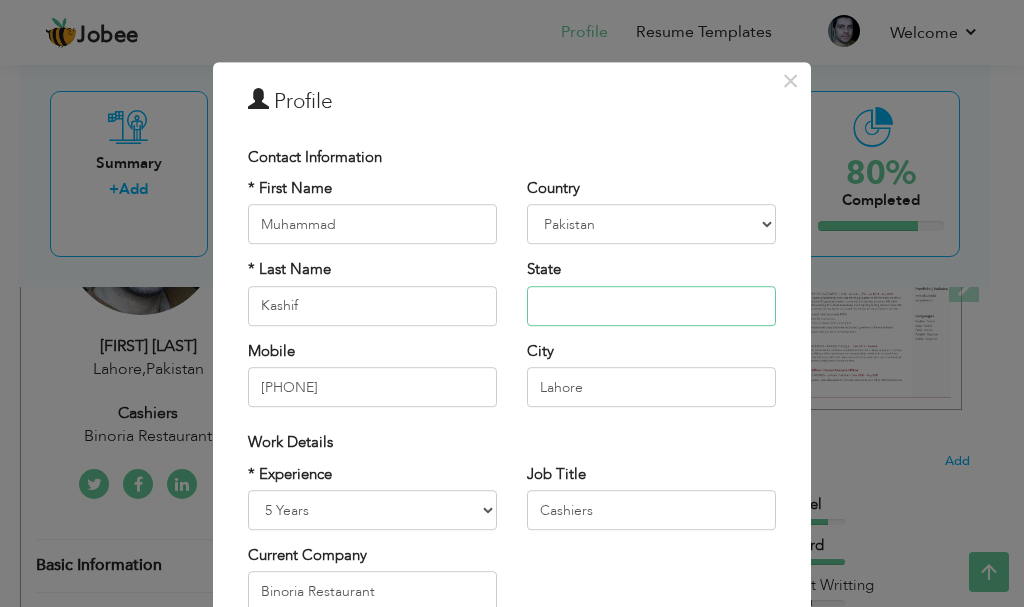 type on "s" 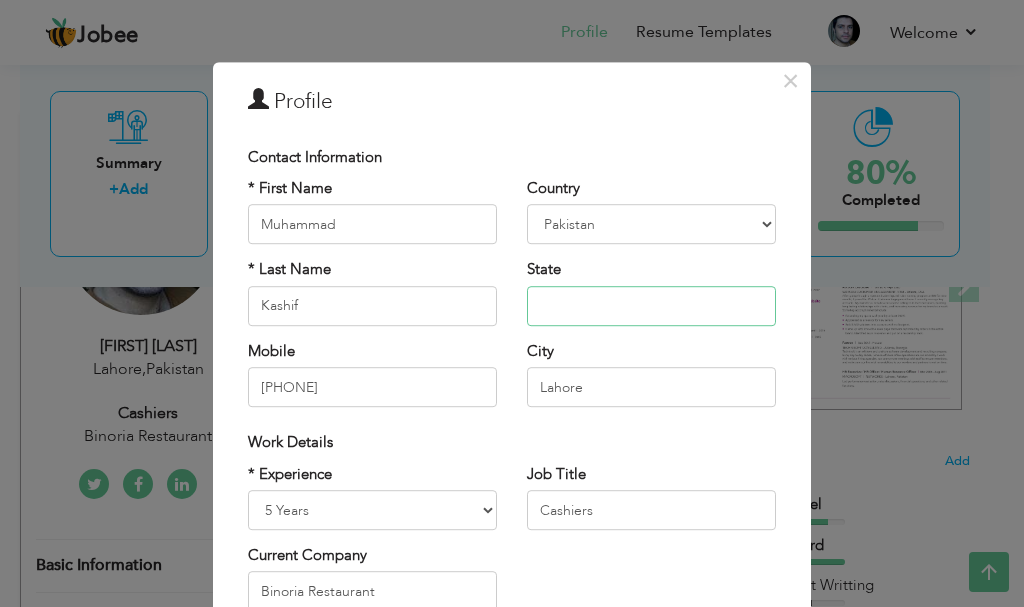 type on "s" 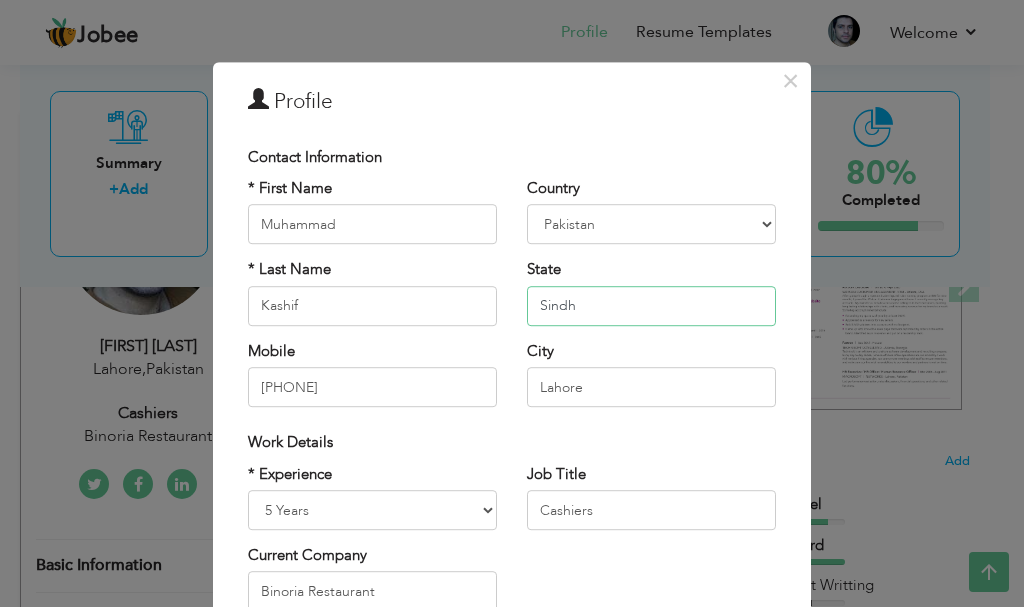 type on "Sindh" 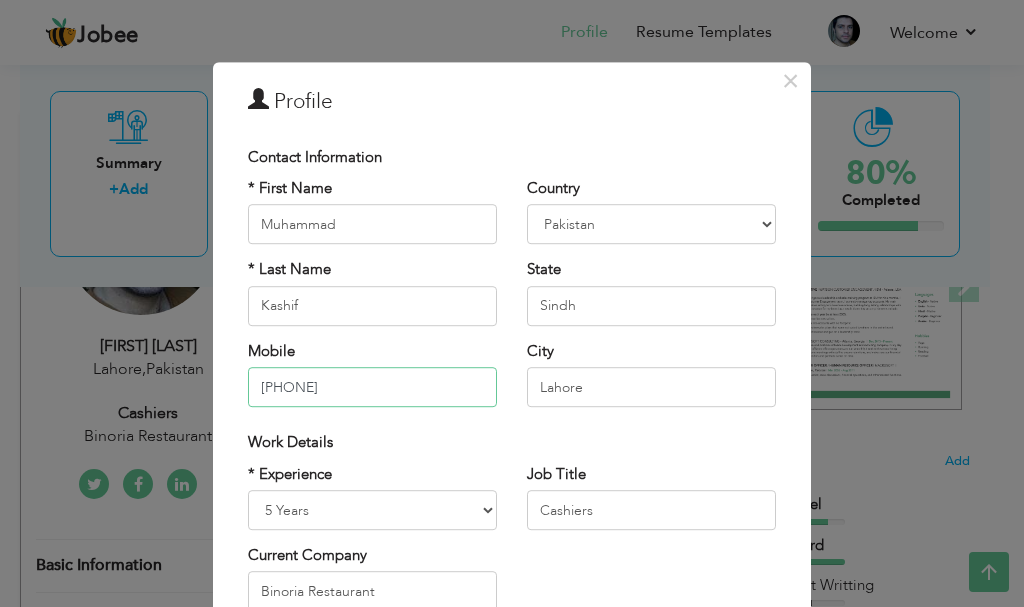 drag, startPoint x: 163, startPoint y: 386, endPoint x: 102, endPoint y: 386, distance: 61 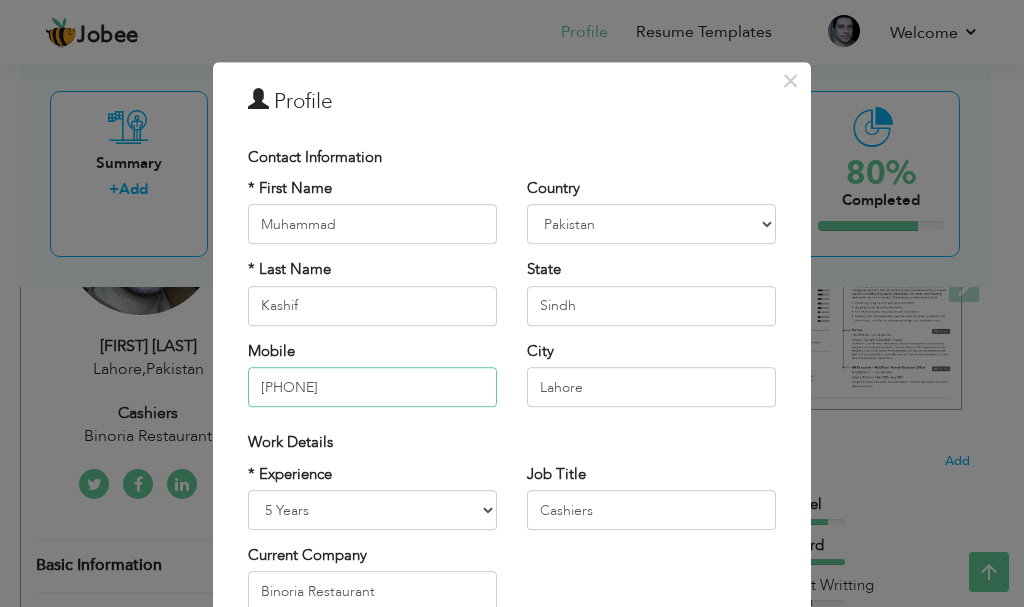 type on "03112980114" 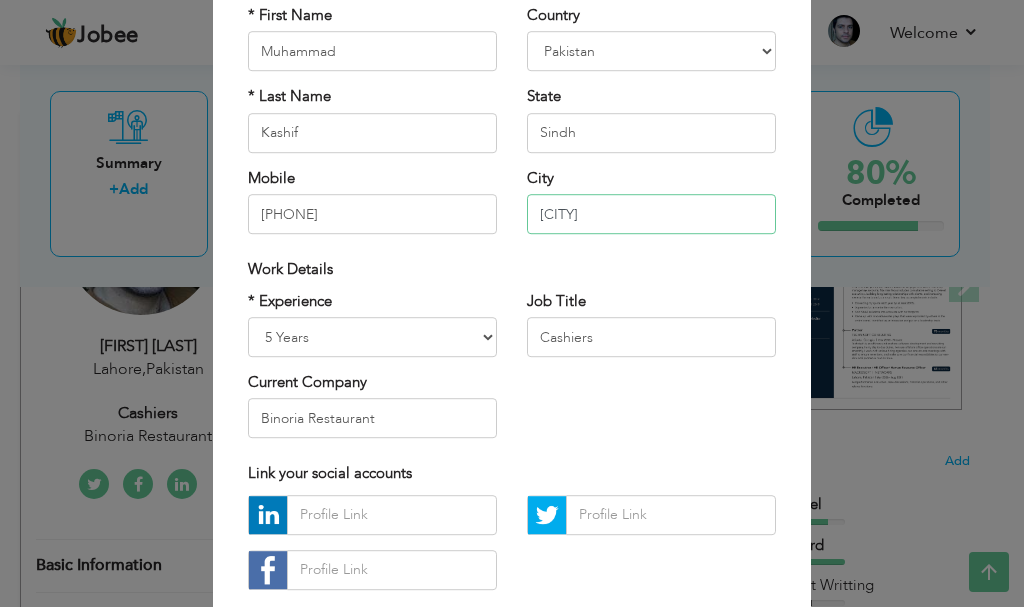 scroll, scrollTop: 200, scrollLeft: 0, axis: vertical 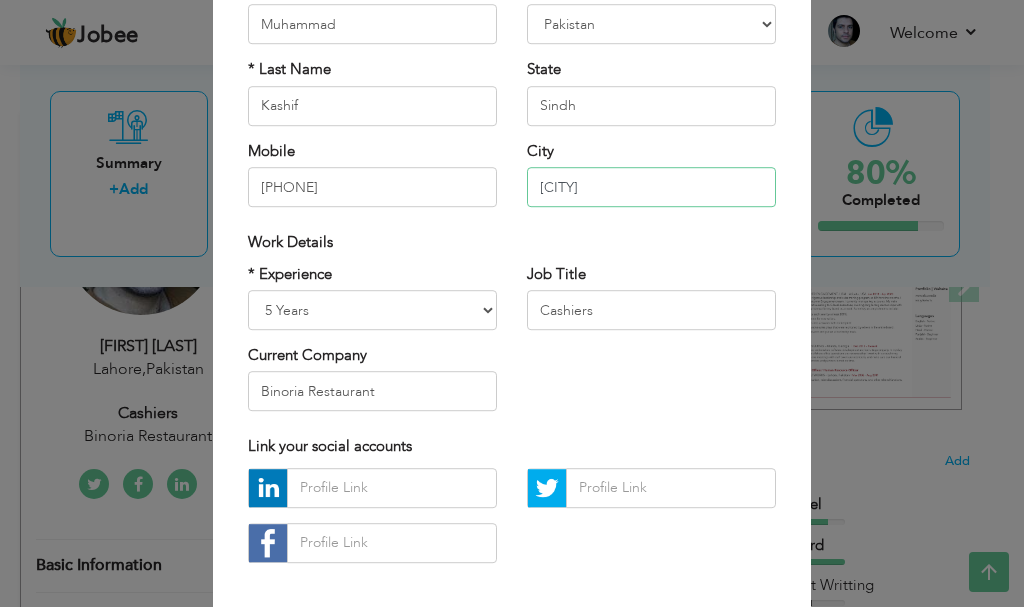 type on "[CITY]" 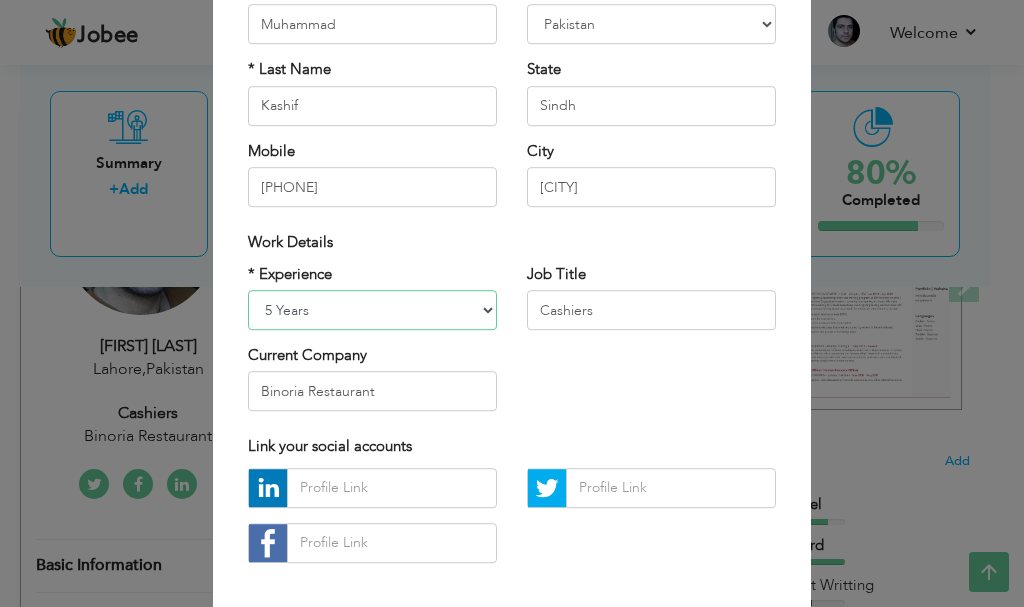 click on "Entry Level Less than 1 Year 1 Year 2 Years 3 Years 4 Years 5 Years 6 Years 7 Years 8 Years 9 Years 10 Years 11 Years 12 Years 13 Years 14 Years 15 Years 16 Years 17 Years 18 Years 19 Years 20 Years 21 Years 22 Years 23 Years 24 Years 25 Years 26 Years 27 Years 28 Years 29 Years 30 Years 31 Years 32 Years 33 Years 34 Years 35 Years More than 35 Years" at bounding box center [372, 310] 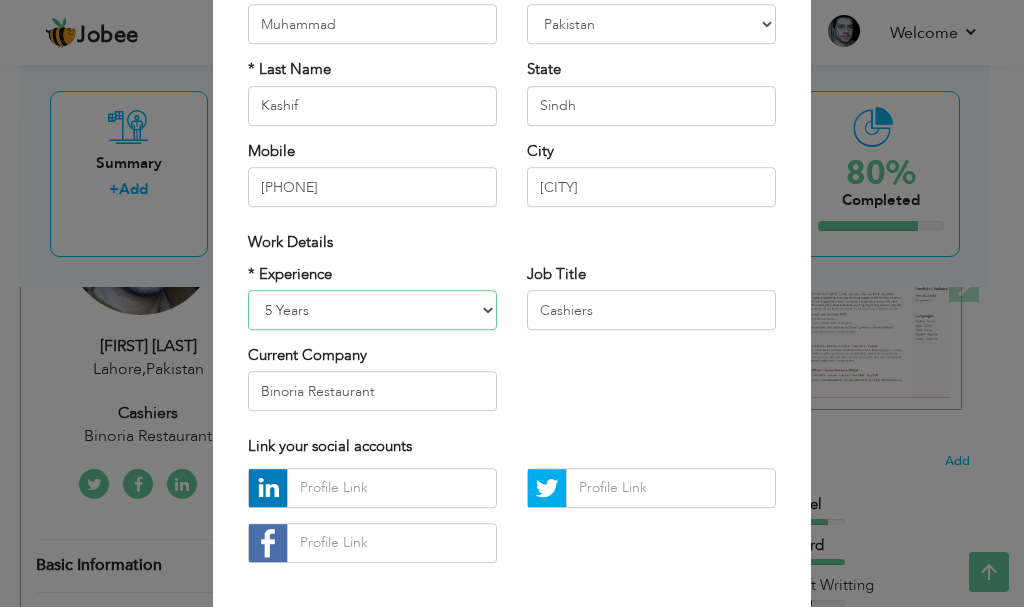 select on "number:11" 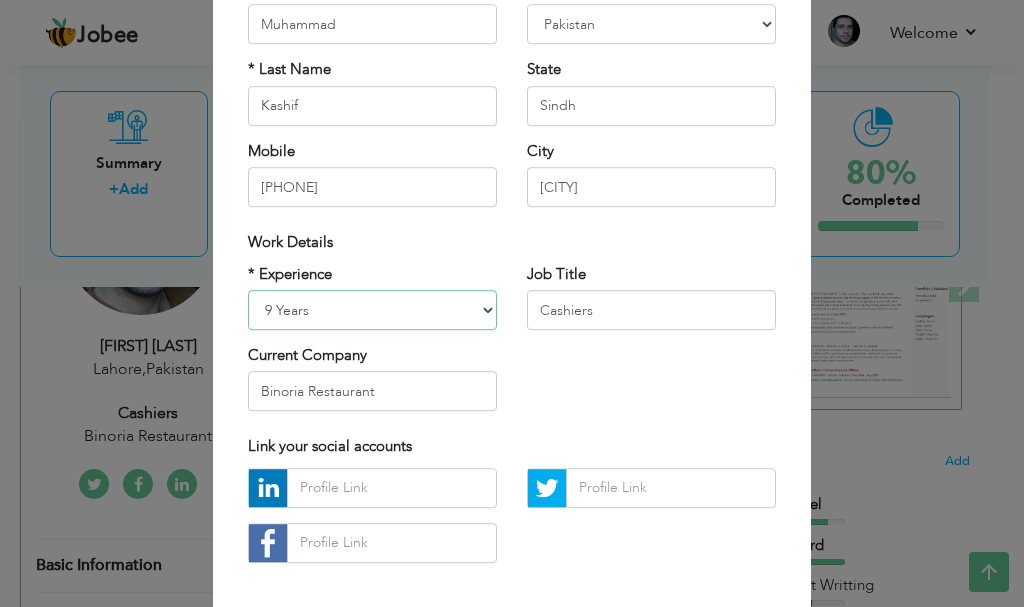 click on "Entry Level Less than 1 Year 1 Year 2 Years 3 Years 4 Years 5 Years 6 Years 7 Years 8 Years 9 Years 10 Years 11 Years 12 Years 13 Years 14 Years 15 Years 16 Years 17 Years 18 Years 19 Years 20 Years 21 Years 22 Years 23 Years 24 Years 25 Years 26 Years 27 Years 28 Years 29 Years 30 Years 31 Years 32 Years 33 Years 34 Years 35 Years More than 35 Years" at bounding box center [372, 310] 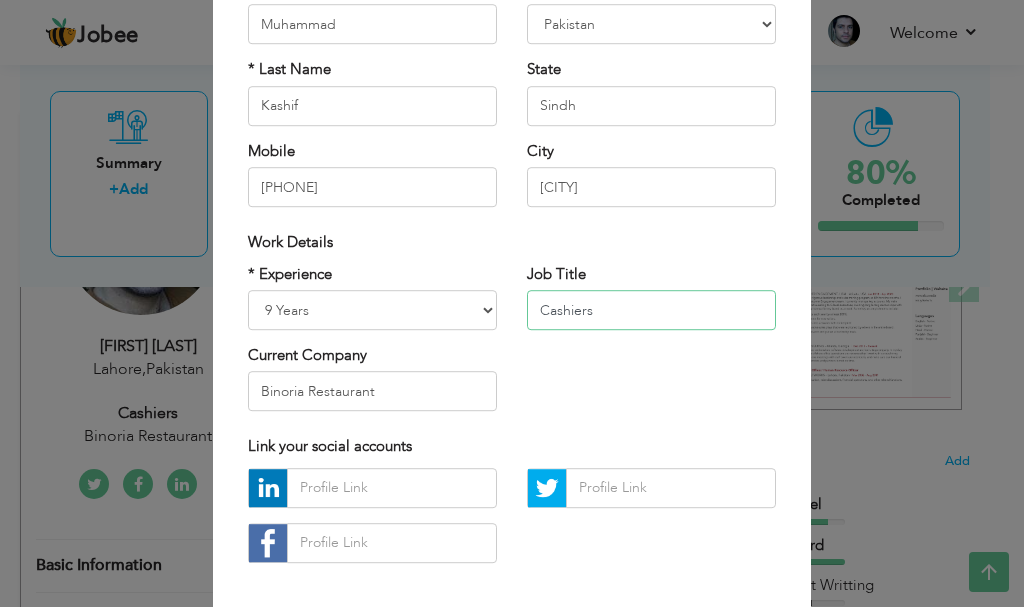 drag, startPoint x: 628, startPoint y: 310, endPoint x: 390, endPoint y: 312, distance: 238.0084 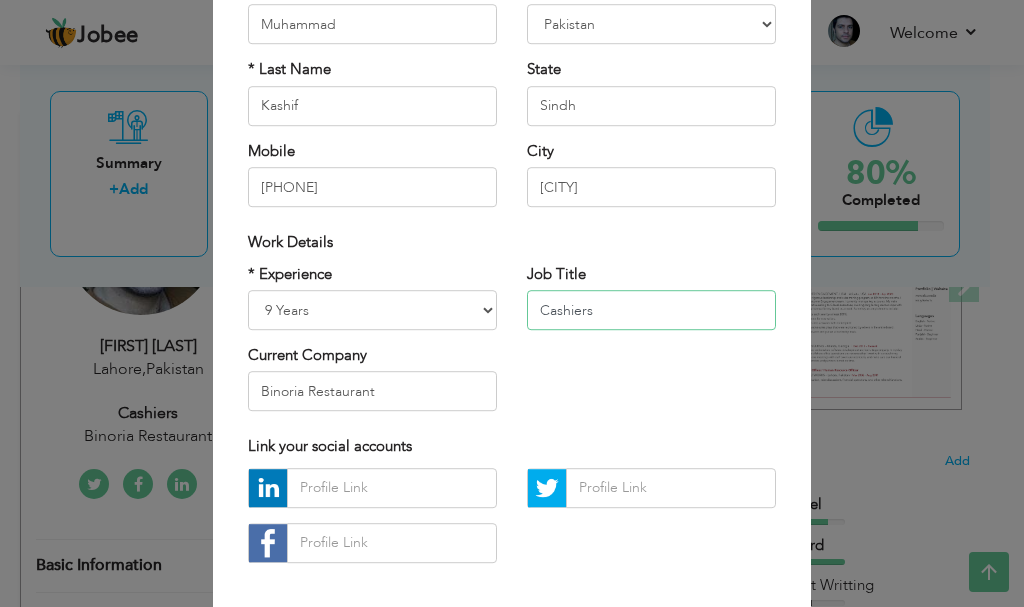 click on "* Experience
Entry Level Less than 1 Year 1 Year 2 Years 3 Years 4 Years 5 Years 6 Years 7 Years 8 Years 9 Years 10 Years 11 Years 12 Years 13 Years 14 Years 15 Years 16 Years 17 Years 18 Years 19 Years 20 Years 21 Years 22 Years 23 Years 24 Years 25 Years 26 Years 27 Years 28 Years 29 Years 30 Years 31 Years 32 Years 33 Years 34 Years 35 Years More than 35 Years
Current Company
Binoria Restaurant
Job Title" at bounding box center (512, 345) 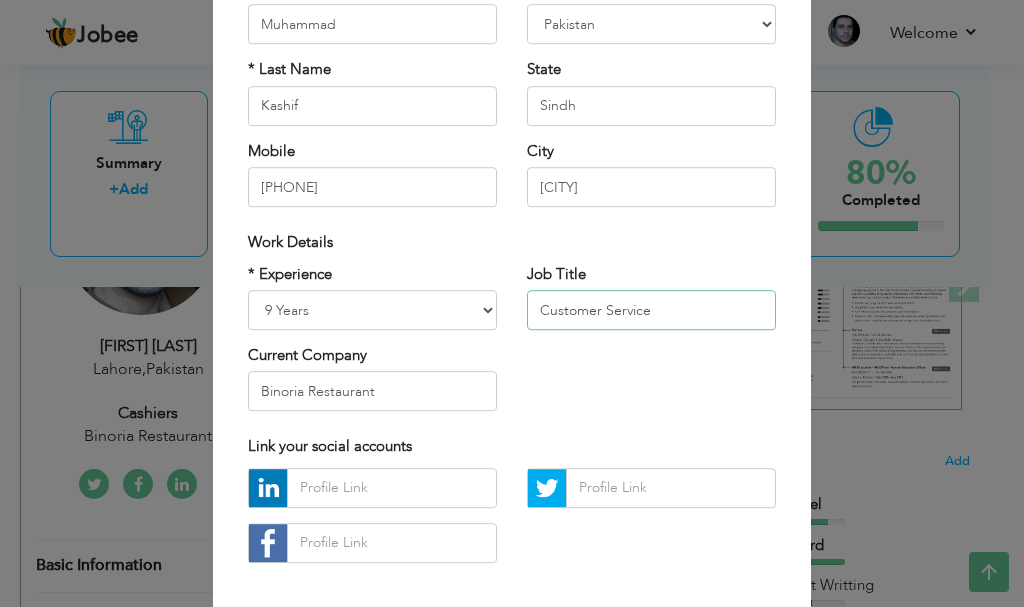 type on "Customer Service" 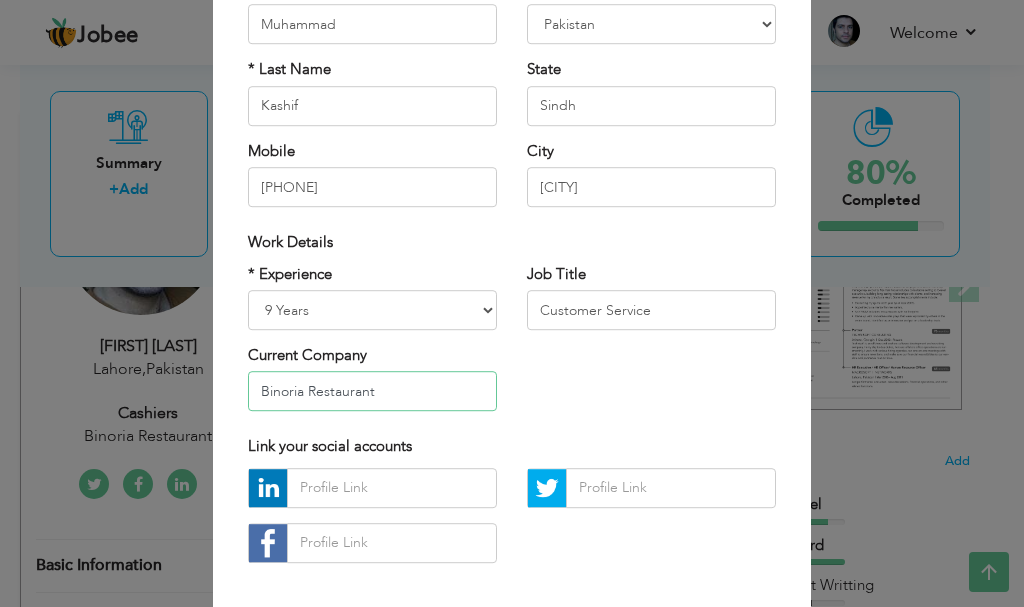 drag, startPoint x: 398, startPoint y: 391, endPoint x: 77, endPoint y: 390, distance: 321.00156 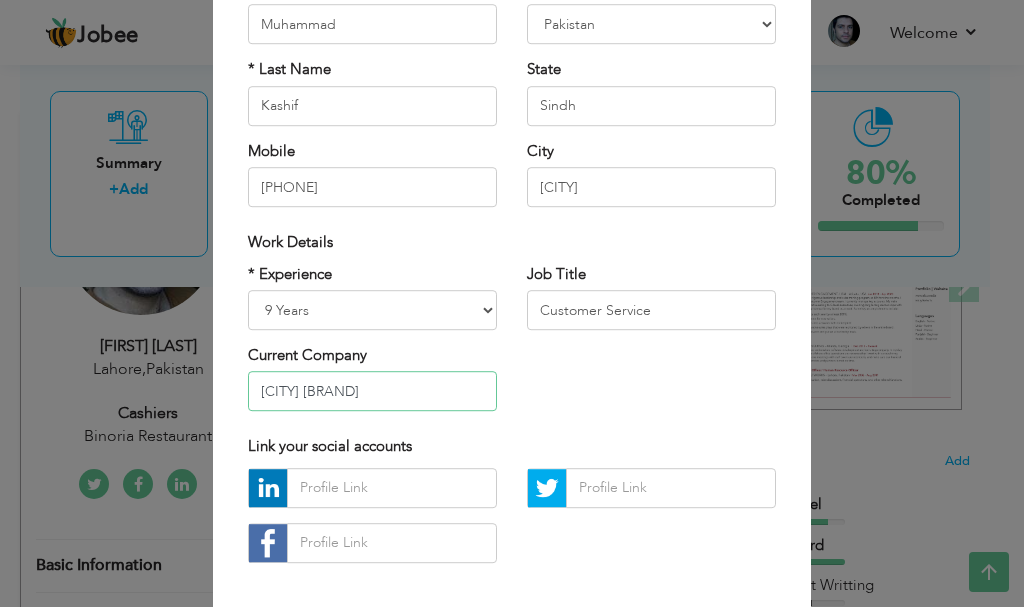 type on "Lahore Plastic Company" 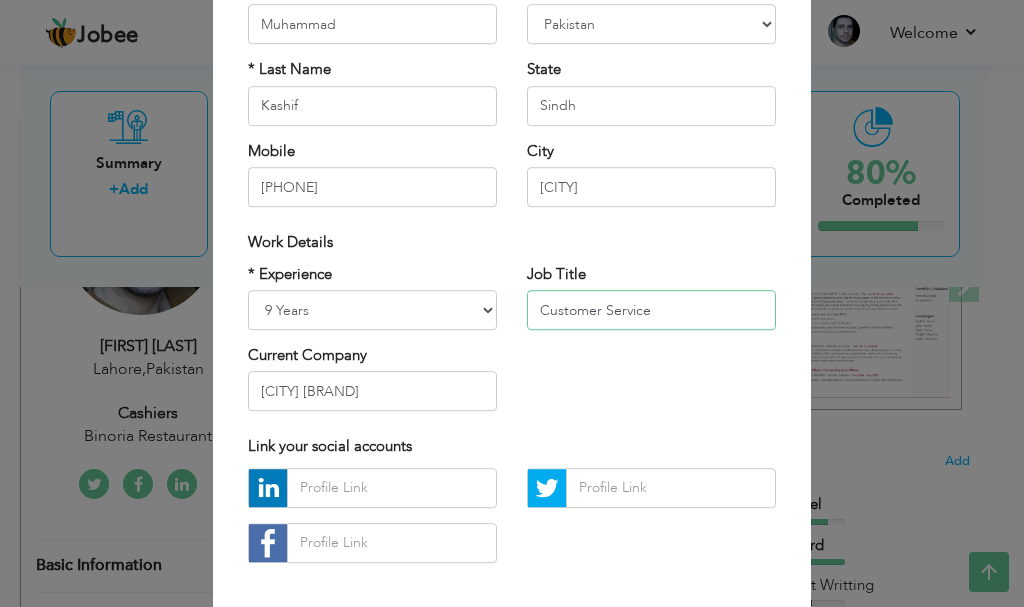 drag, startPoint x: 630, startPoint y: 316, endPoint x: 278, endPoint y: 297, distance: 352.51242 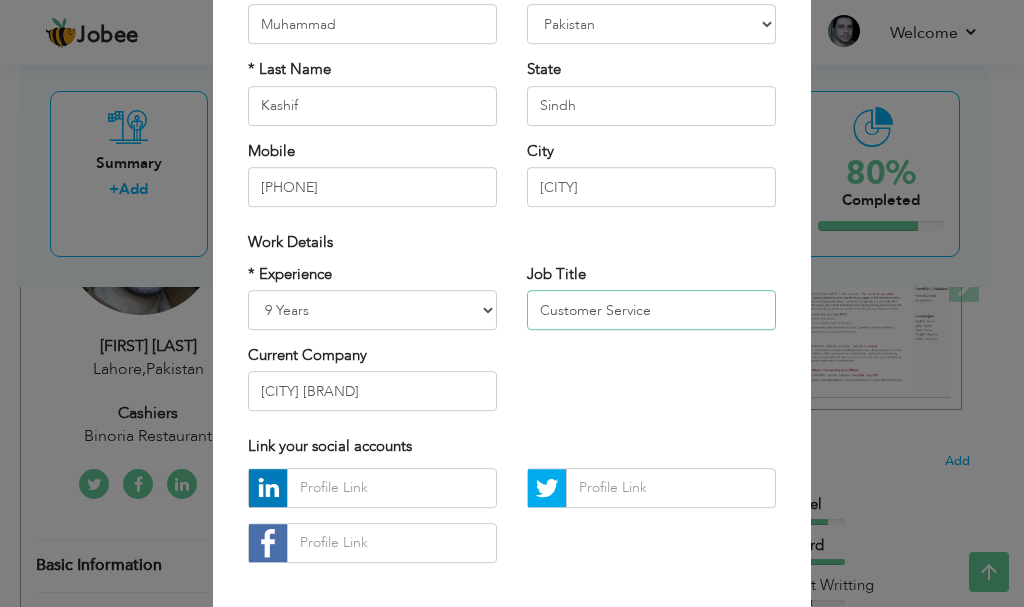 click on "* Experience
Entry Level Less than 1 Year 1 Year 2 Years 3 Years 4 Years 5 Years 6 Years 7 Years 8 Years 9 Years 10 Years 11 Years 12 Years 13 Years 14 Years 15 Years 16 Years 17 Years 18 Years 19 Years 20 Years 21 Years 22 Years 23 Years 24 Years 25 Years 26 Years 27 Years 28 Years 29 Years 30 Years 31 Years 32 Years 33 Years 34 Years 35 Years More than 35 Years
Current Company
Lahore Plastic Company
Job Title" at bounding box center [512, 345] 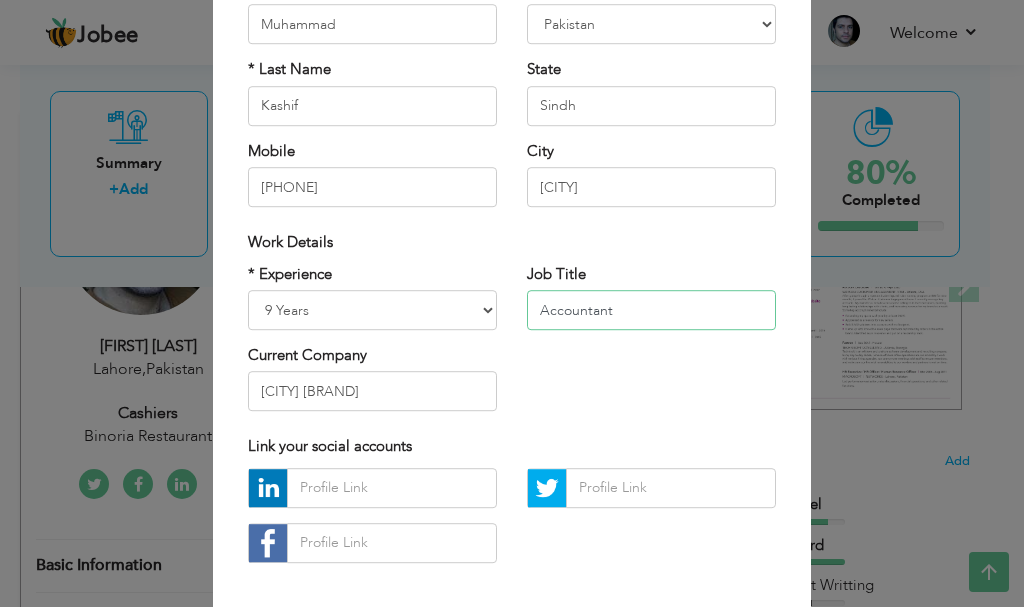 type on "Accountant" 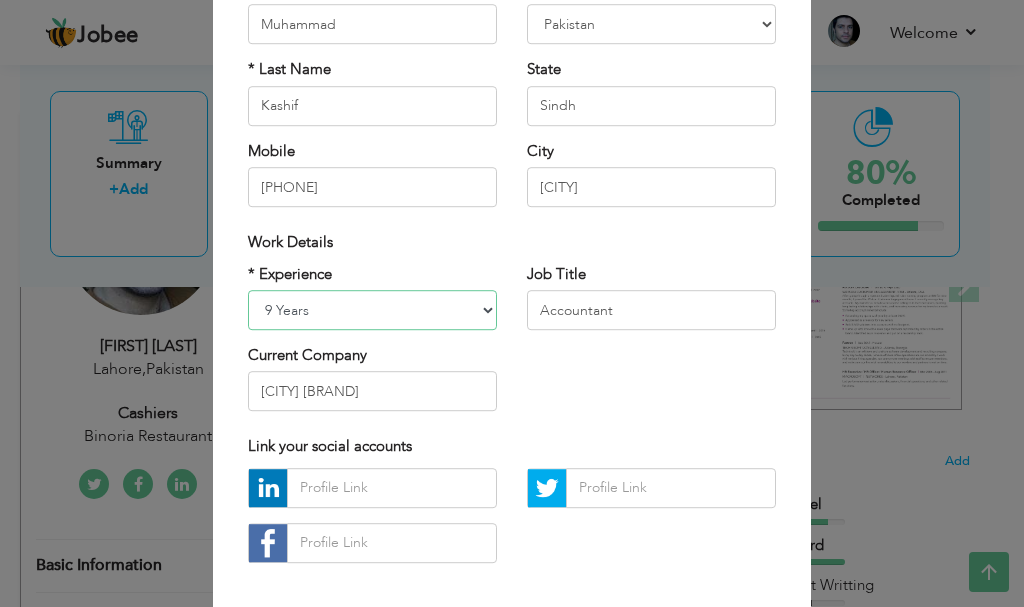 click on "Entry Level Less than 1 Year 1 Year 2 Years 3 Years 4 Years 5 Years 6 Years 7 Years 8 Years 9 Years 10 Years 11 Years 12 Years 13 Years 14 Years 15 Years 16 Years 17 Years 18 Years 19 Years 20 Years 21 Years 22 Years 23 Years 24 Years 25 Years 26 Years 27 Years 28 Years 29 Years 30 Years 31 Years 32 Years 33 Years 34 Years 35 Years More than 35 Years" at bounding box center (372, 310) 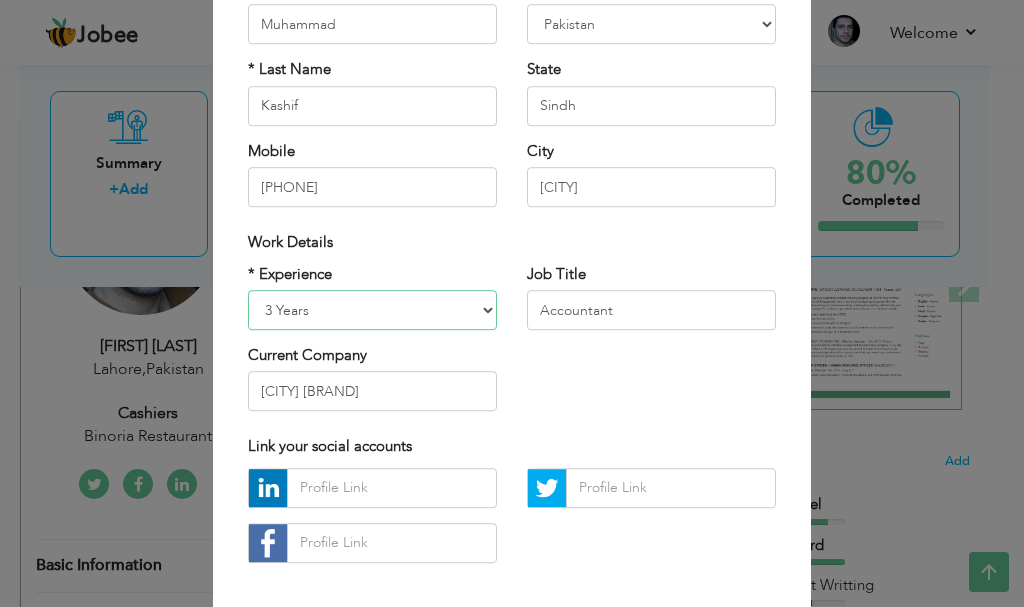 click on "Entry Level Less than 1 Year 1 Year 2 Years 3 Years 4 Years 5 Years 6 Years 7 Years 8 Years 9 Years 10 Years 11 Years 12 Years 13 Years 14 Years 15 Years 16 Years 17 Years 18 Years 19 Years 20 Years 21 Years 22 Years 23 Years 24 Years 25 Years 26 Years 27 Years 28 Years 29 Years 30 Years 31 Years 32 Years 33 Years 34 Years 35 Years More than 35 Years" at bounding box center [372, 310] 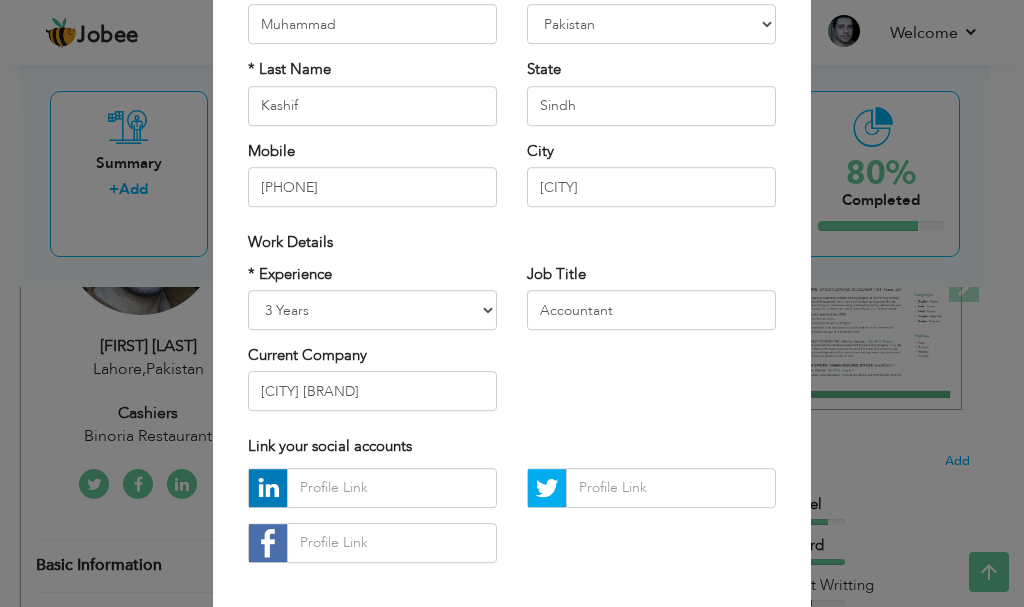 click on "* Experience
Entry Level Less than 1 Year 1 Year 2 Years 3 Years 4 Years 5 Years 6 Years 7 Years 8 Years 9 Years 10 Years 11 Years 12 Years 13 Years 14 Years 15 Years 16 Years 17 Years 18 Years 19 Years 20 Years 21 Years 22 Years 23 Years 24 Years 25 Years 26 Years 27 Years 28 Years 29 Years 30 Years 31 Years 32 Years 33 Years 34 Years 35 Years More than 35 Years
Current Company
Lahore Plastic Company
Job Title" at bounding box center [512, 345] 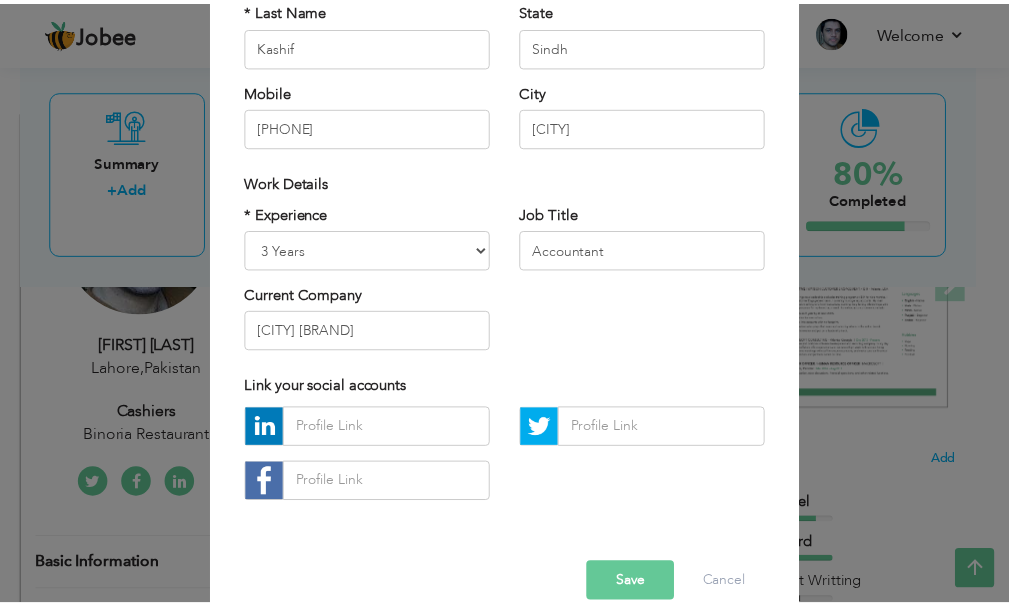 scroll, scrollTop: 292, scrollLeft: 0, axis: vertical 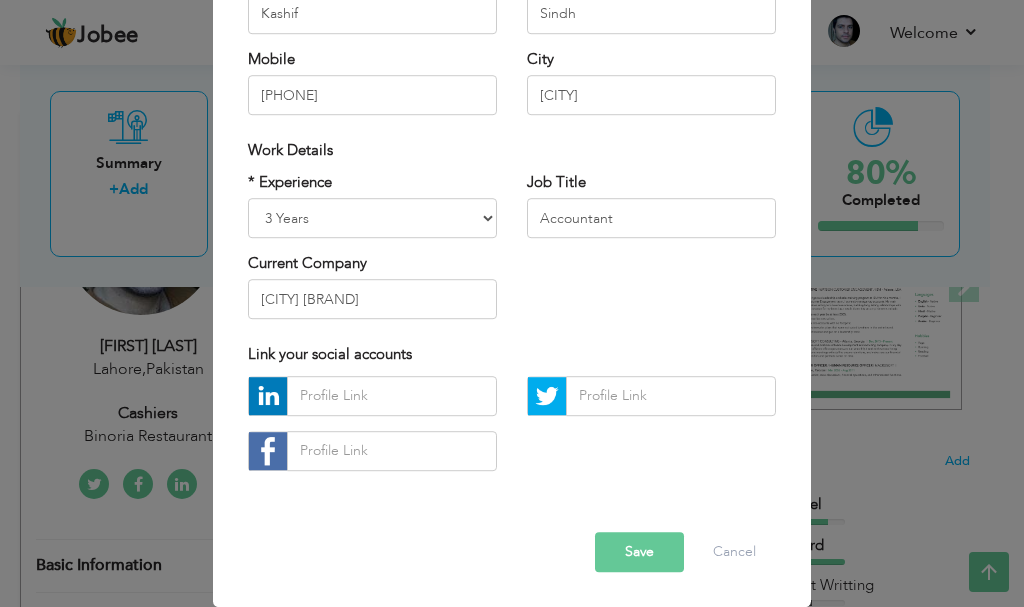 click on "Save" at bounding box center [639, 552] 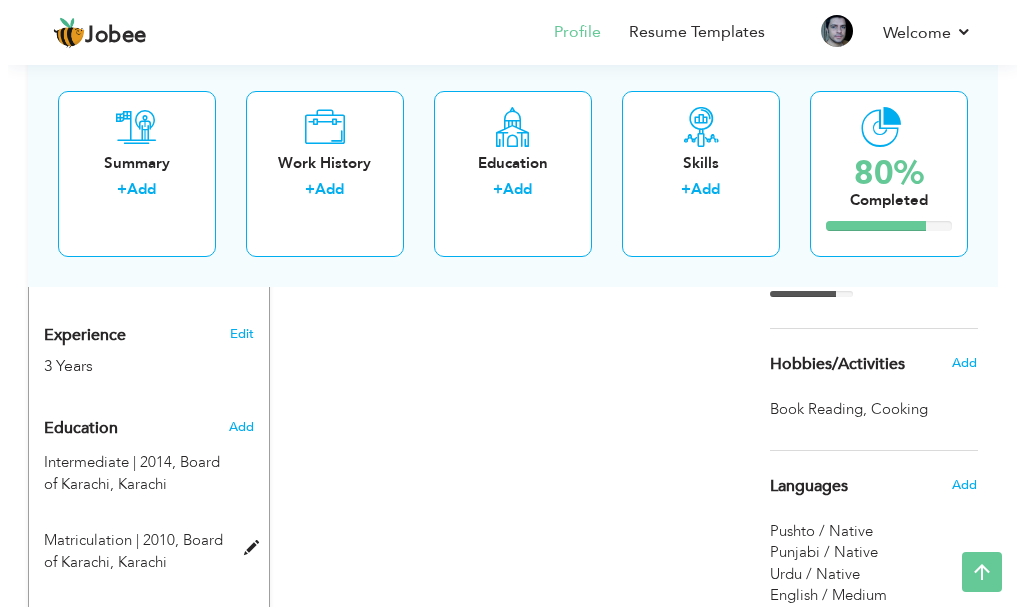 scroll, scrollTop: 700, scrollLeft: 0, axis: vertical 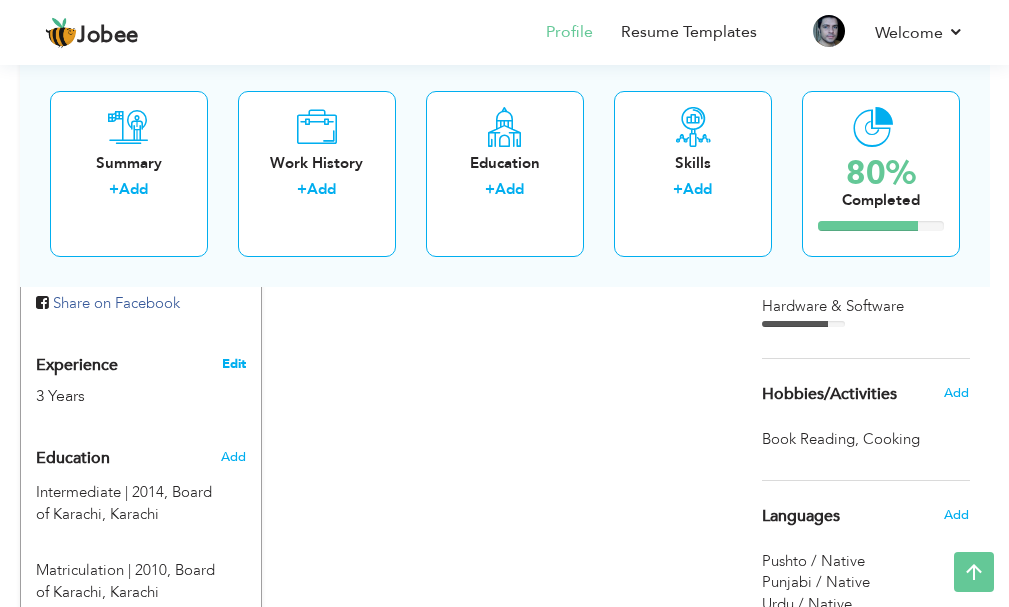 click on "Edit" at bounding box center [234, 364] 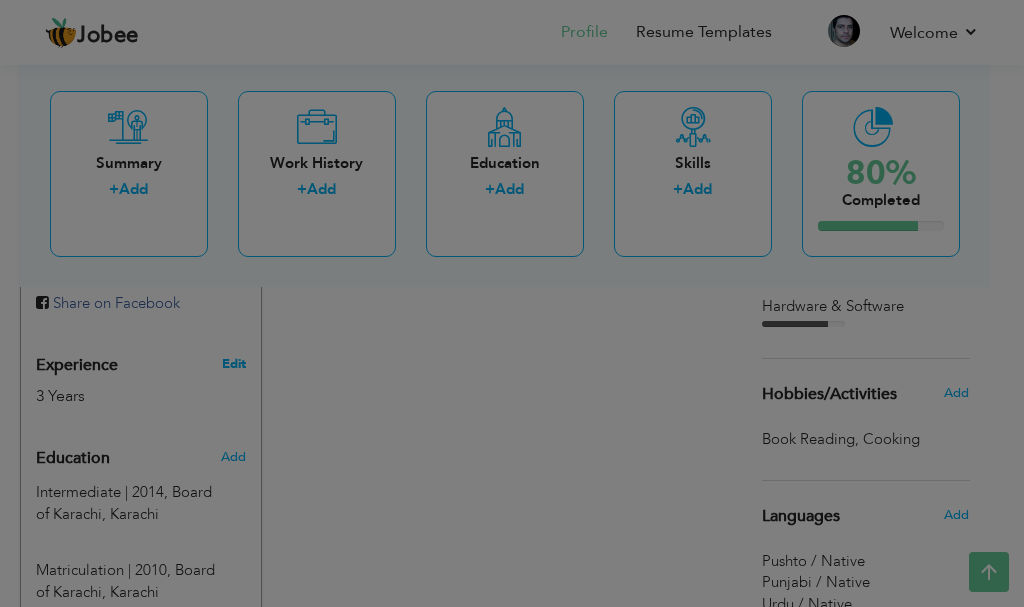 scroll, scrollTop: 0, scrollLeft: 0, axis: both 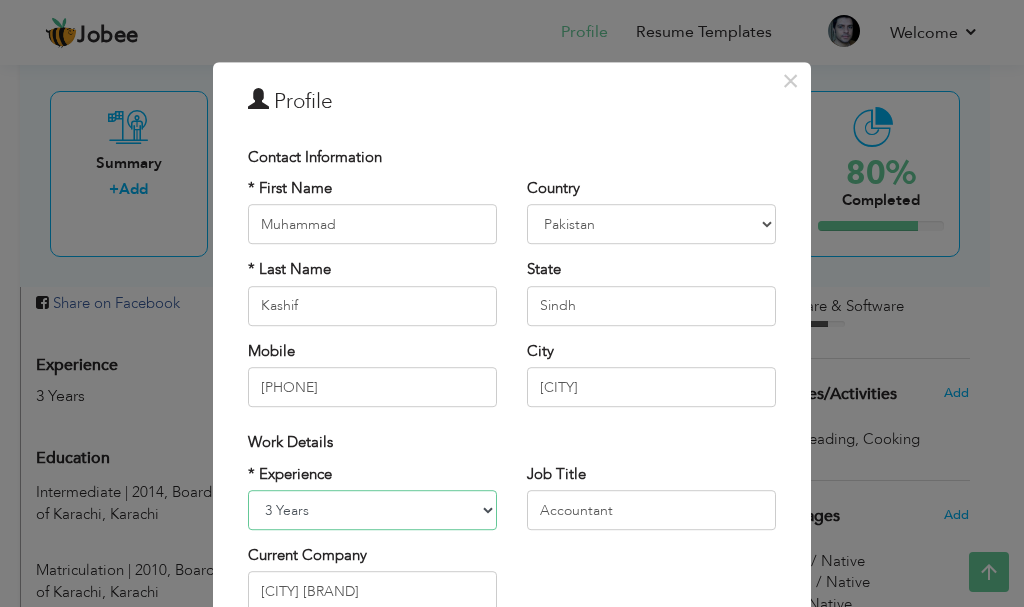 click on "Entry Level Less than 1 Year 1 Year 2 Years 3 Years 4 Years 5 Years 6 Years 7 Years 8 Years 9 Years 10 Years 11 Years 12 Years 13 Years 14 Years 15 Years 16 Years 17 Years 18 Years 19 Years 20 Years 21 Years 22 Years 23 Years 24 Years 25 Years 26 Years 27 Years 28 Years 29 Years 30 Years 31 Years 32 Years 33 Years 34 Years 35 Years More than 35 Years" at bounding box center (372, 510) 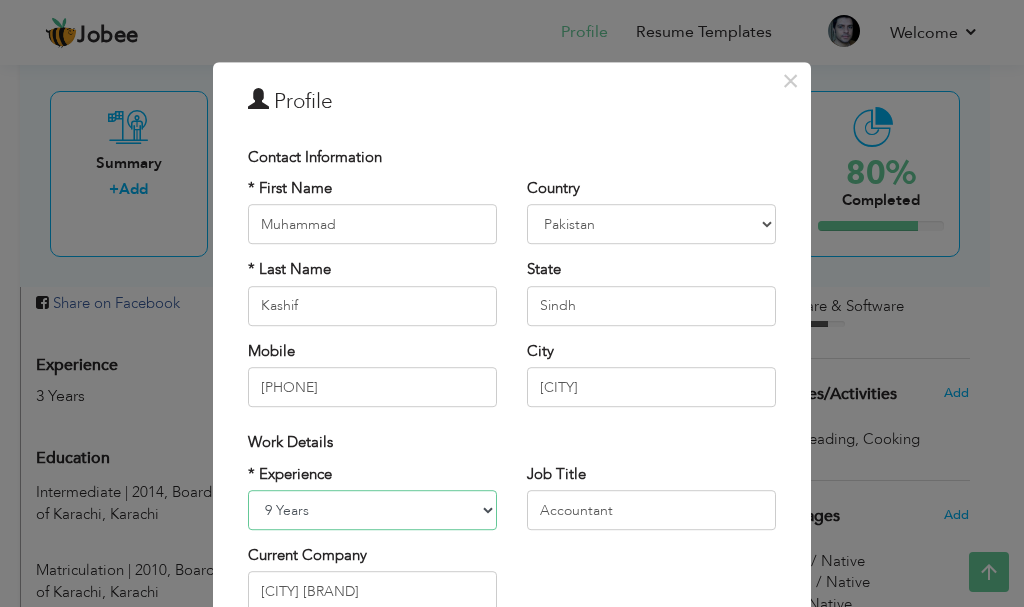 click on "Entry Level Less than 1 Year 1 Year 2 Years 3 Years 4 Years 5 Years 6 Years 7 Years 8 Years 9 Years 10 Years 11 Years 12 Years 13 Years 14 Years 15 Years 16 Years 17 Years 18 Years 19 Years 20 Years 21 Years 22 Years 23 Years 24 Years 25 Years 26 Years 27 Years 28 Years 29 Years 30 Years 31 Years 32 Years 33 Years 34 Years 35 Years More than 35 Years" at bounding box center [372, 510] 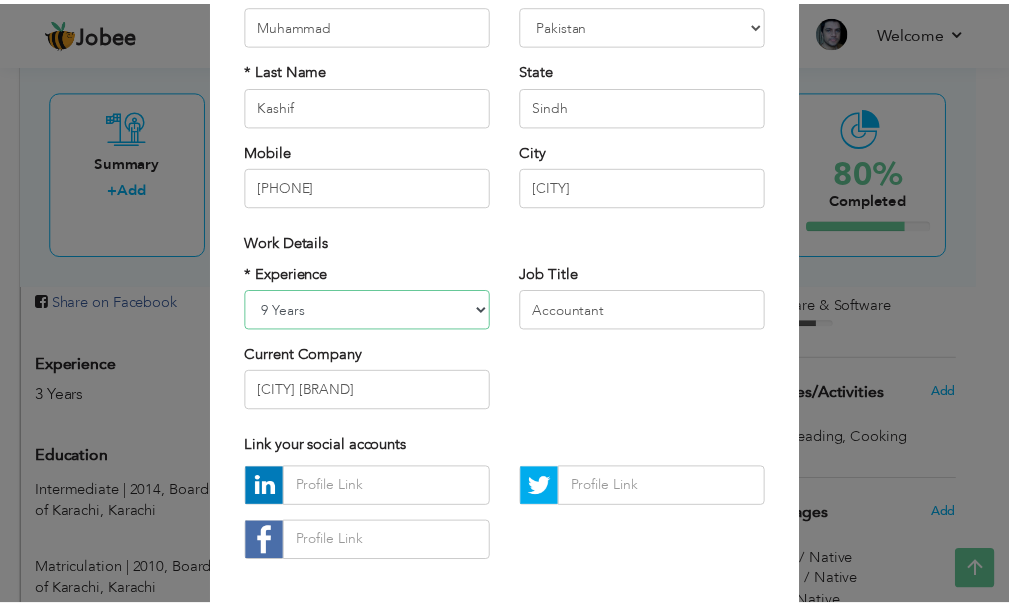 scroll, scrollTop: 292, scrollLeft: 0, axis: vertical 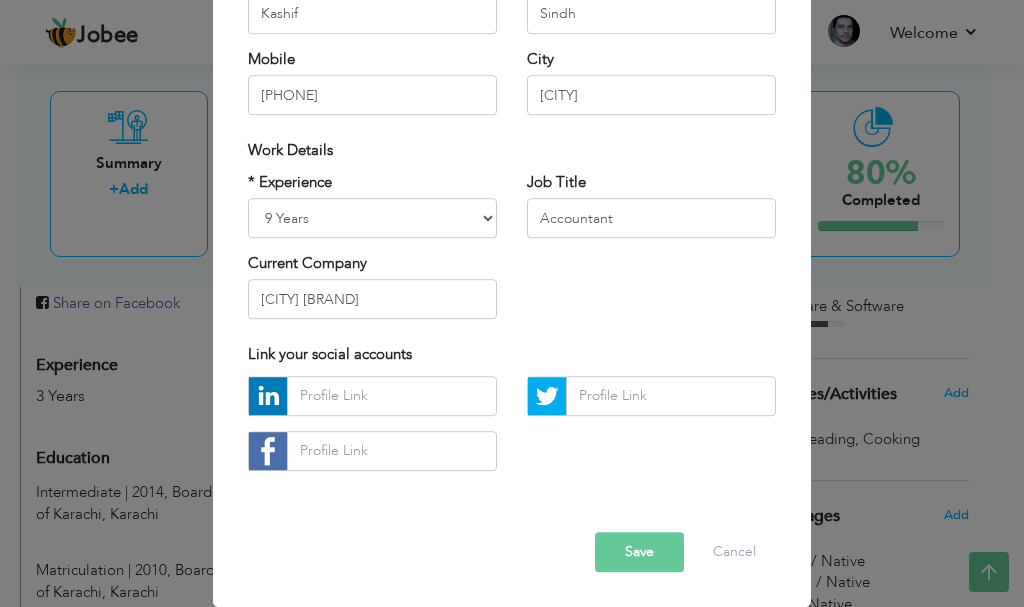 click on "Save" at bounding box center (639, 552) 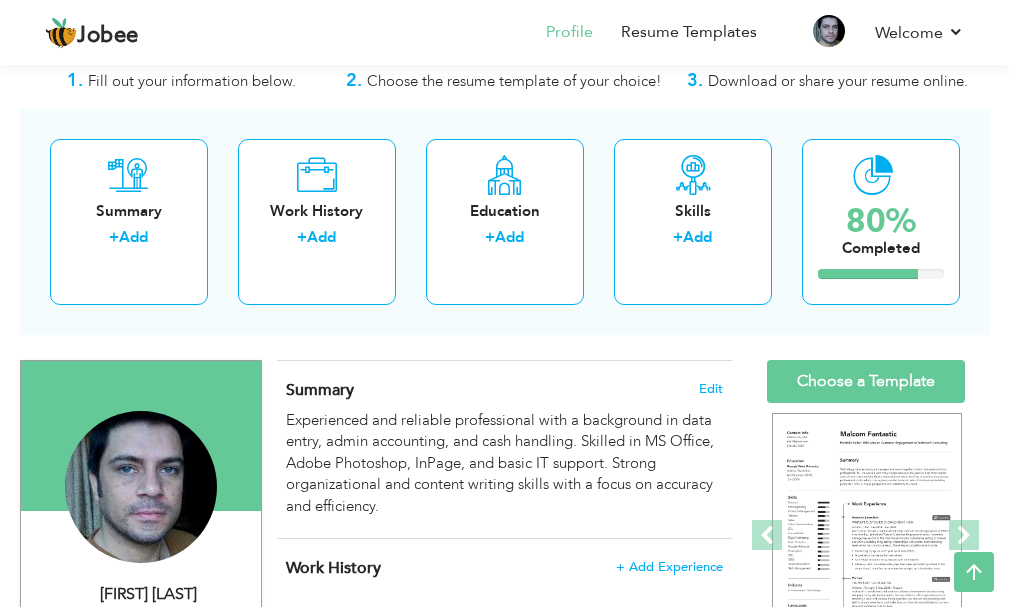 scroll, scrollTop: 0, scrollLeft: 0, axis: both 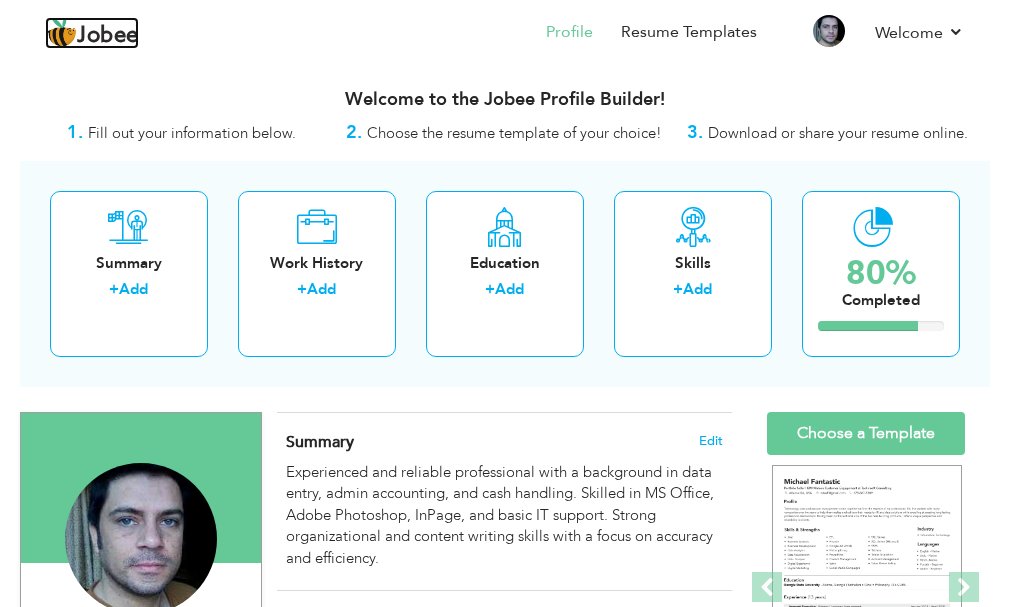 click on "Jobee" at bounding box center (108, 36) 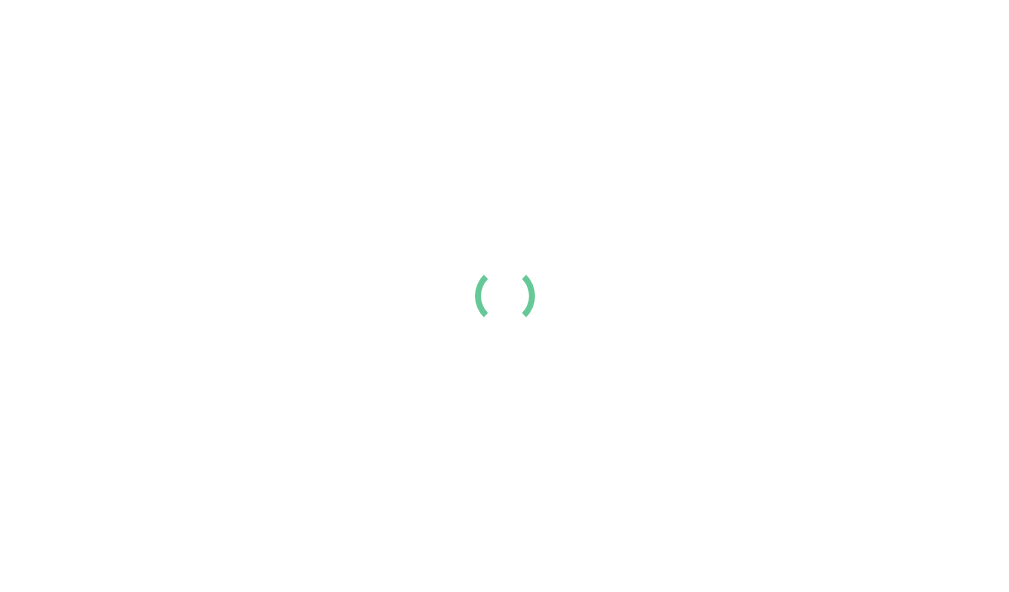 scroll, scrollTop: 0, scrollLeft: 0, axis: both 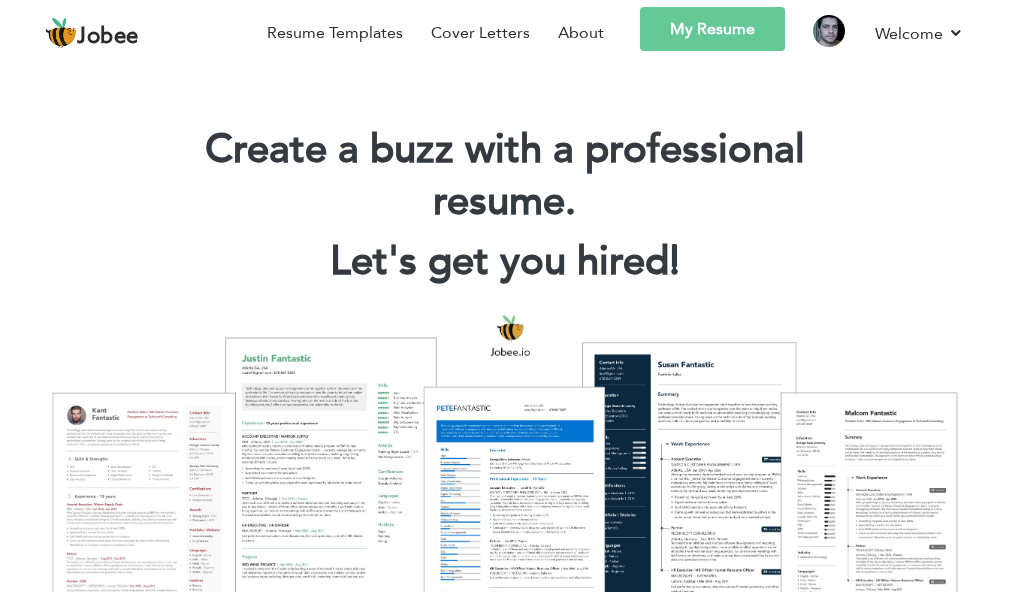 click on "My Resume" at bounding box center (712, 29) 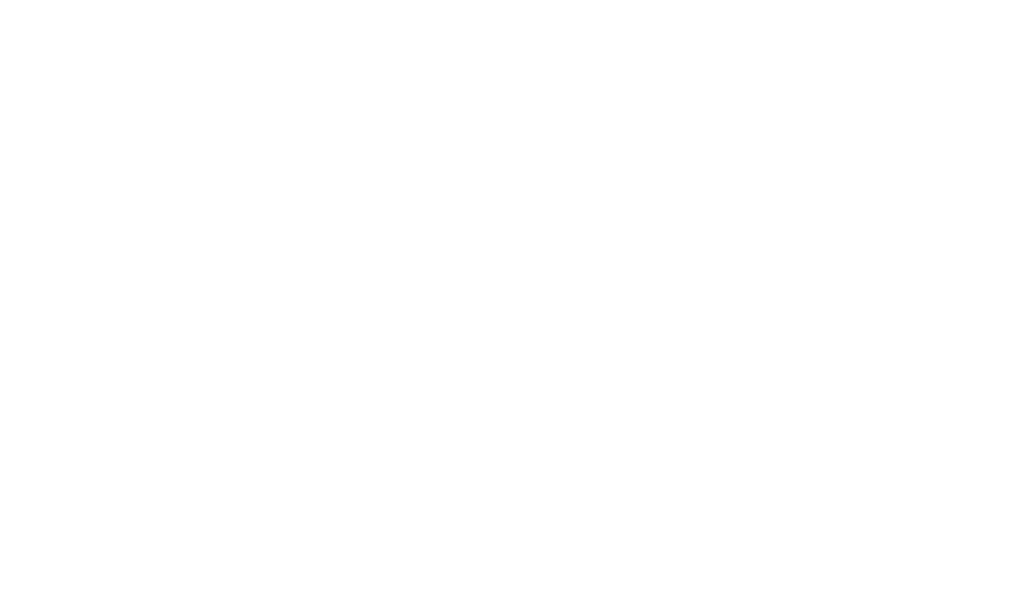scroll, scrollTop: 0, scrollLeft: 0, axis: both 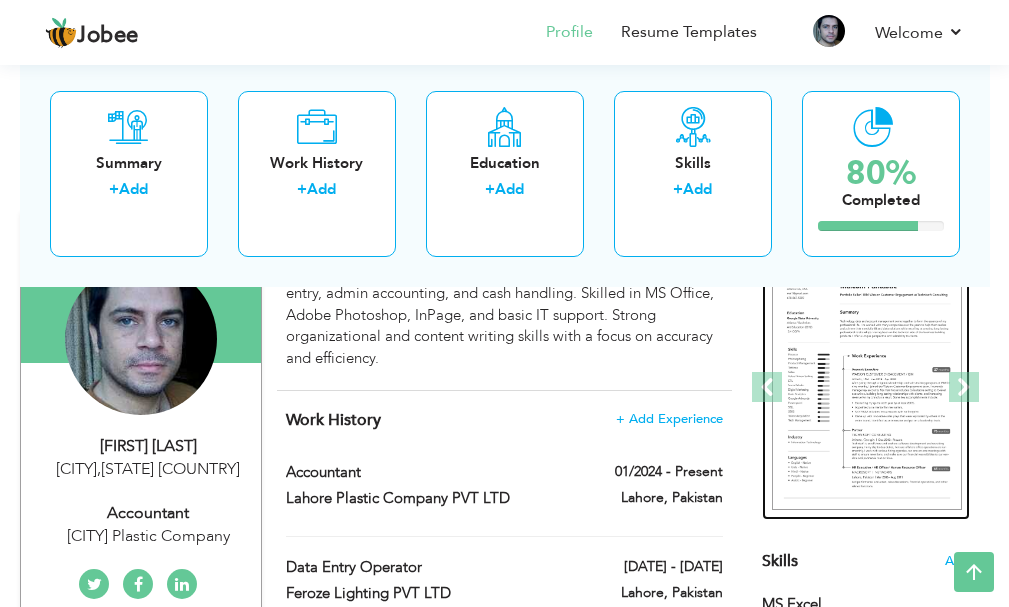 click at bounding box center (867, 387) 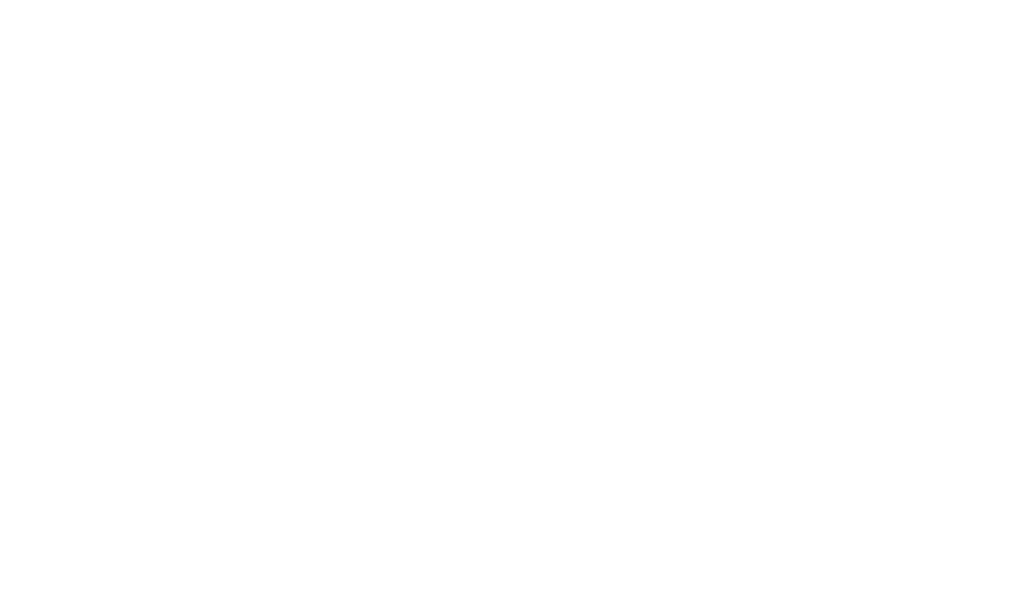 scroll, scrollTop: 0, scrollLeft: 0, axis: both 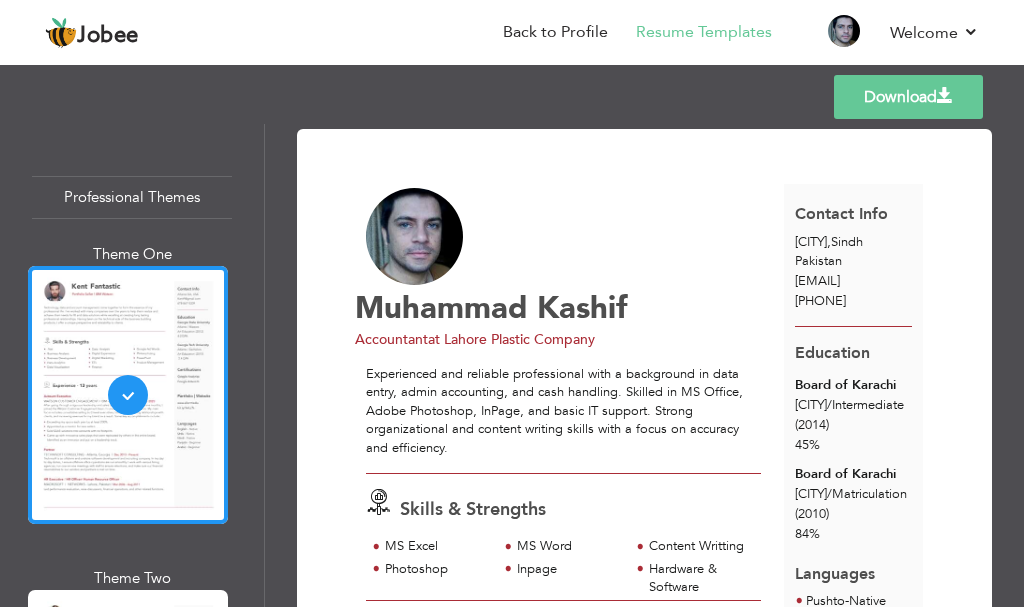 click on "Download" at bounding box center [908, 97] 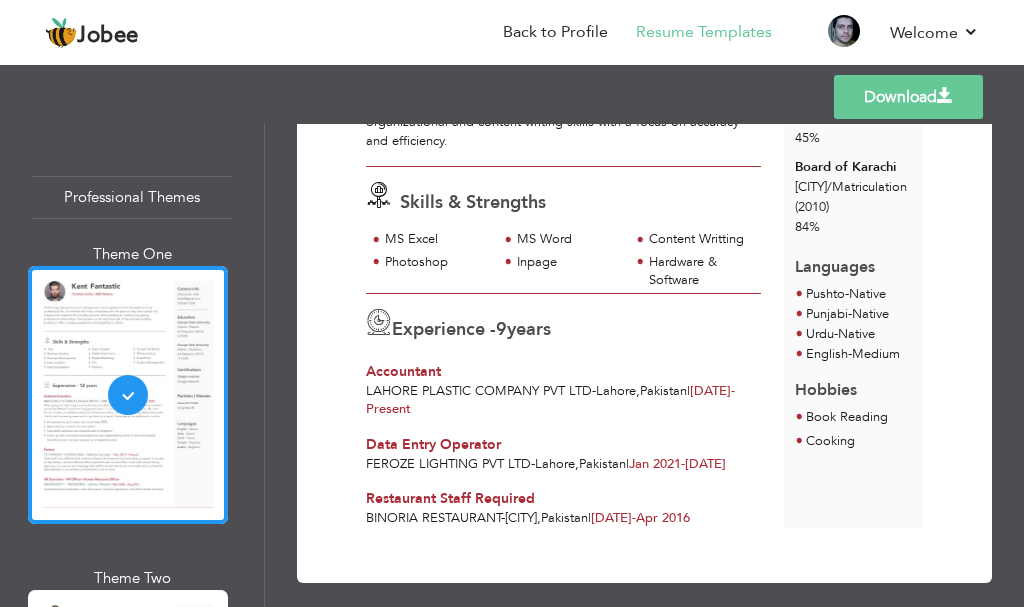 scroll, scrollTop: 344, scrollLeft: 0, axis: vertical 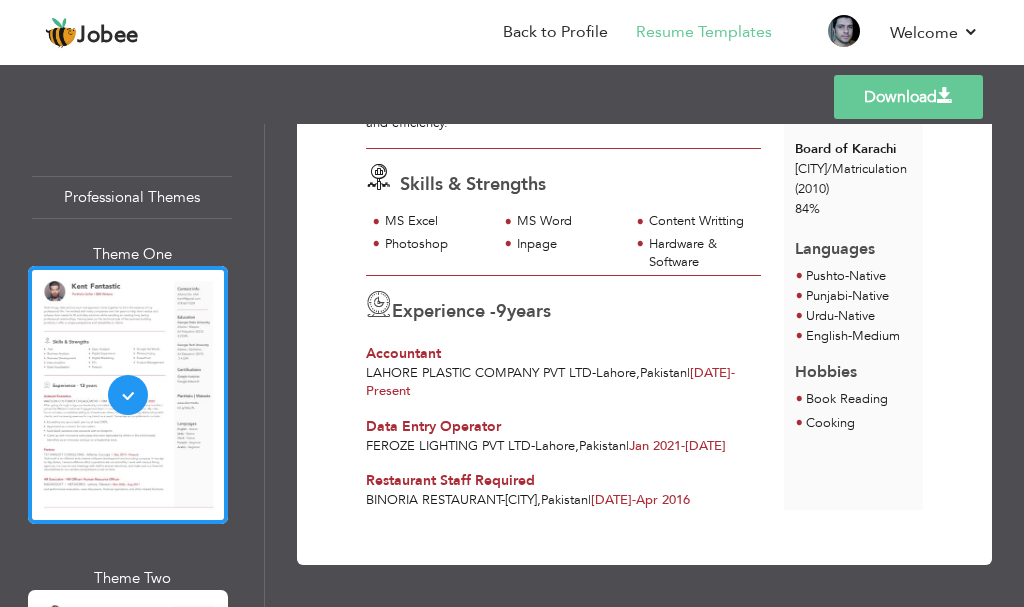 click on "Restaurant Staff Required" at bounding box center (450, 480) 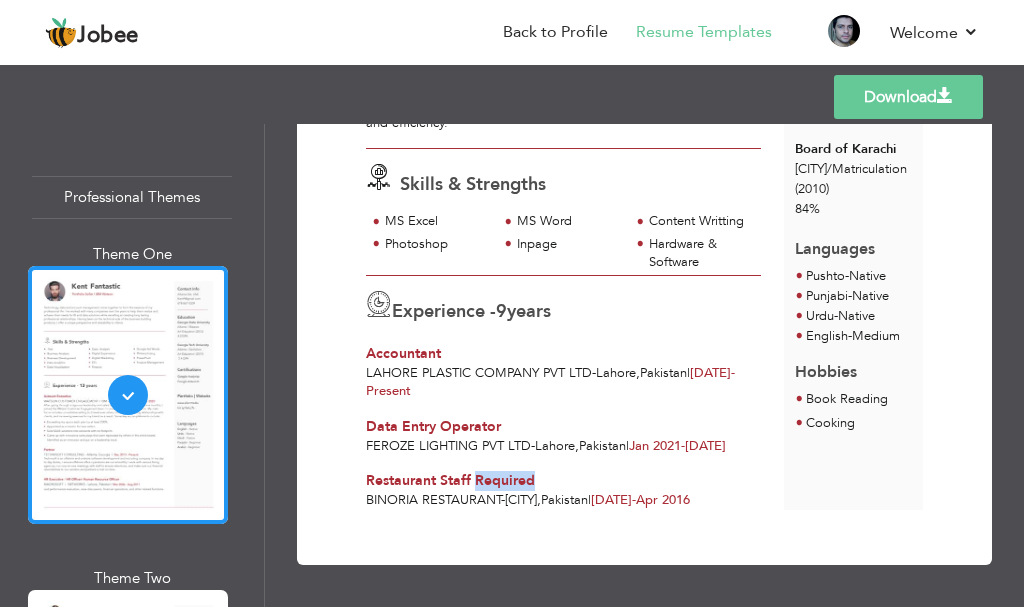 click on "Restaurant Staff Required" at bounding box center (450, 480) 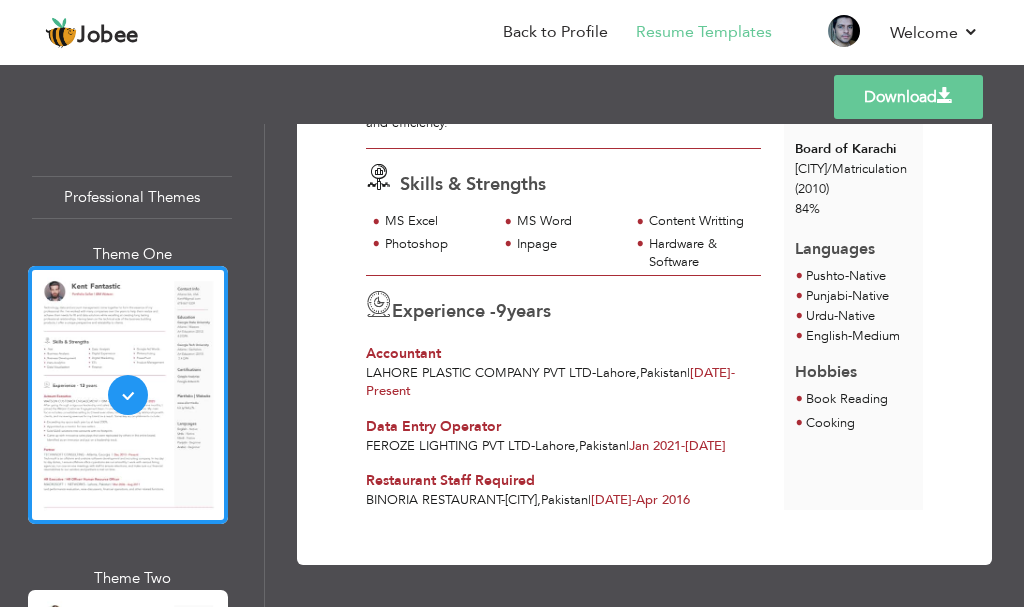click on "Restaurant Staff Required" at bounding box center (450, 480) 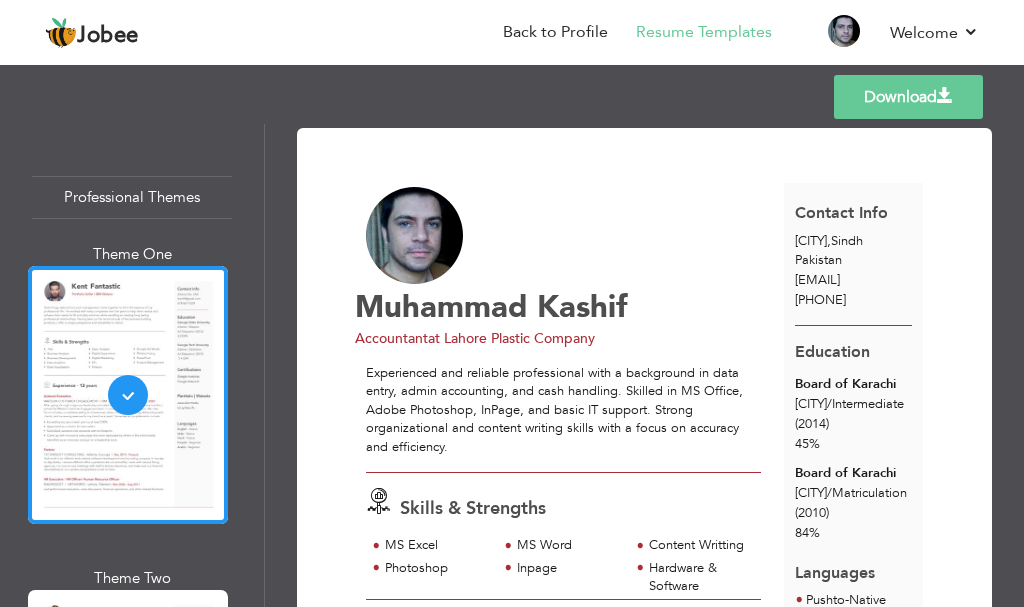 scroll, scrollTop: 0, scrollLeft: 0, axis: both 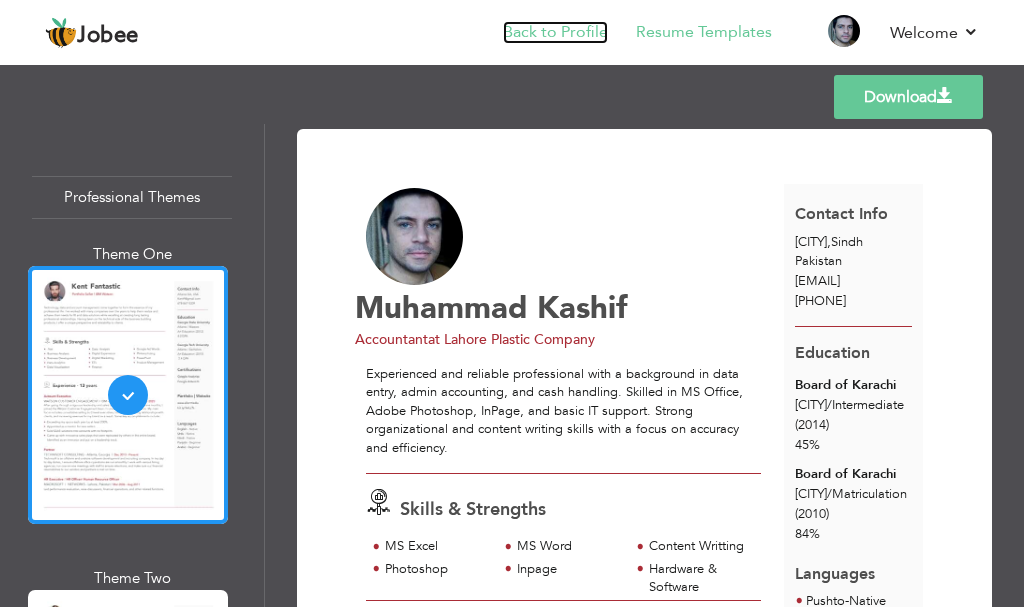 click on "Back to Profile" at bounding box center (555, 32) 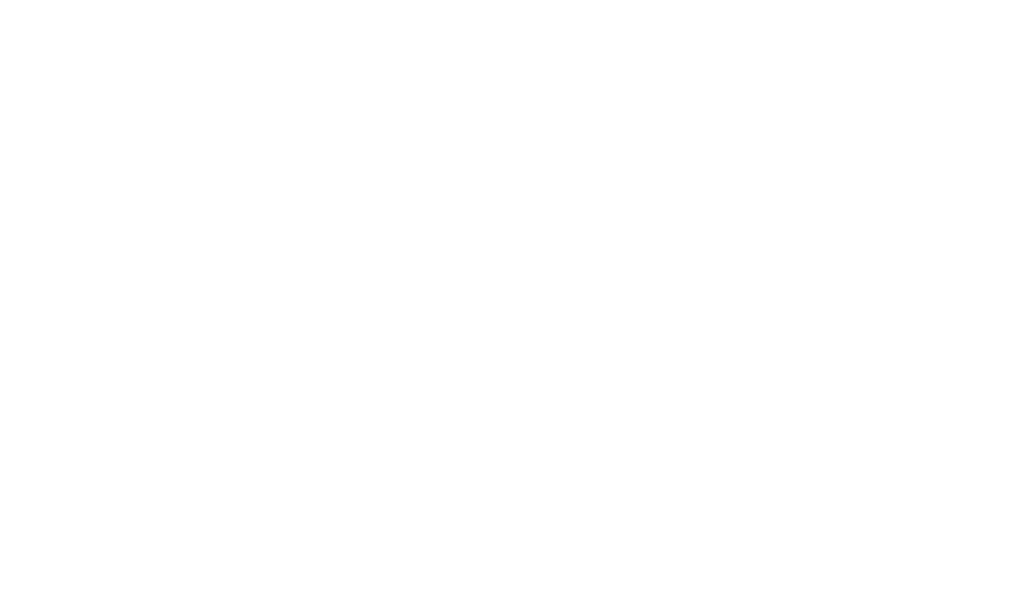 scroll, scrollTop: 0, scrollLeft: 0, axis: both 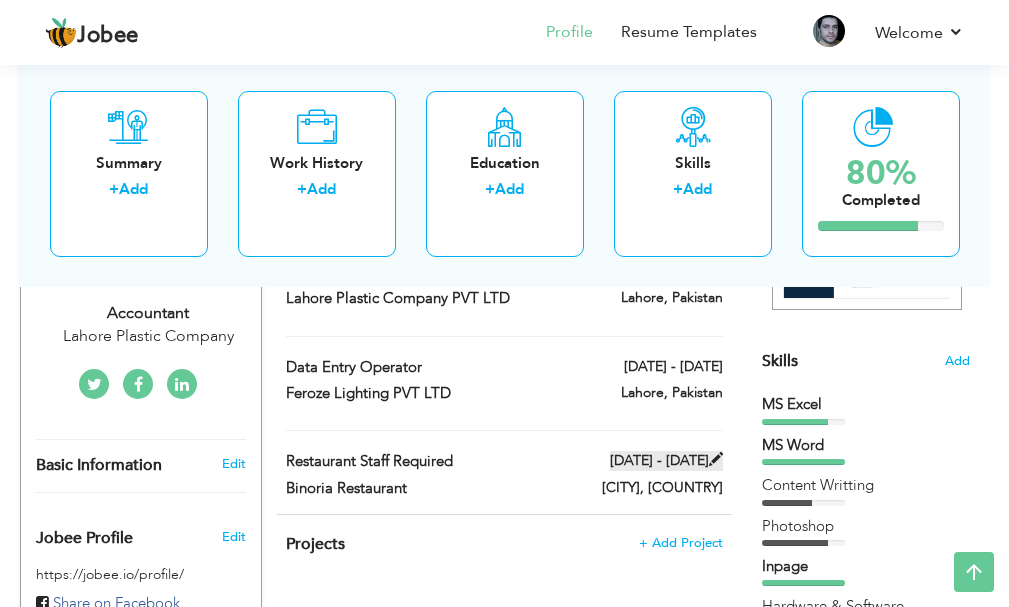 click at bounding box center [716, 459] 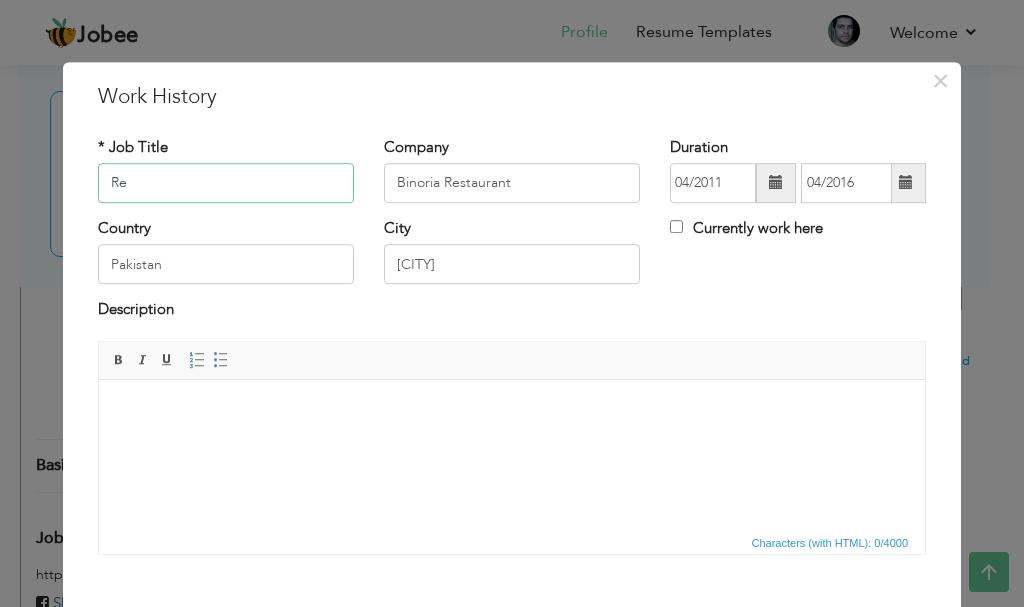 type on "R" 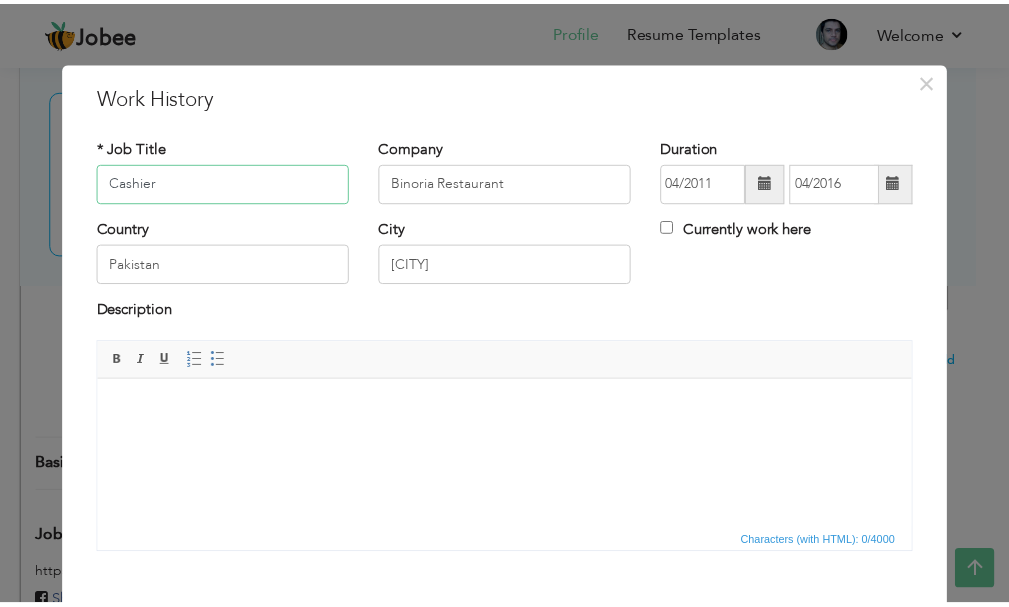 scroll, scrollTop: 110, scrollLeft: 0, axis: vertical 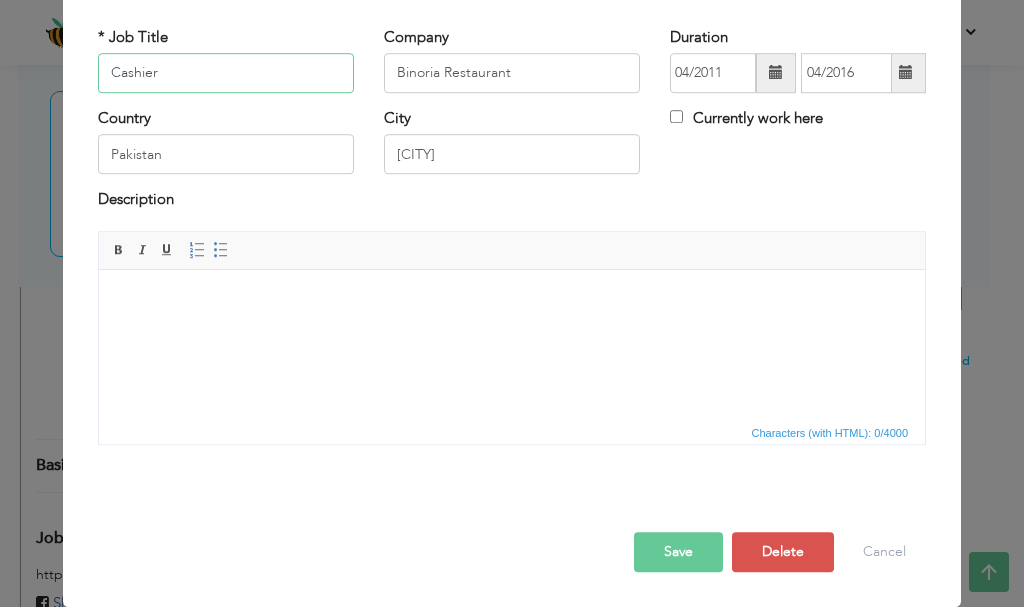 type on "Cashier" 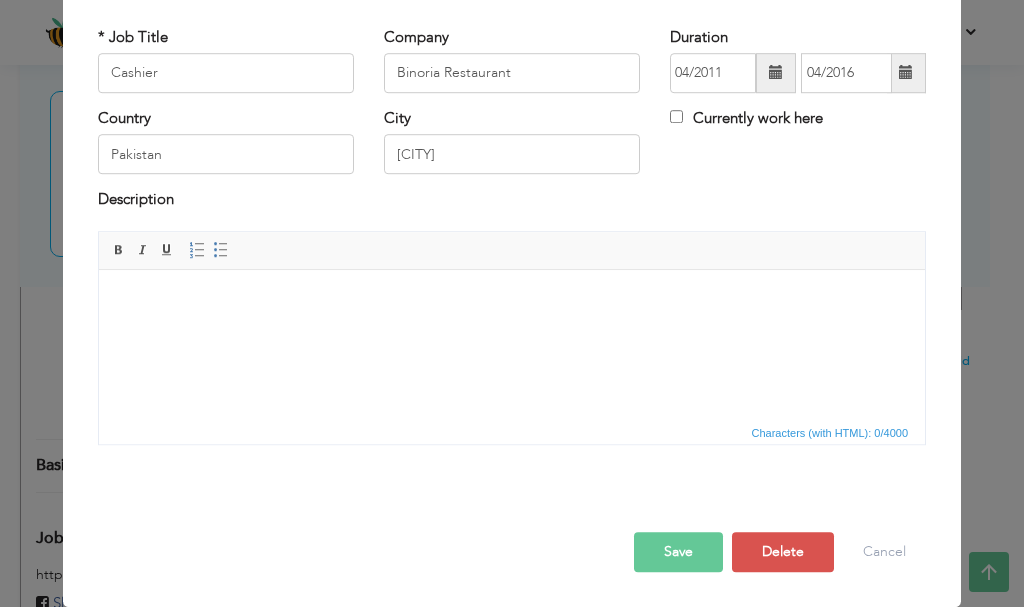 click on "Save" at bounding box center (678, 552) 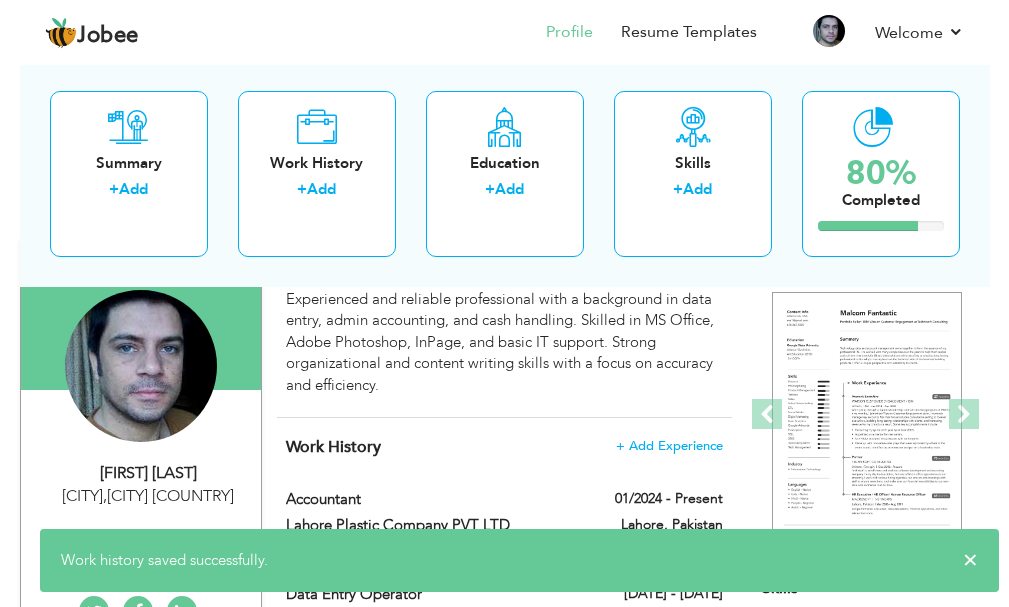 scroll, scrollTop: 0, scrollLeft: 0, axis: both 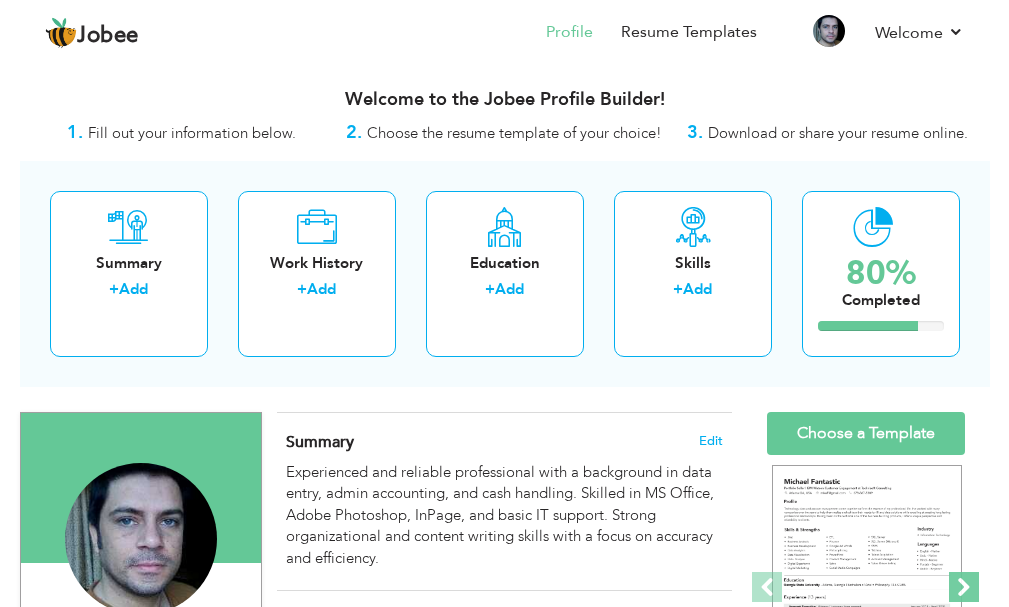 click at bounding box center (964, 587) 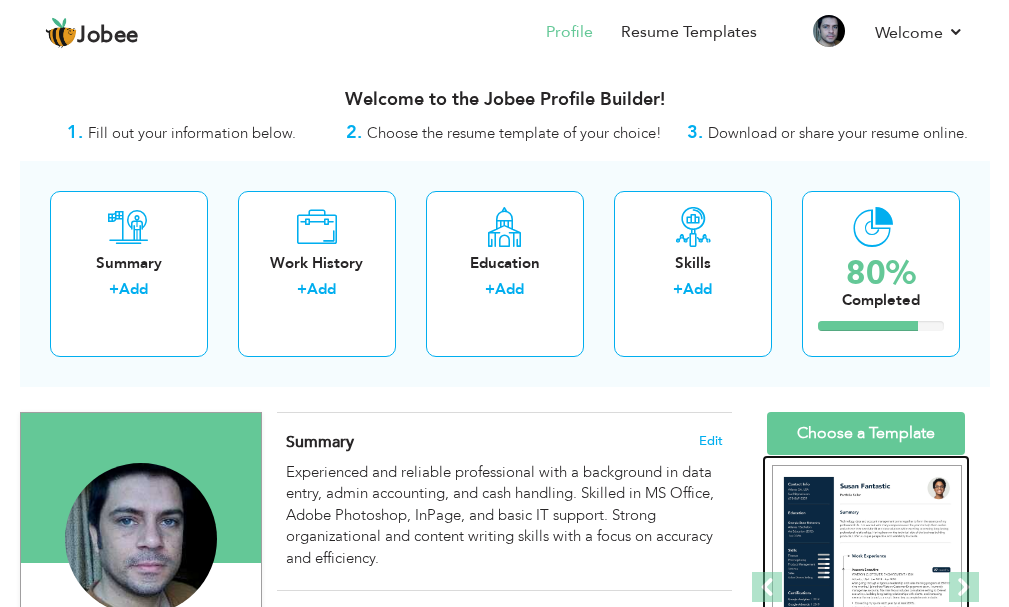 click at bounding box center (867, 587) 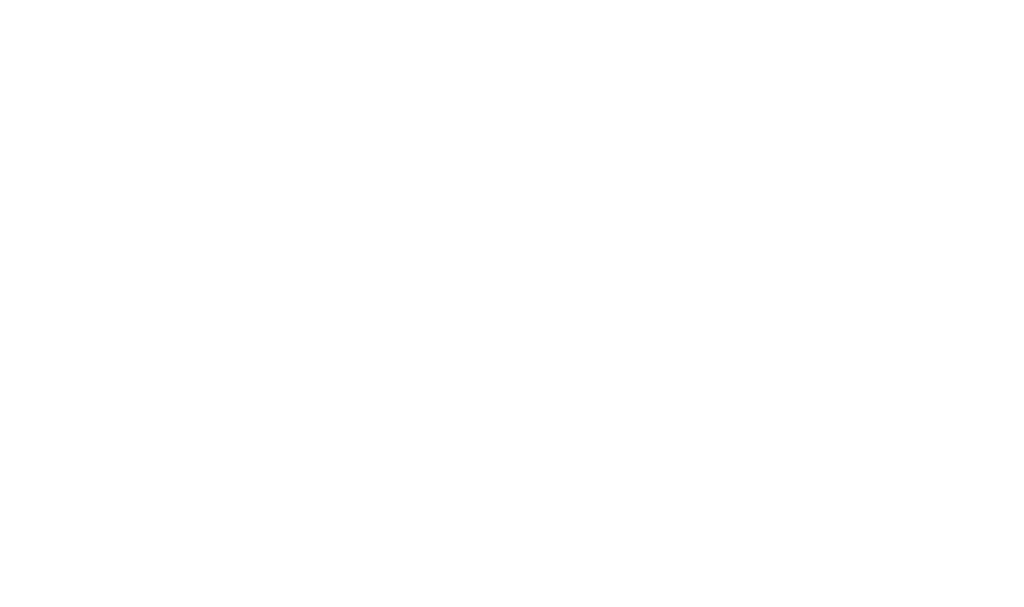 scroll, scrollTop: 0, scrollLeft: 0, axis: both 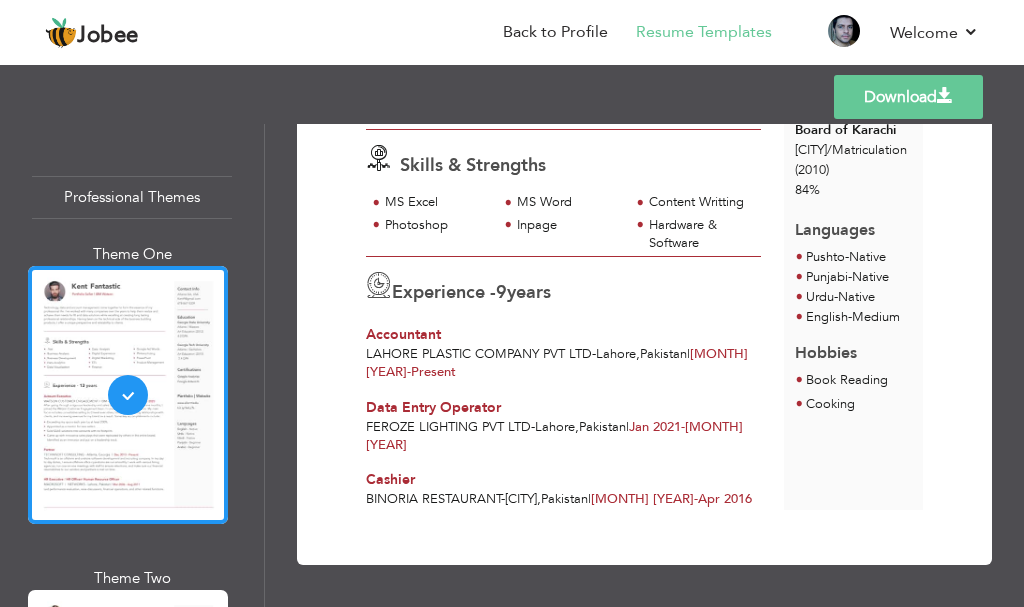 click on "Download" at bounding box center (908, 97) 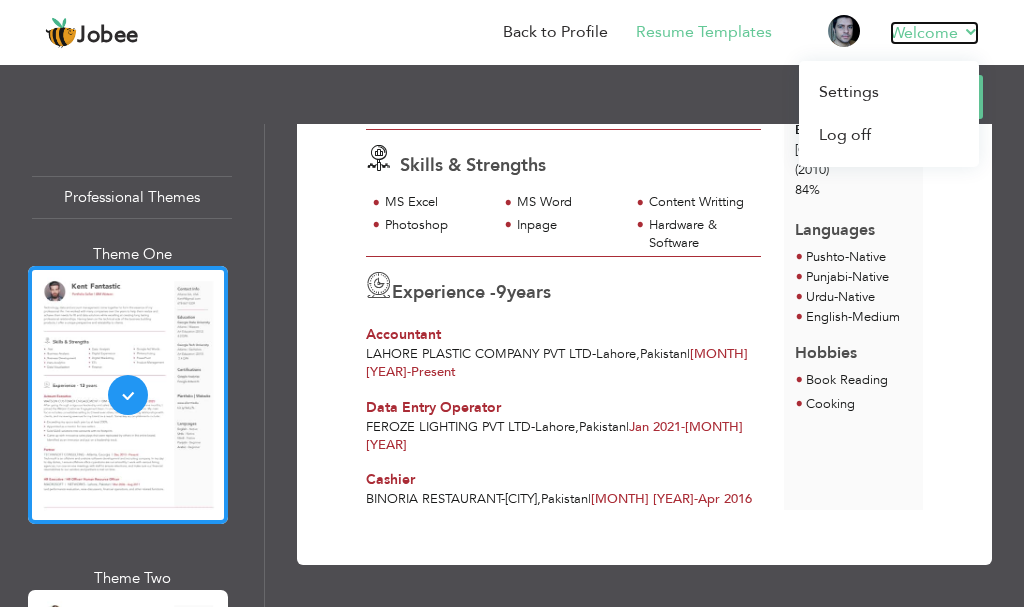 click on "Welcome" at bounding box center [934, 33] 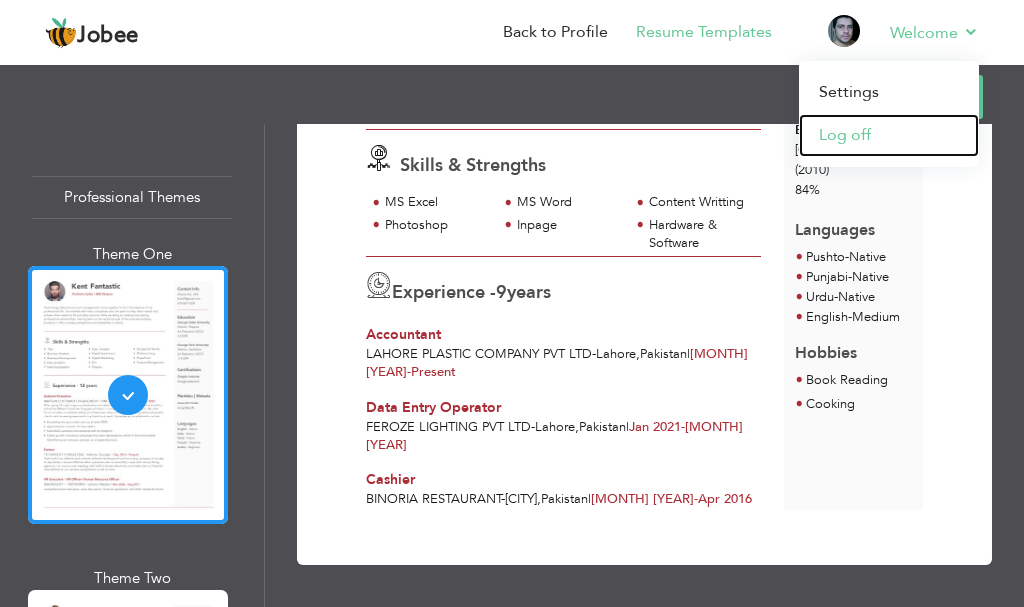 click on "Log off" at bounding box center [889, 135] 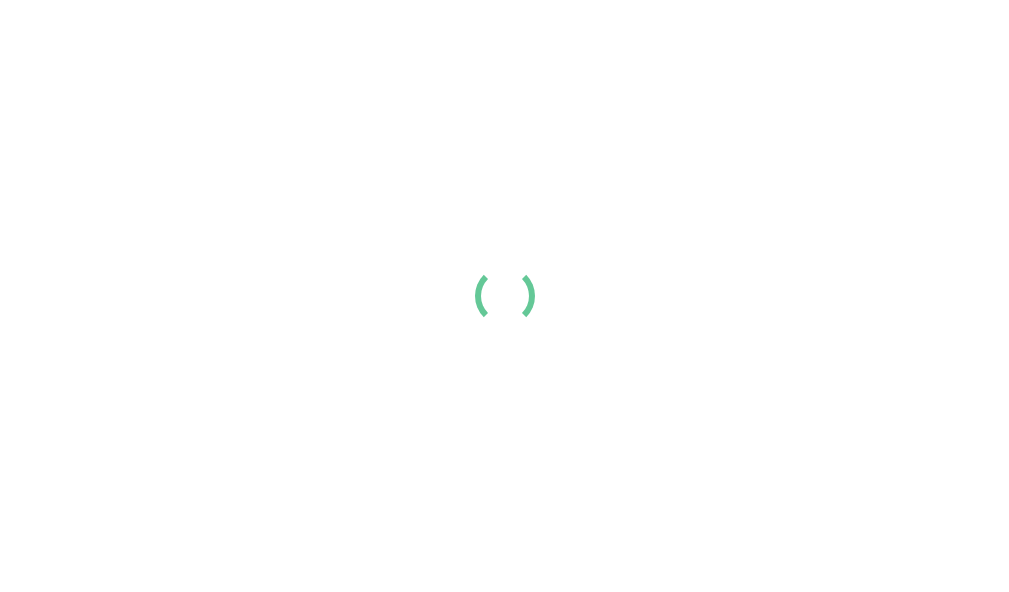 scroll, scrollTop: 0, scrollLeft: 0, axis: both 